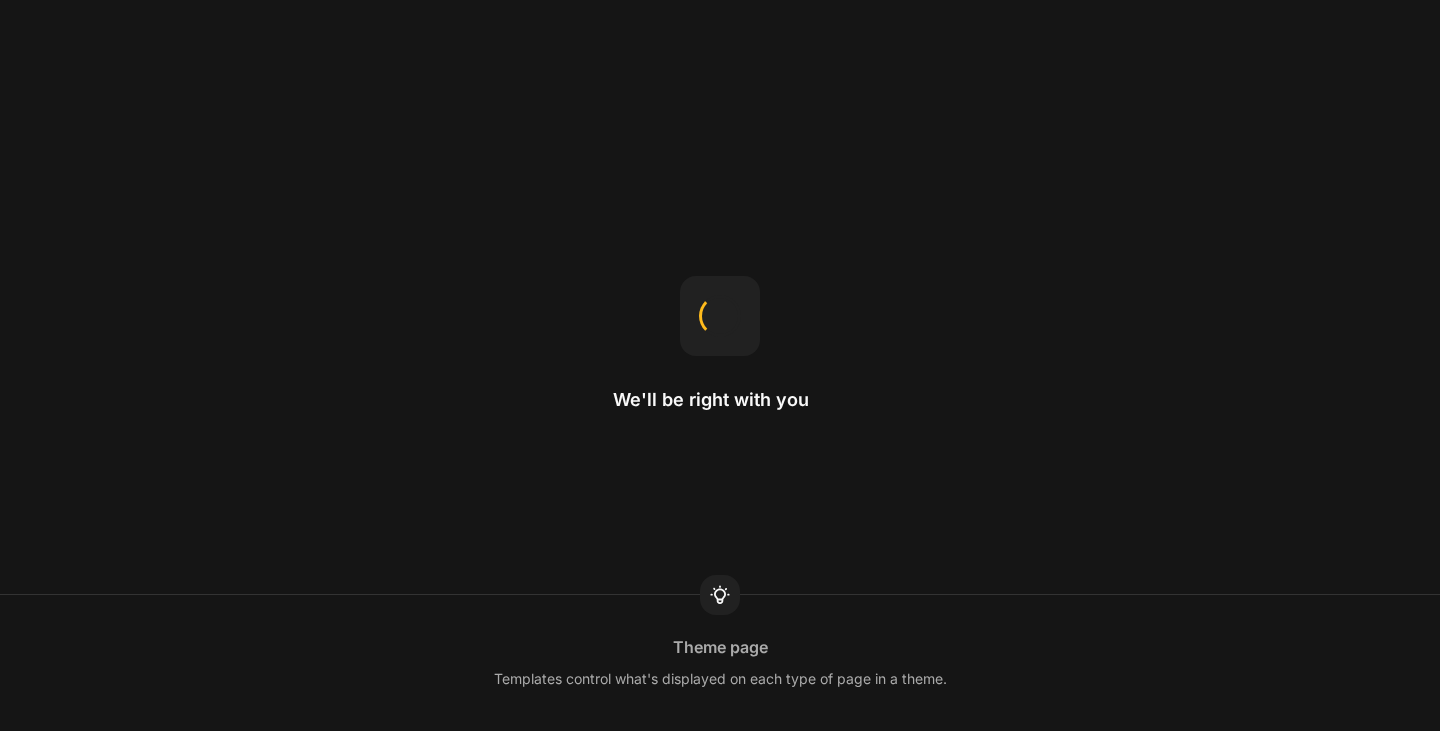 scroll, scrollTop: 0, scrollLeft: 0, axis: both 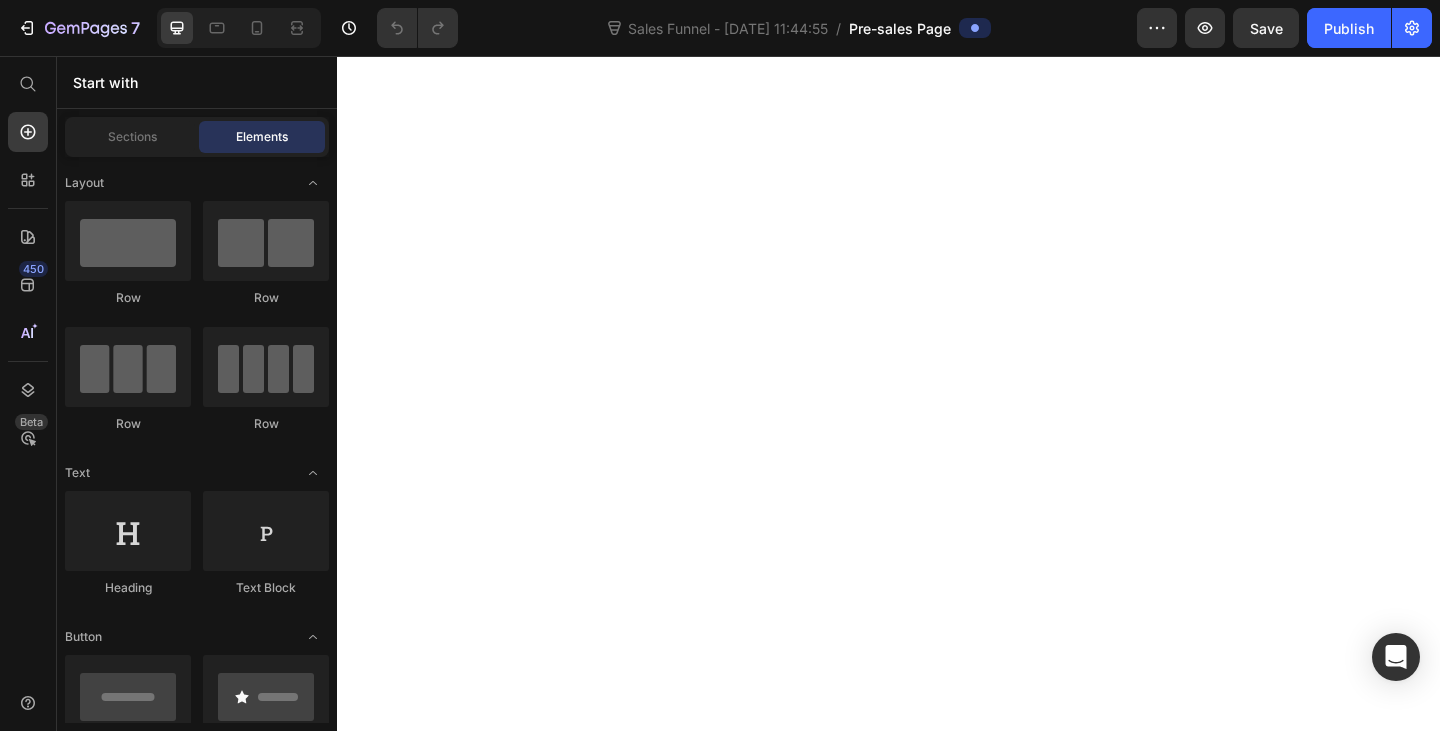 click on "Starts with your  nervous system  — the thing that controls digestion" at bounding box center (476, -1689) 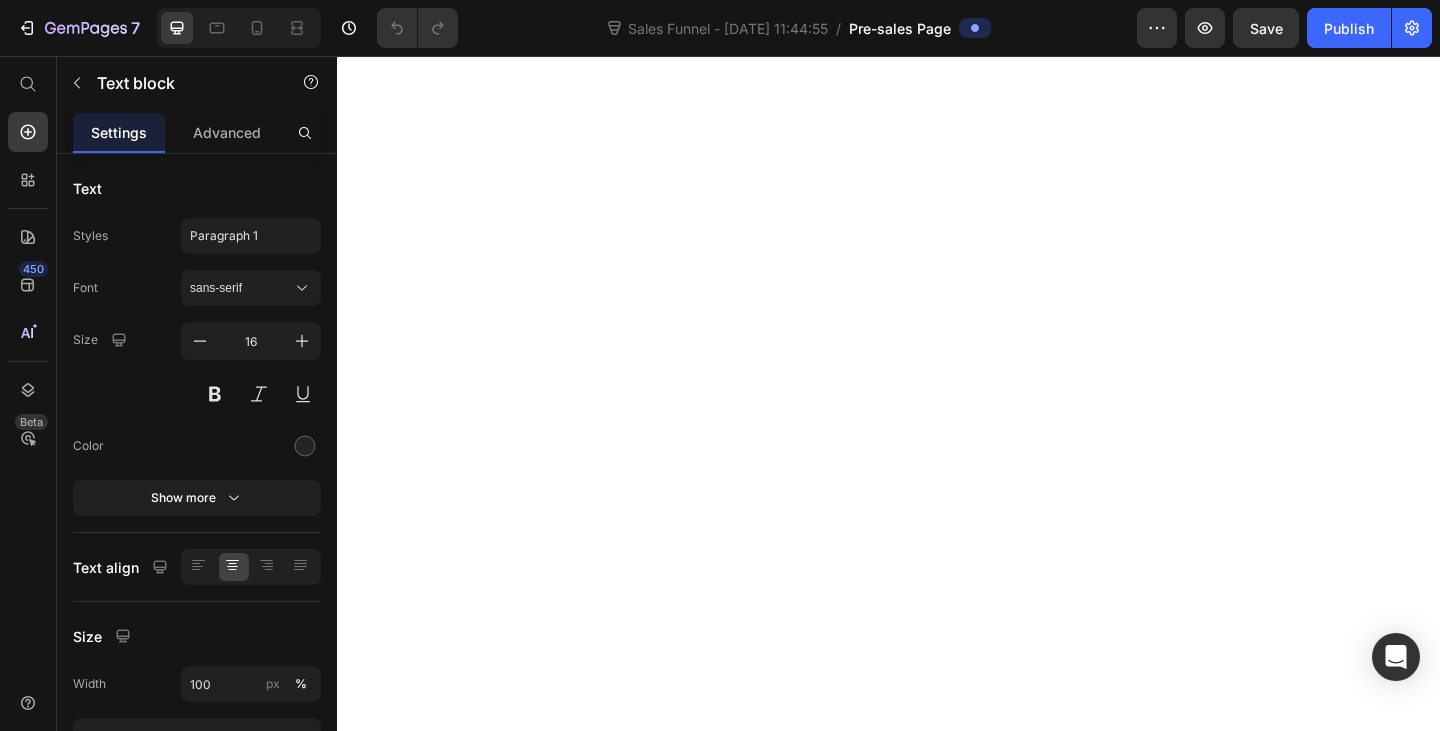 click on "Starts with your  nervous system  — the thing that controls digestion" at bounding box center (476, -1689) 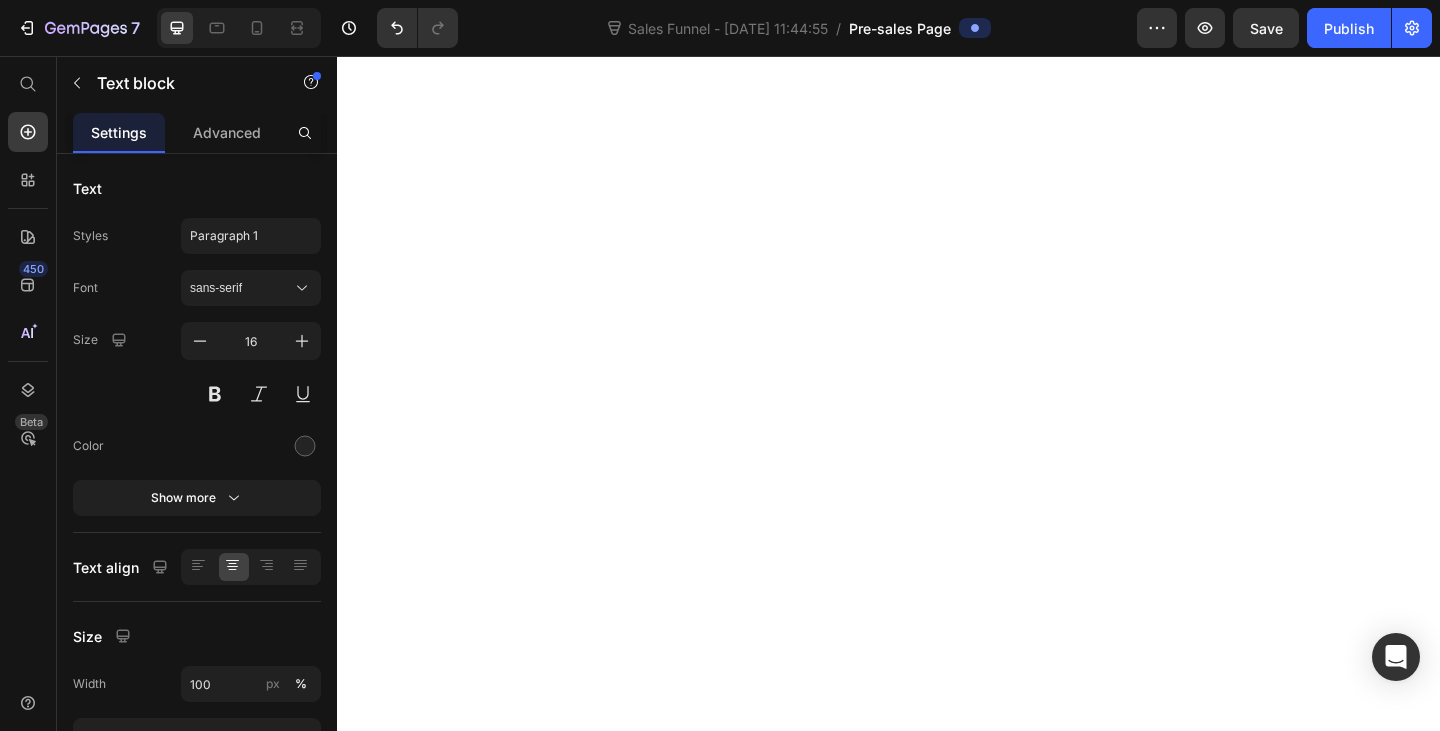 click 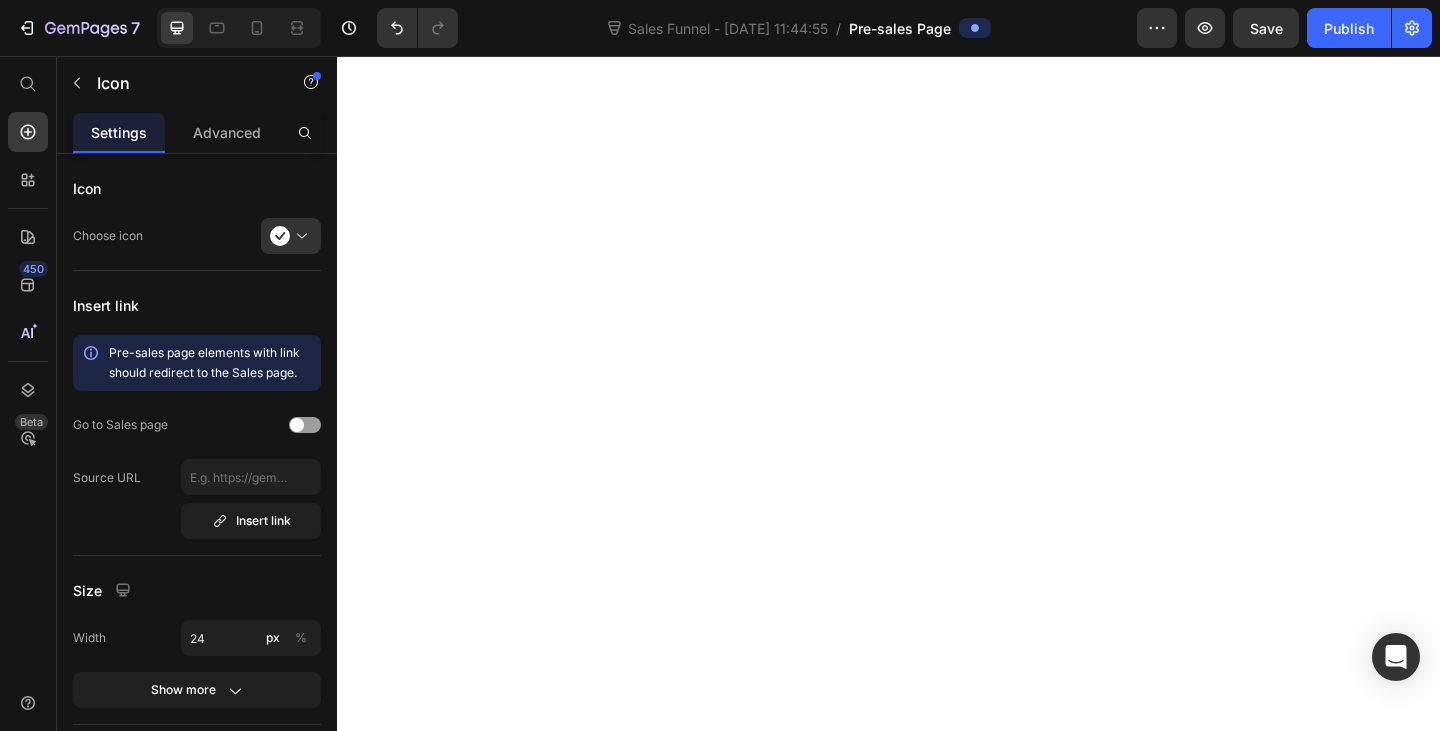 click 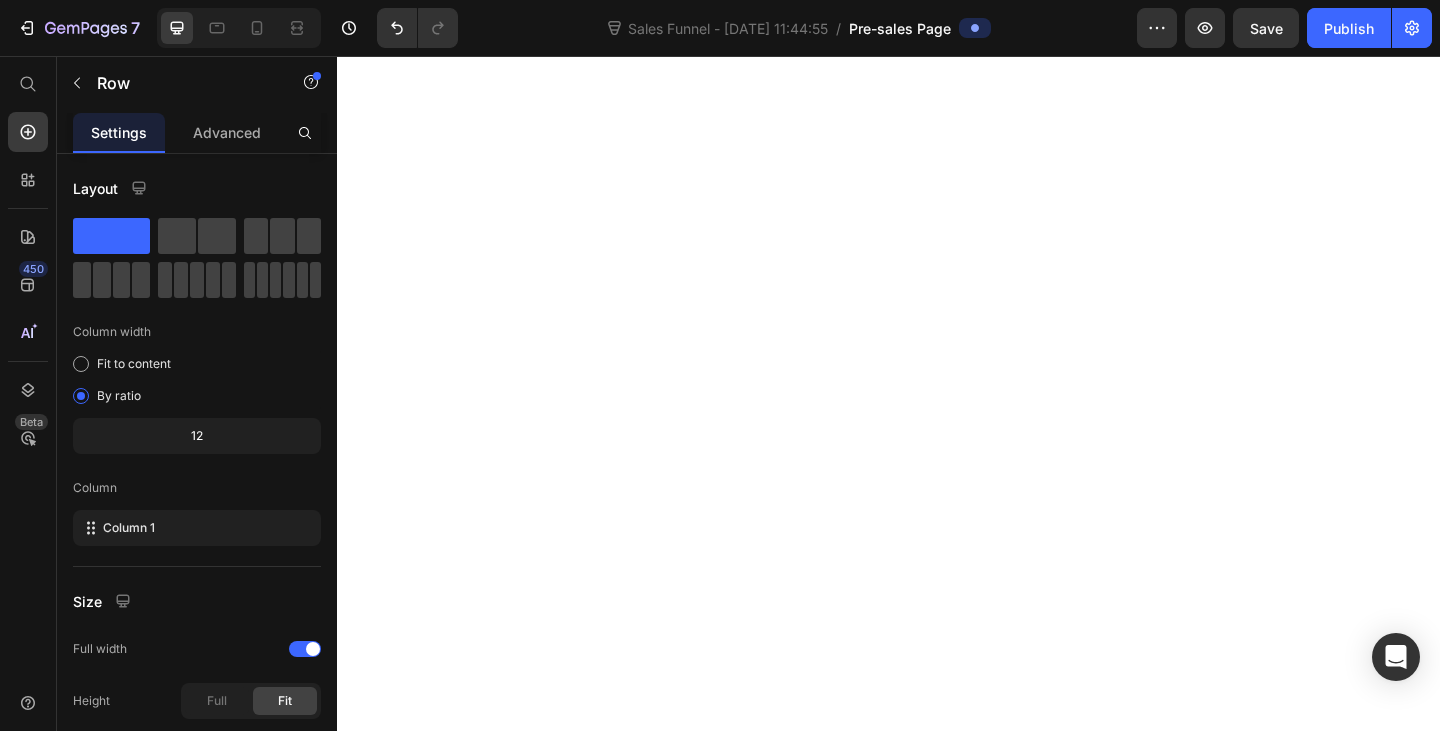 click on "Drop element here" at bounding box center (722, -1727) 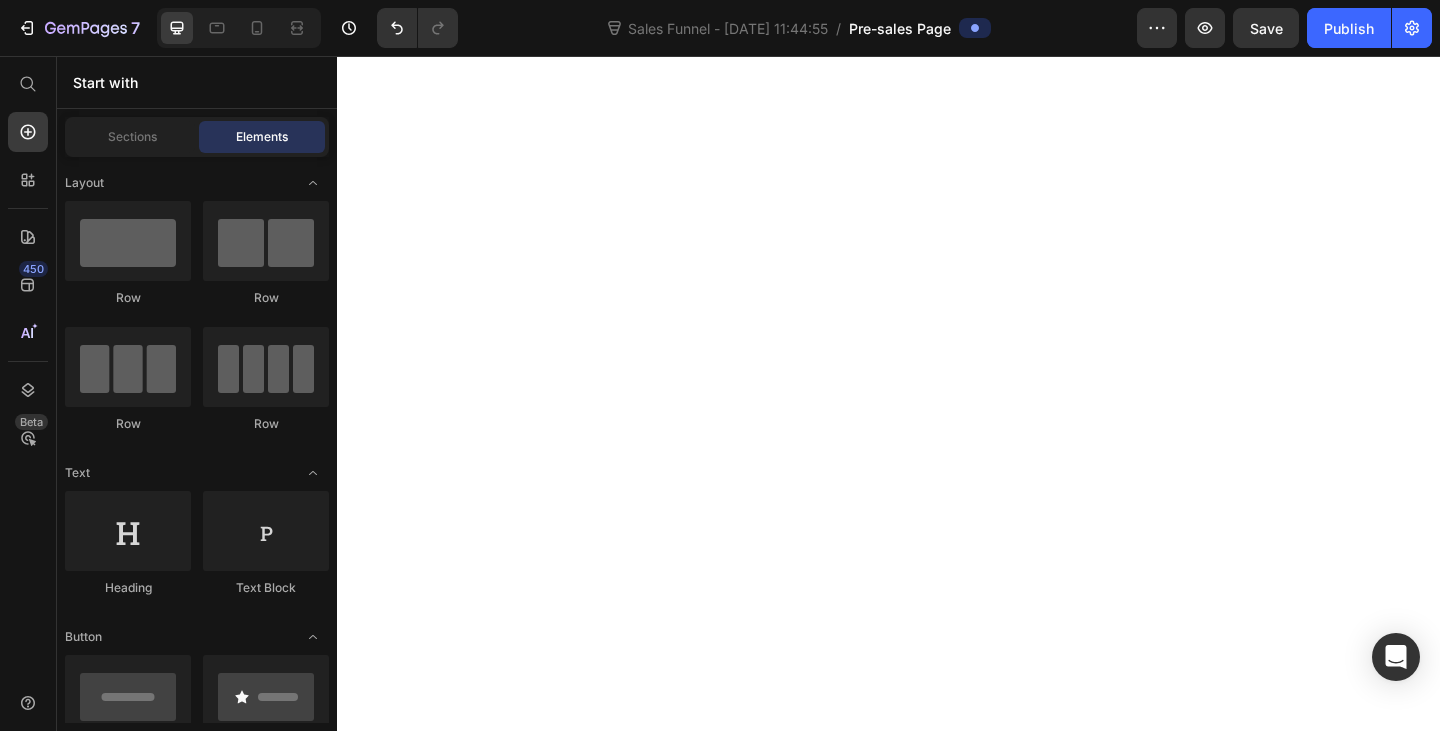click on "Targets the root cause, not symptoms" at bounding box center [476, -1689] 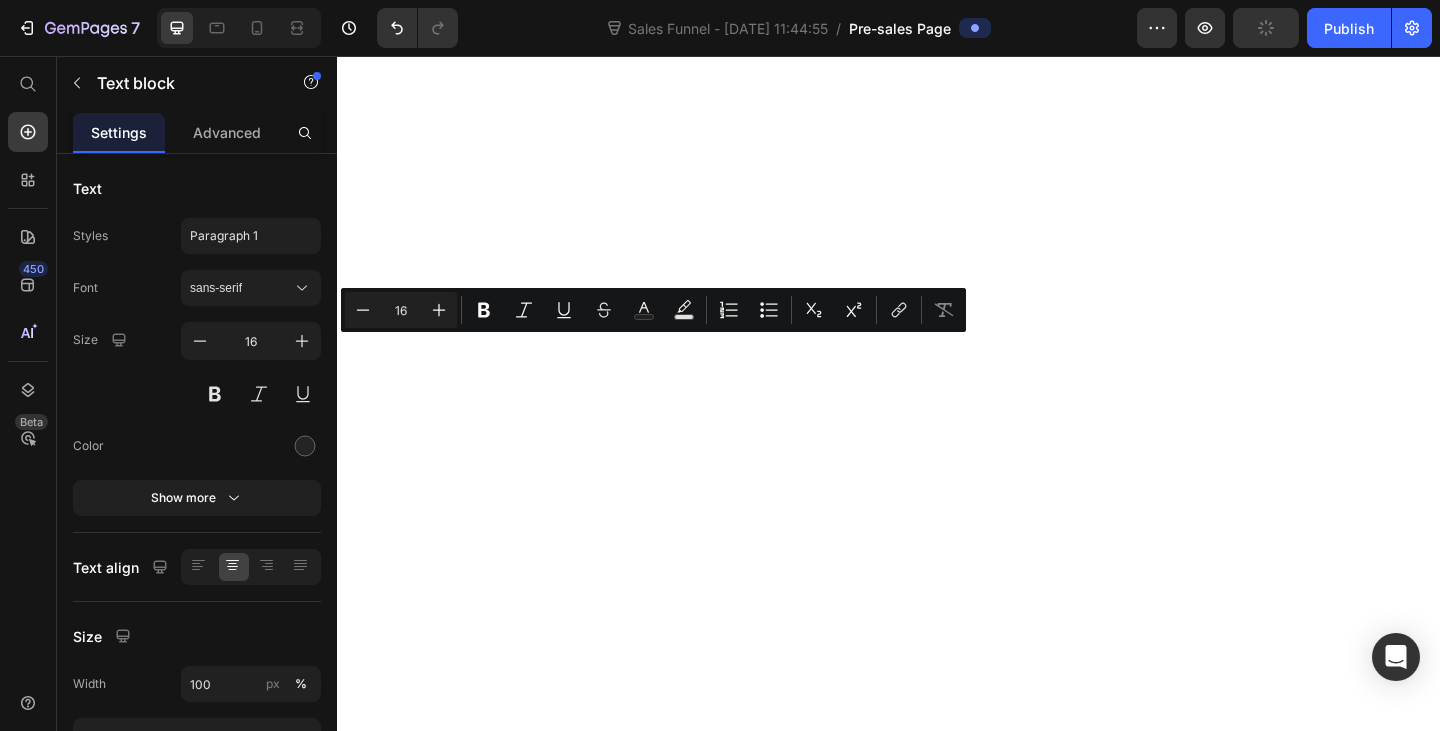 click on "Targets the root cause, not symptoms" at bounding box center (476, -1689) 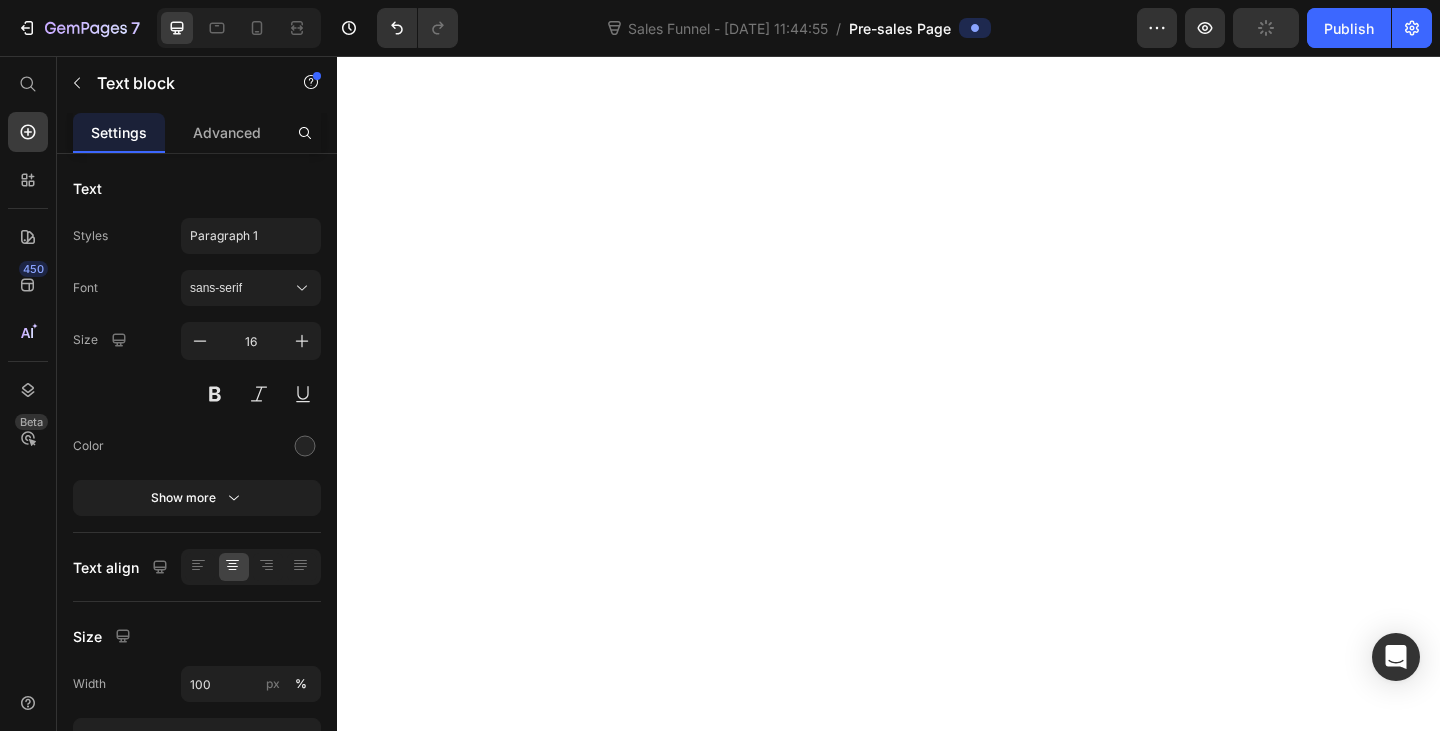 click on "Targets the root cause, not symptoms" at bounding box center (476, -1689) 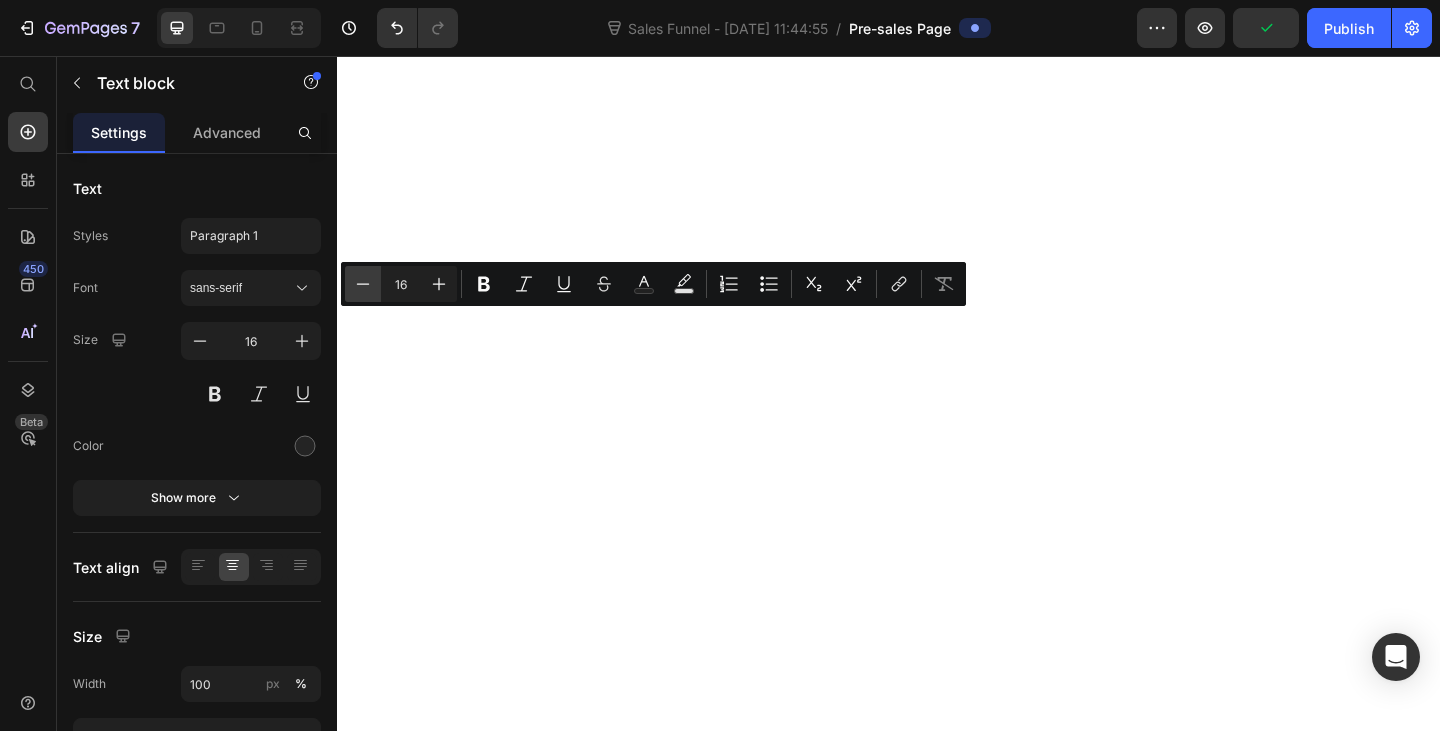 click 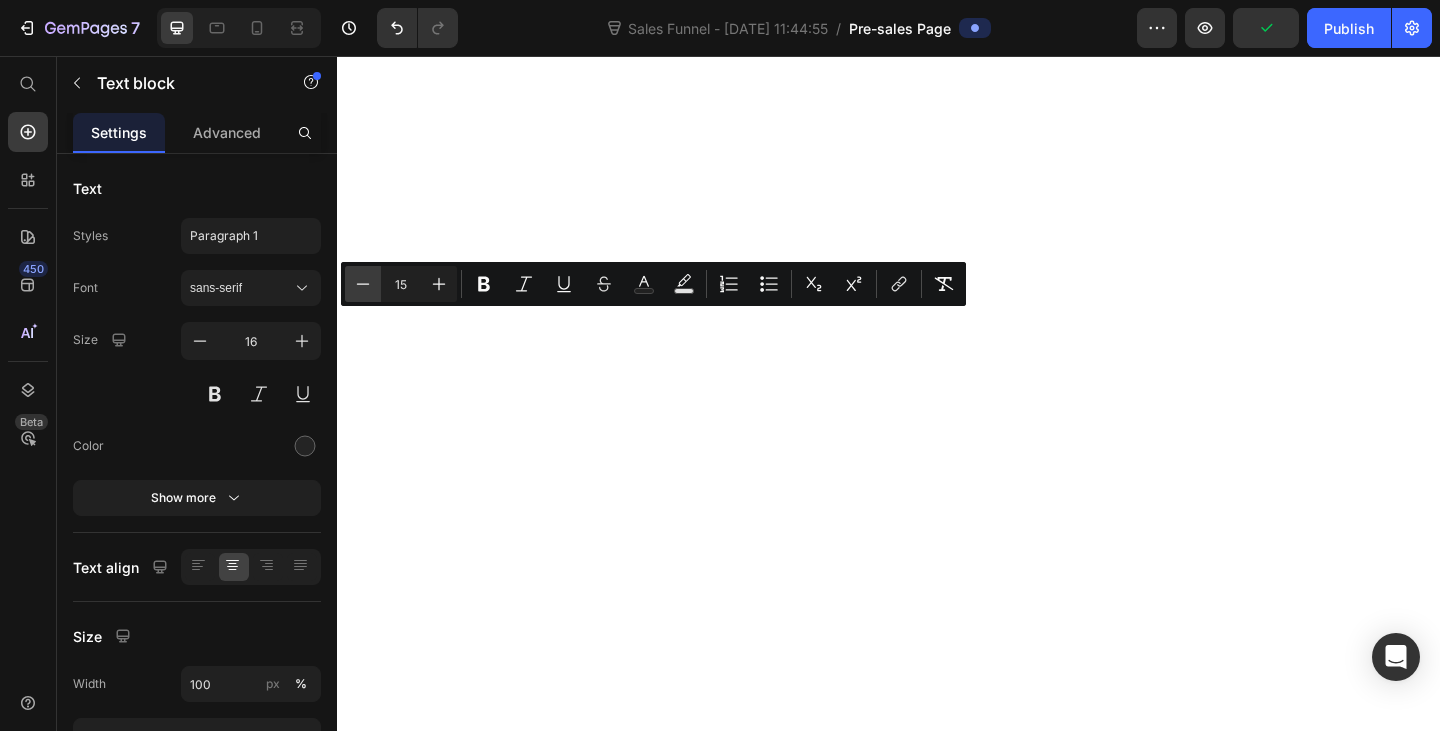 click 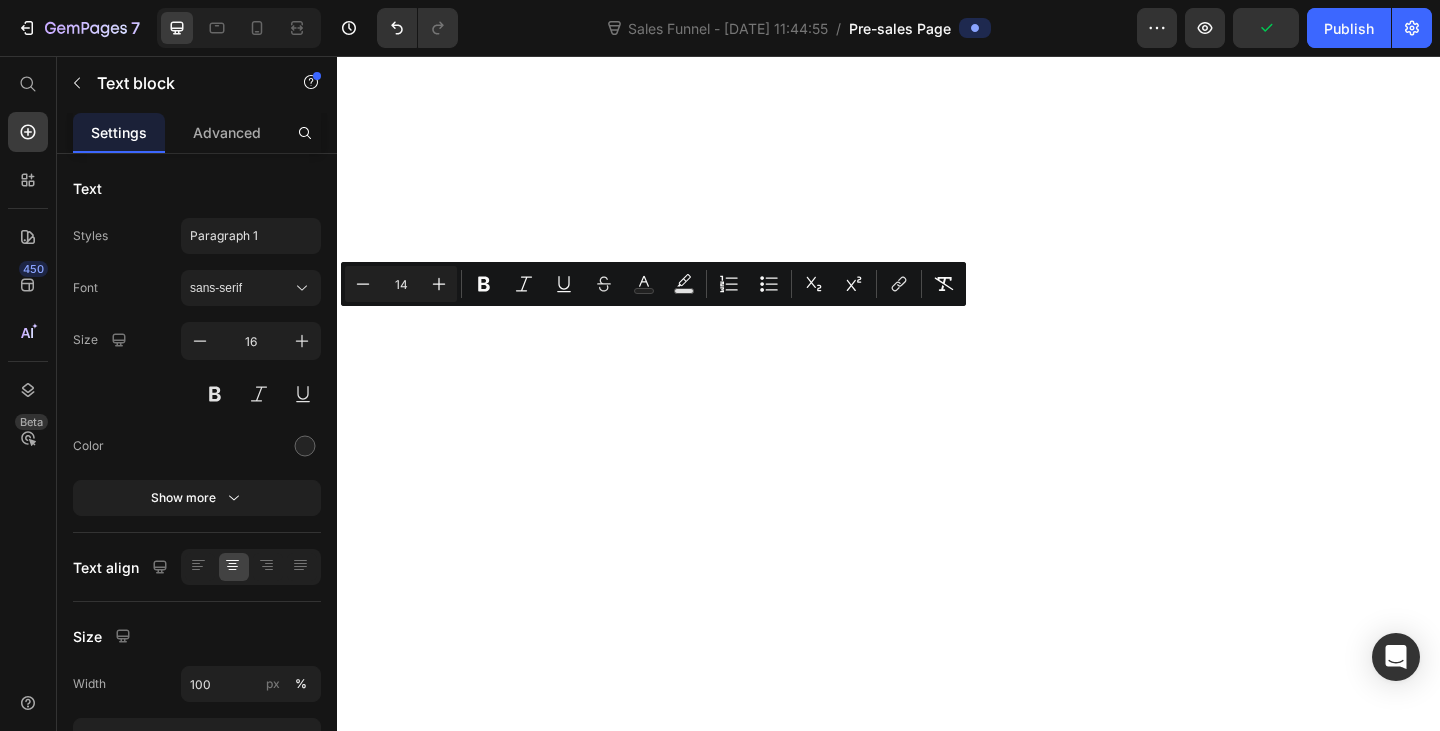 click on "Drop element here" at bounding box center (1337, -1034) 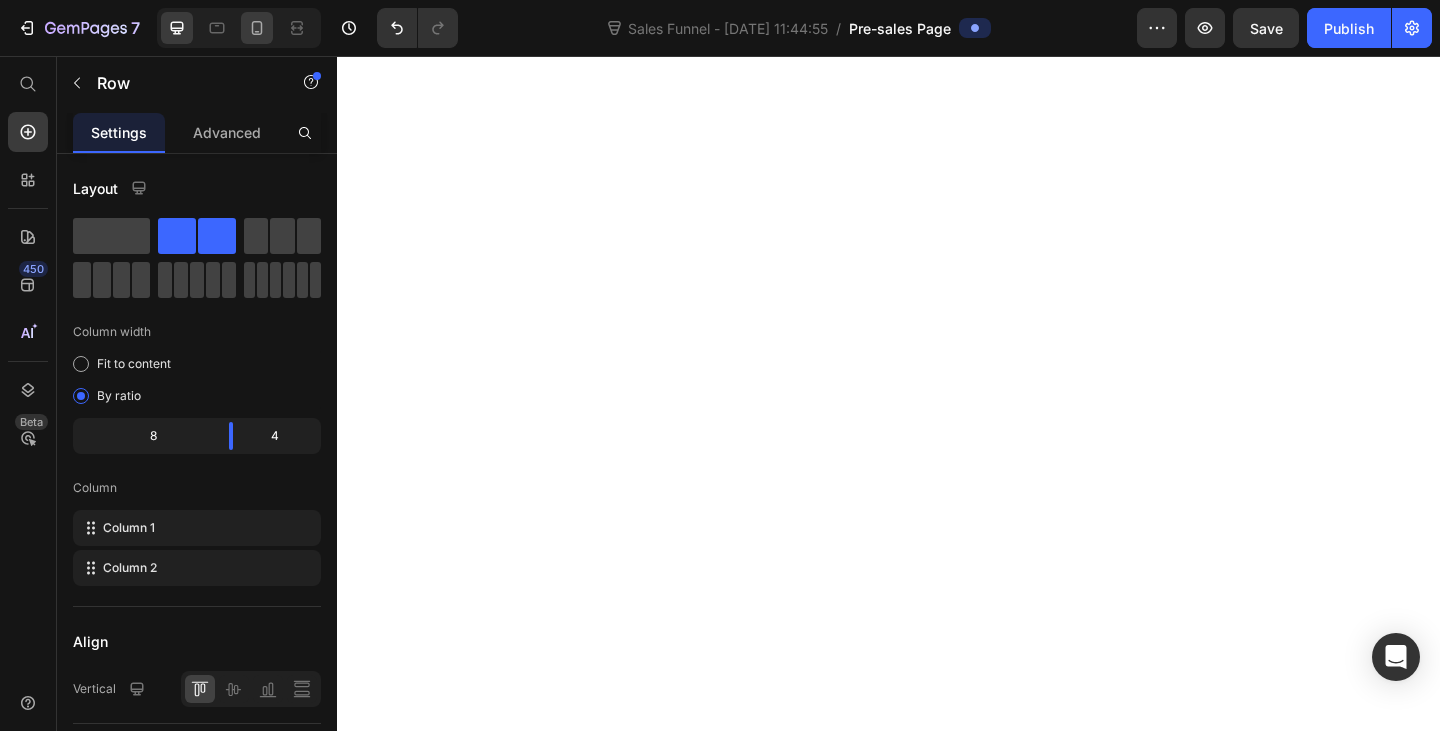click 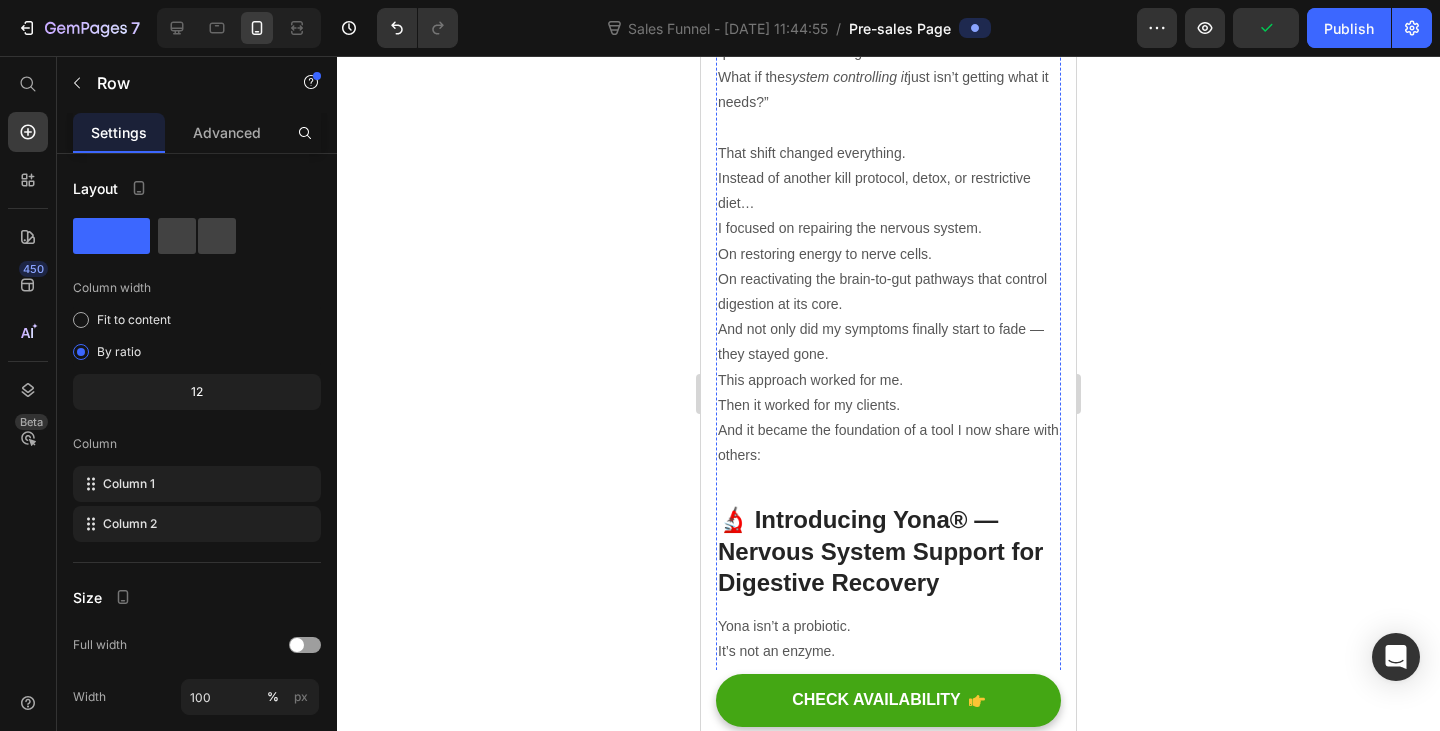 scroll, scrollTop: 2689, scrollLeft: 0, axis: vertical 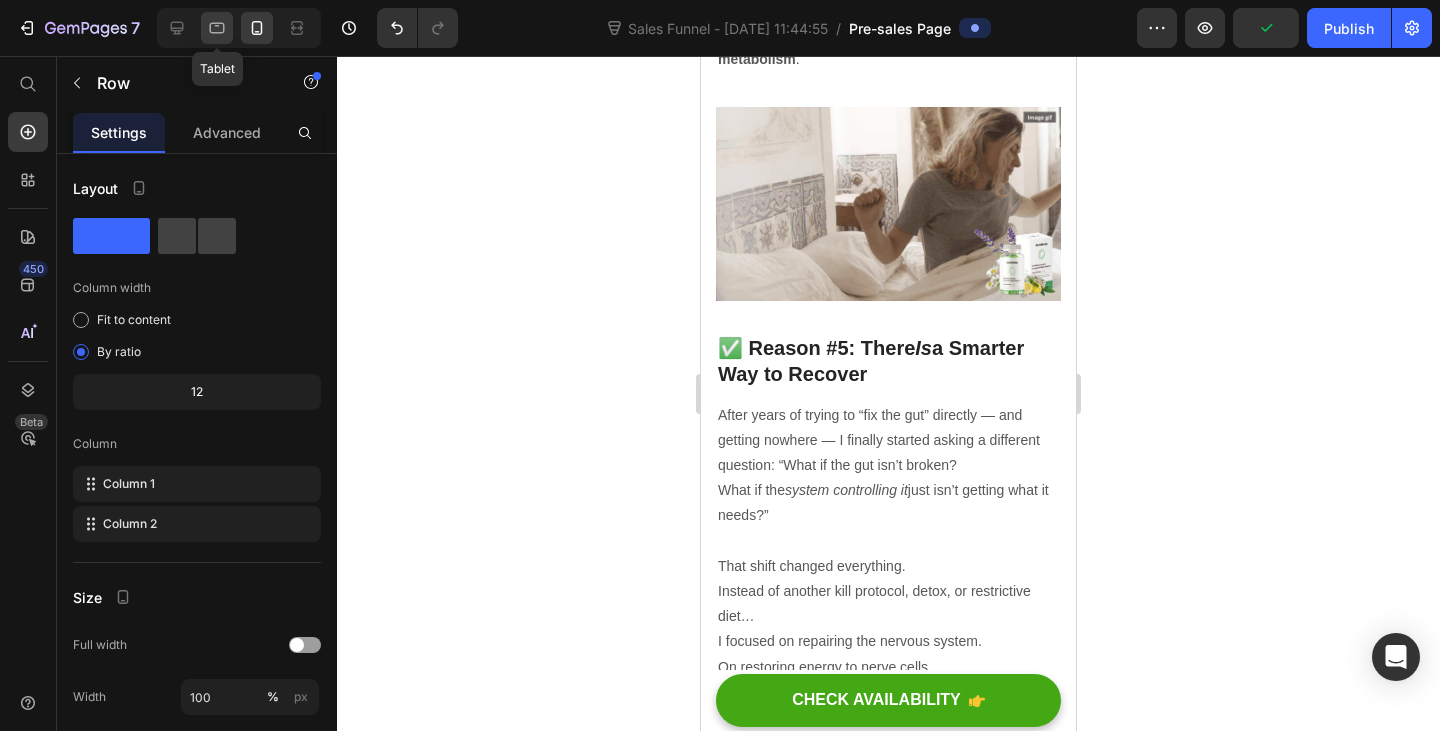 click 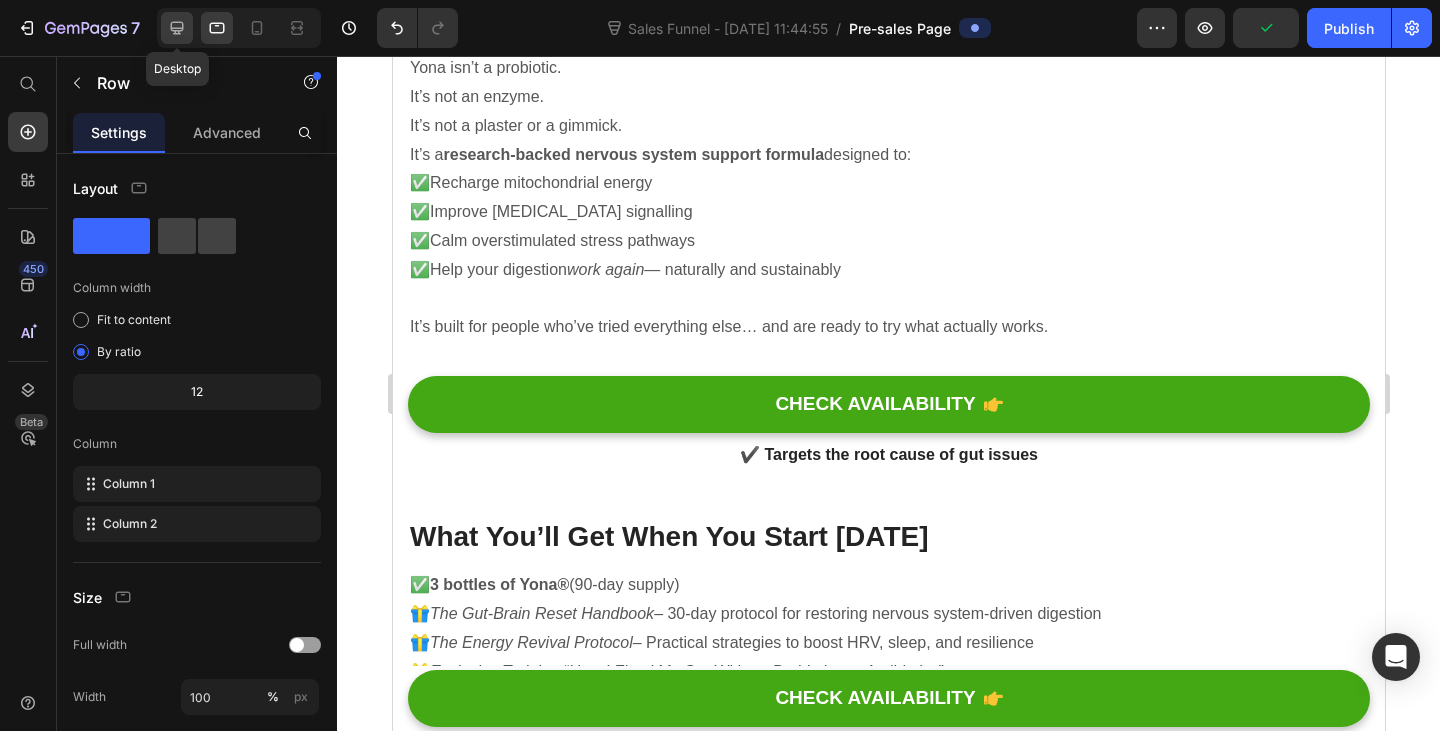 click 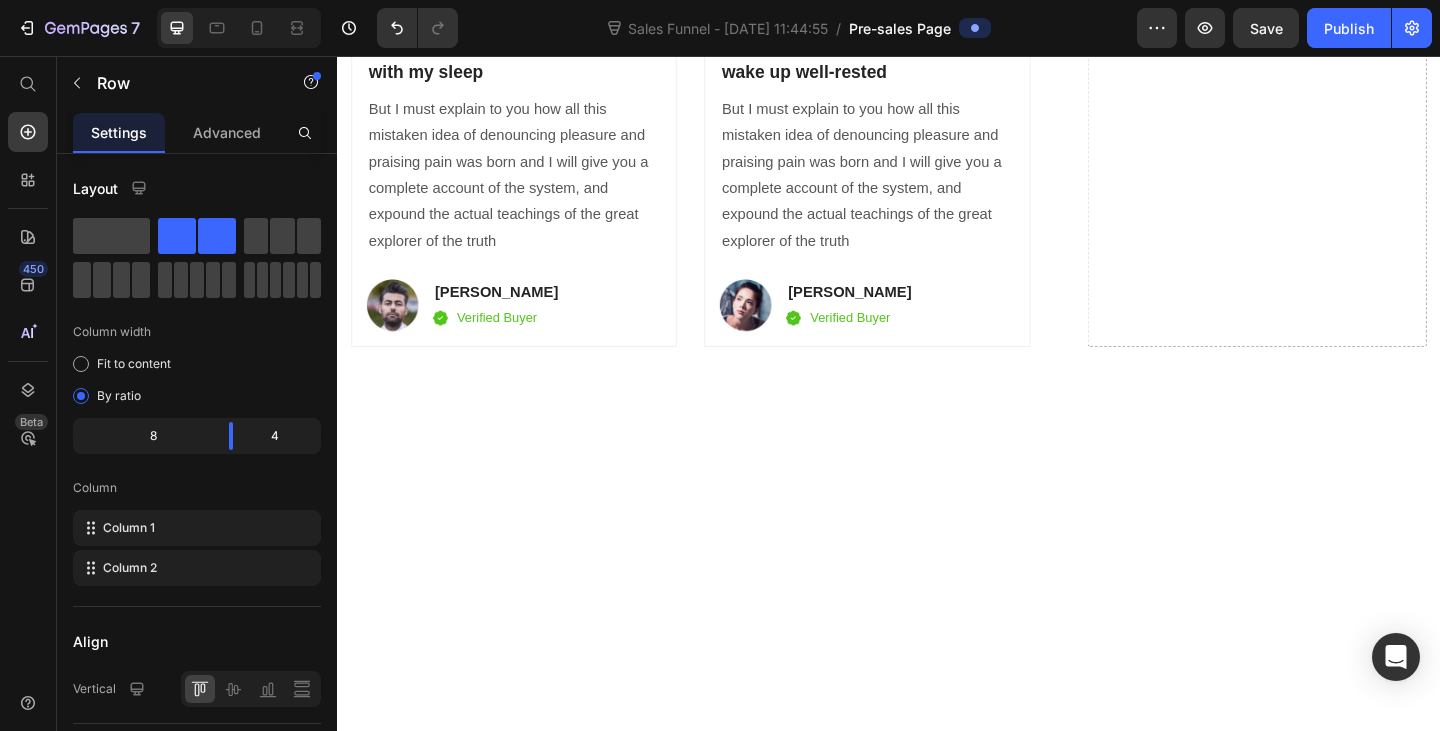 scroll, scrollTop: 5382, scrollLeft: 0, axis: vertical 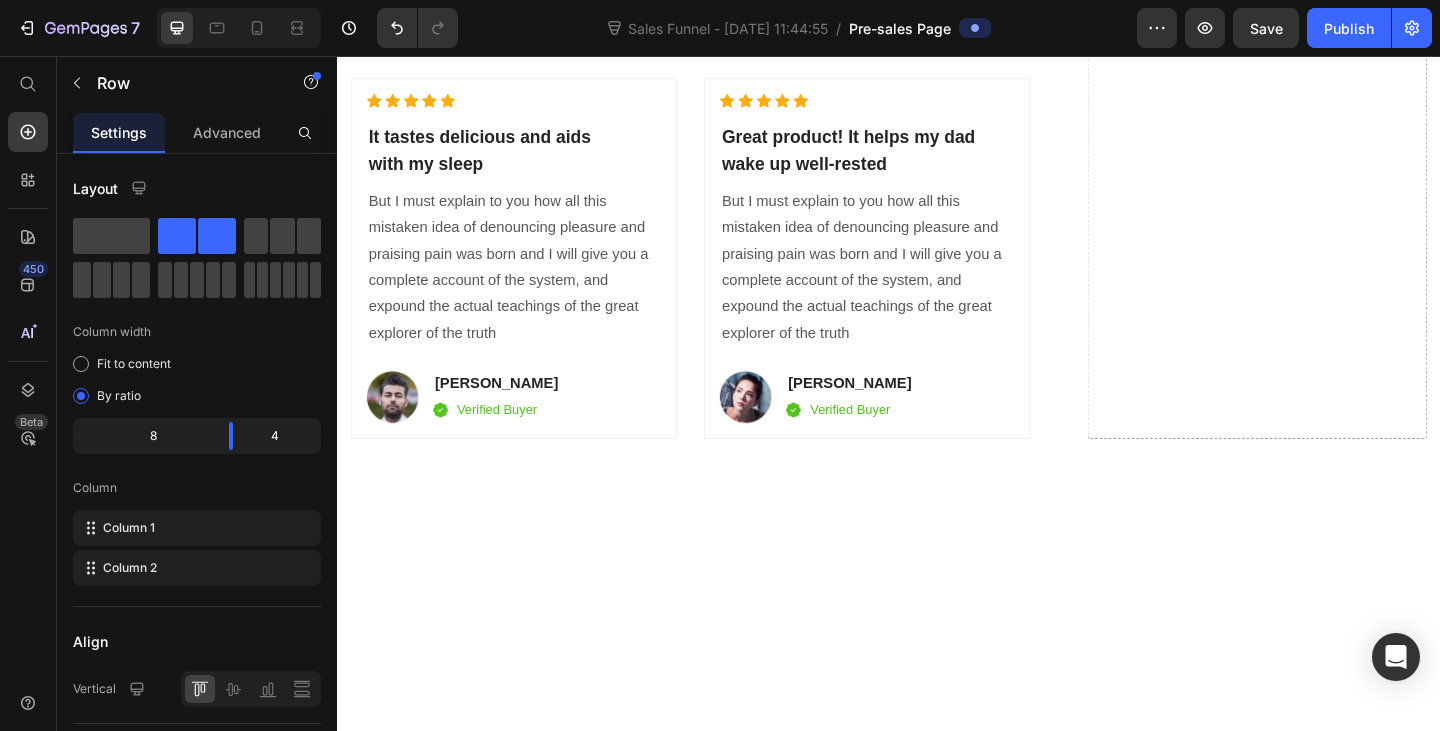 click on "Helps your brain and gut talk to each other again" at bounding box center (476, -1090) 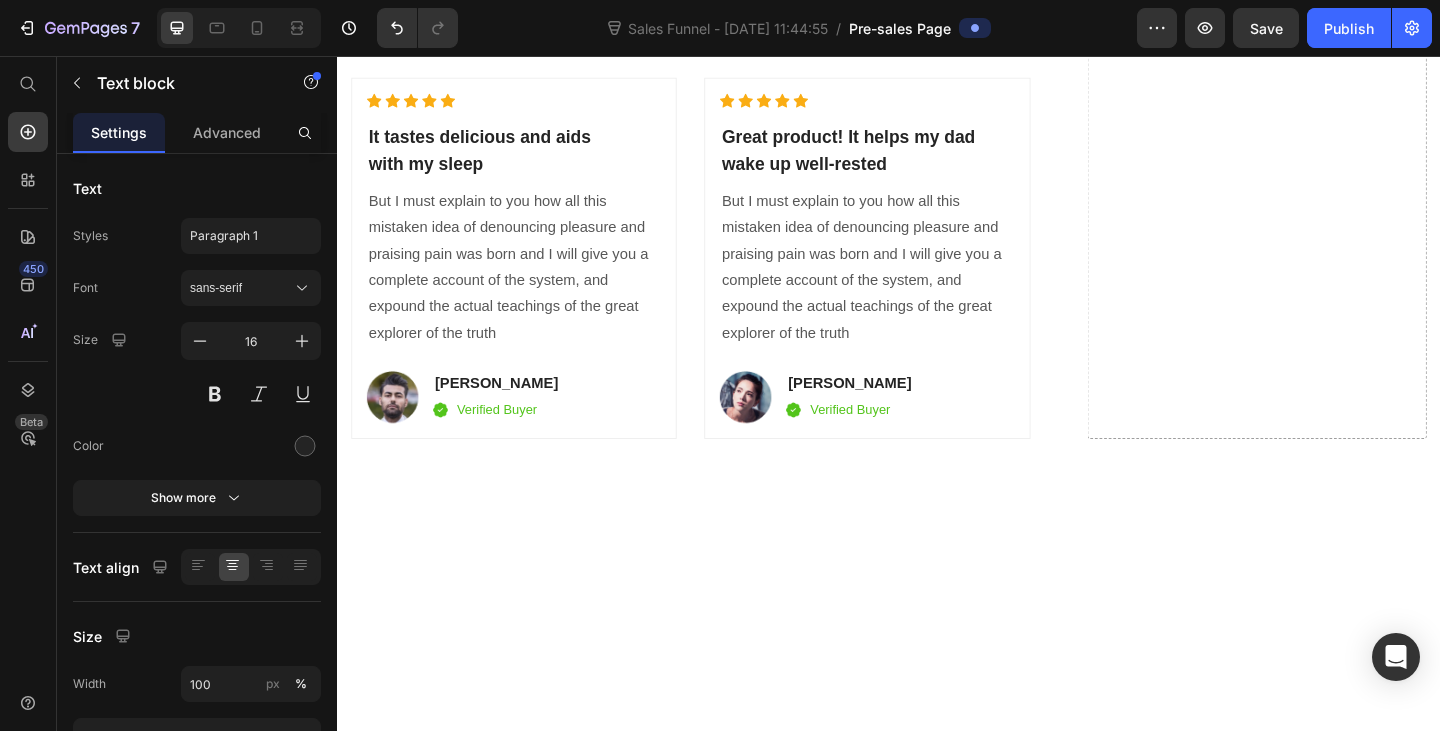 click on "Helps your brain and gut talk to each other again" at bounding box center (476, -1090) 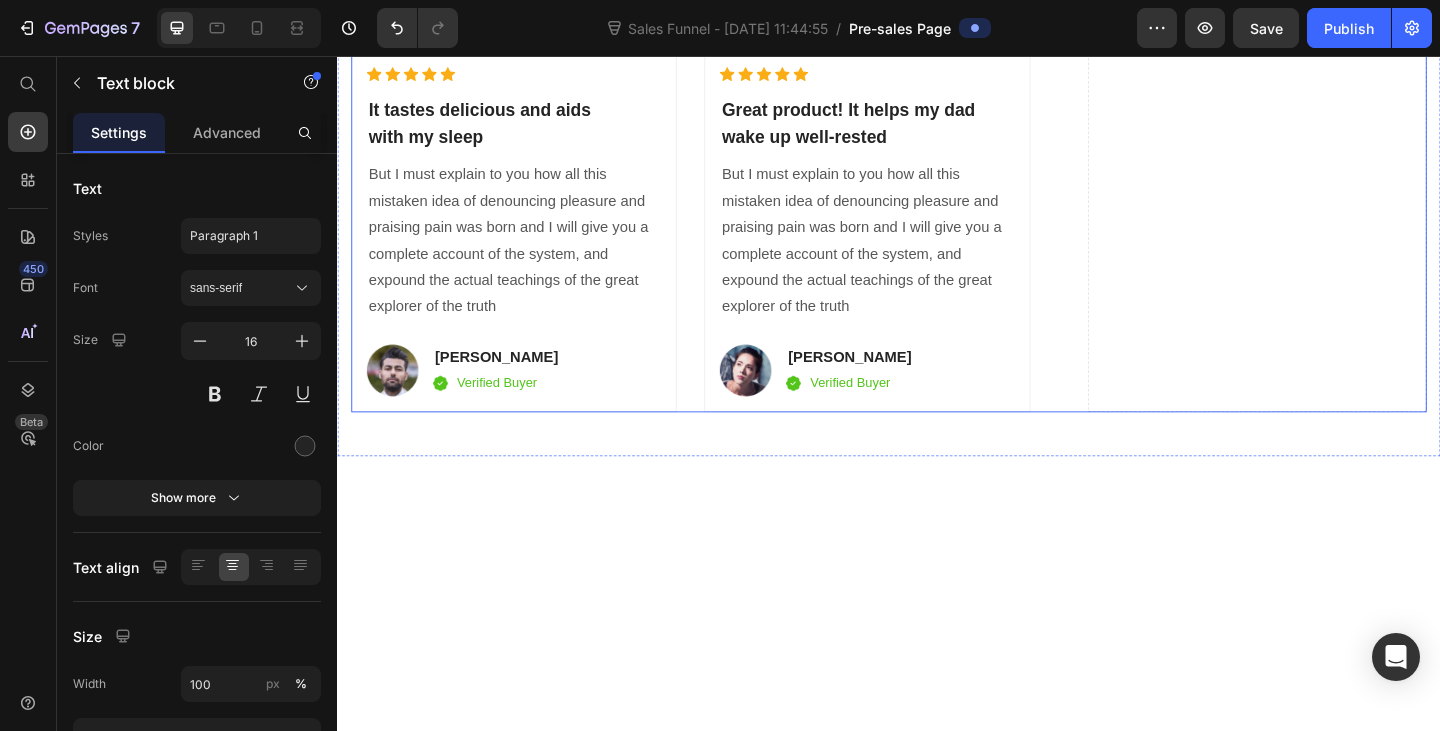 click on "Drop element here" at bounding box center [1337, -514] 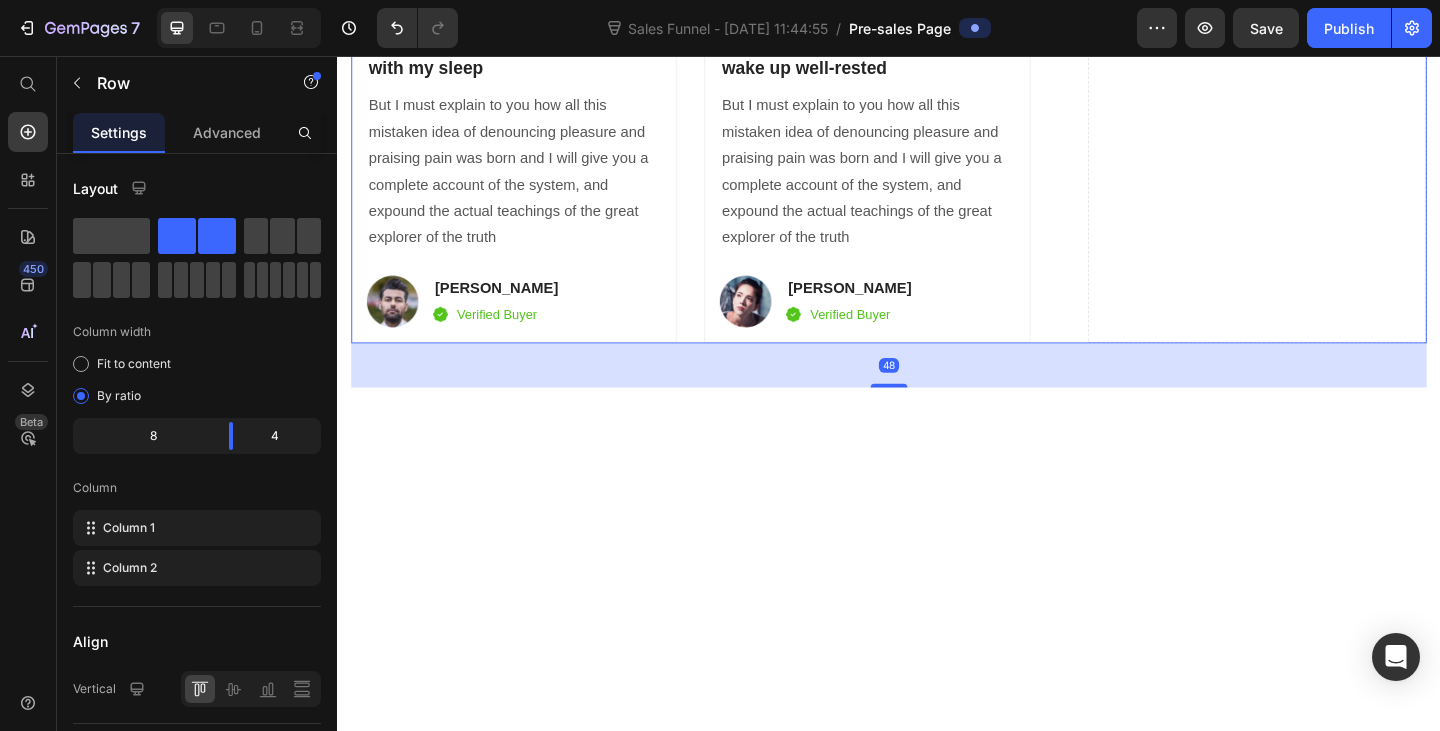 scroll, scrollTop: 5482, scrollLeft: 0, axis: vertical 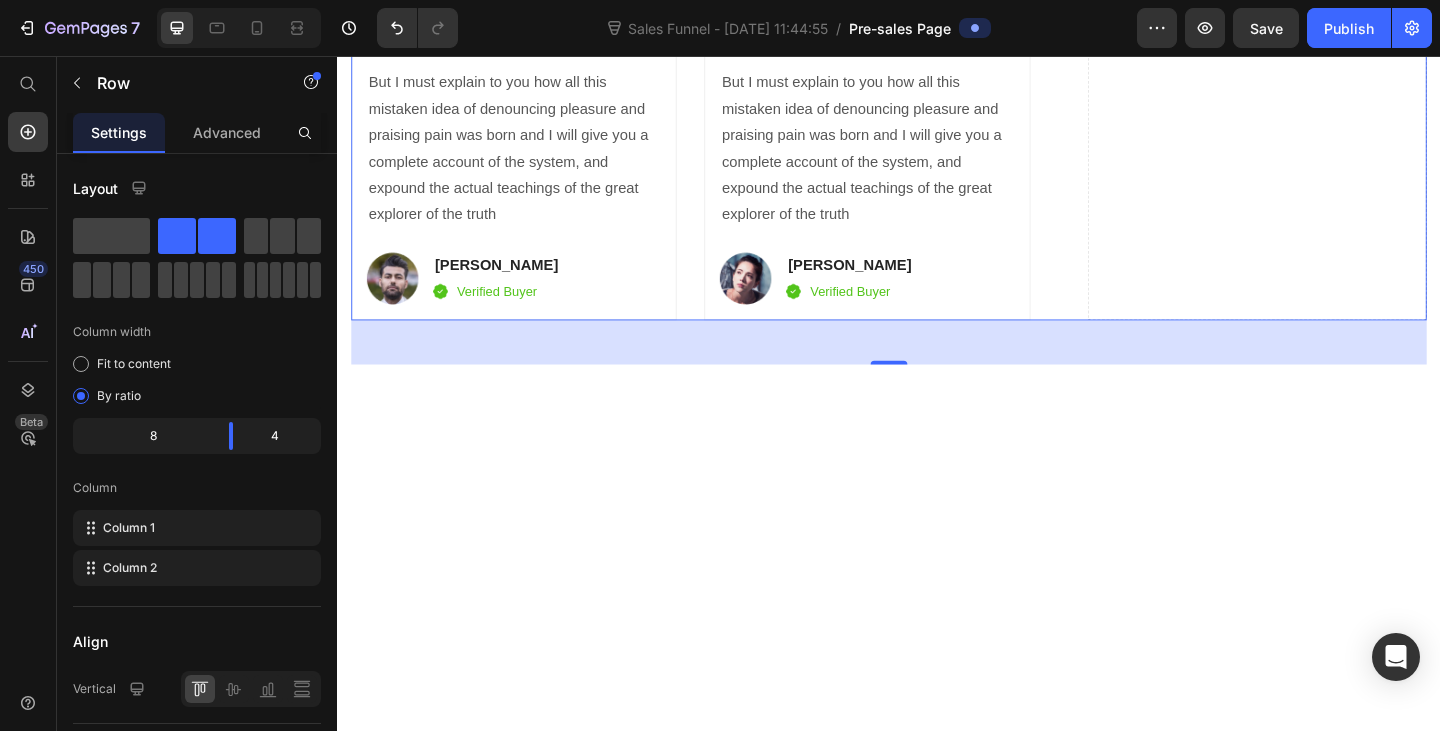 click on "Differentiation Point 3" at bounding box center [476, -1139] 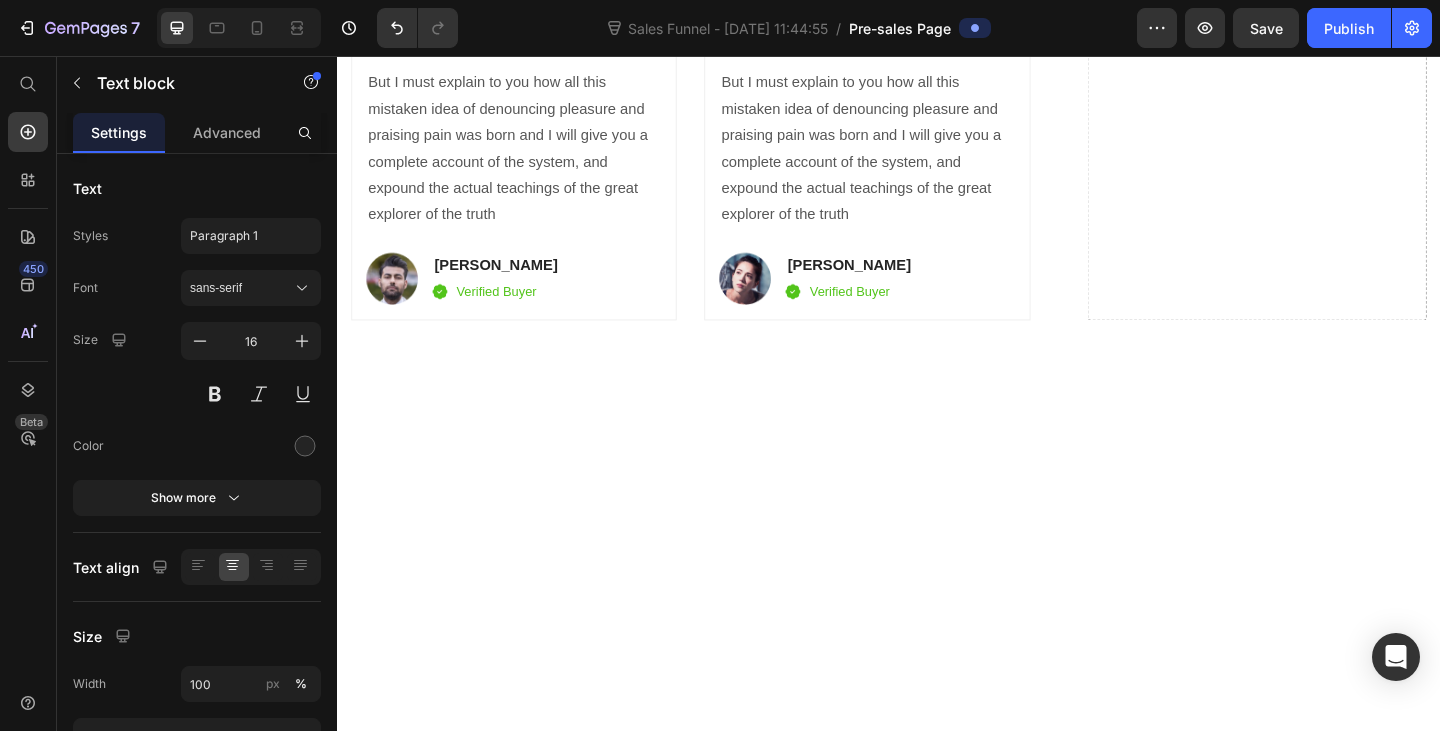 click on "Differentiation Point 3" at bounding box center (476, -1139) 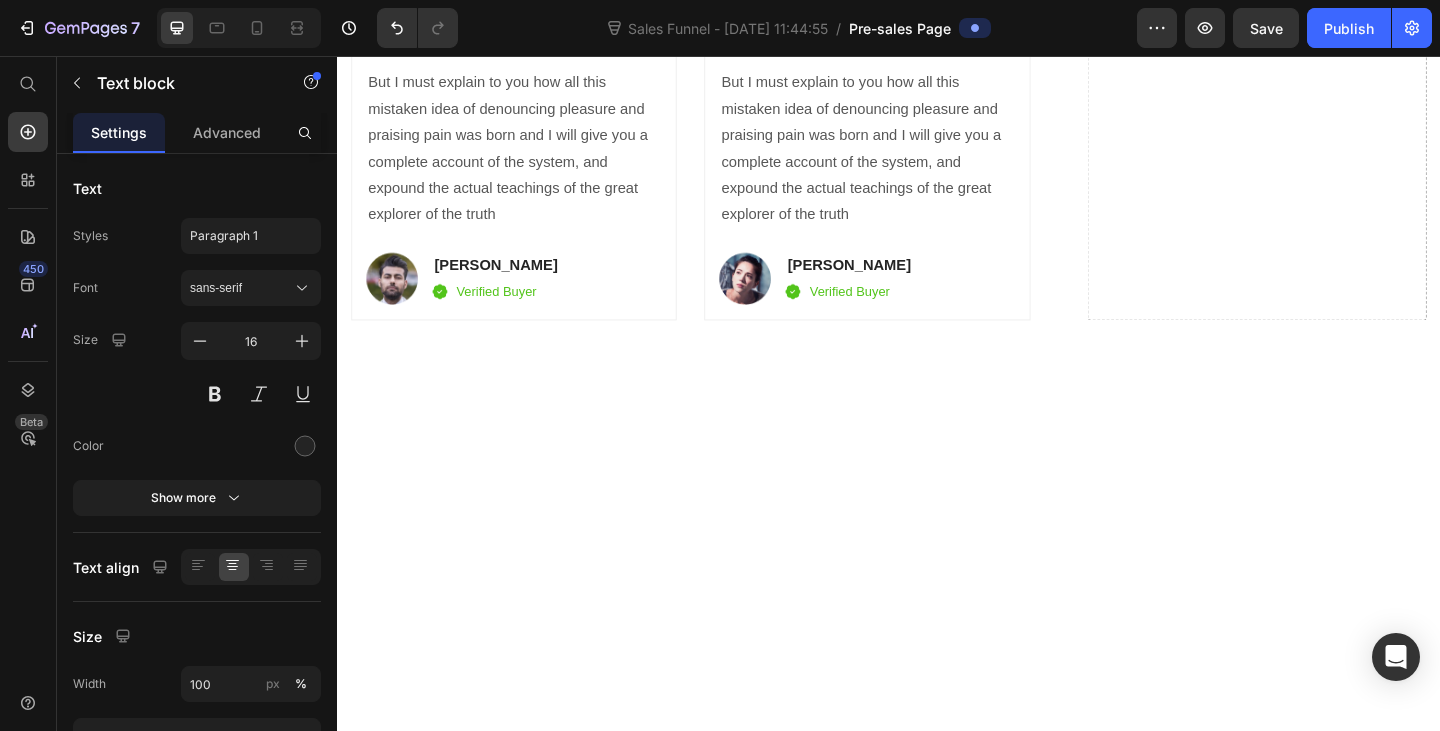 click on "Differentiation Point 4" at bounding box center (476, -1074) 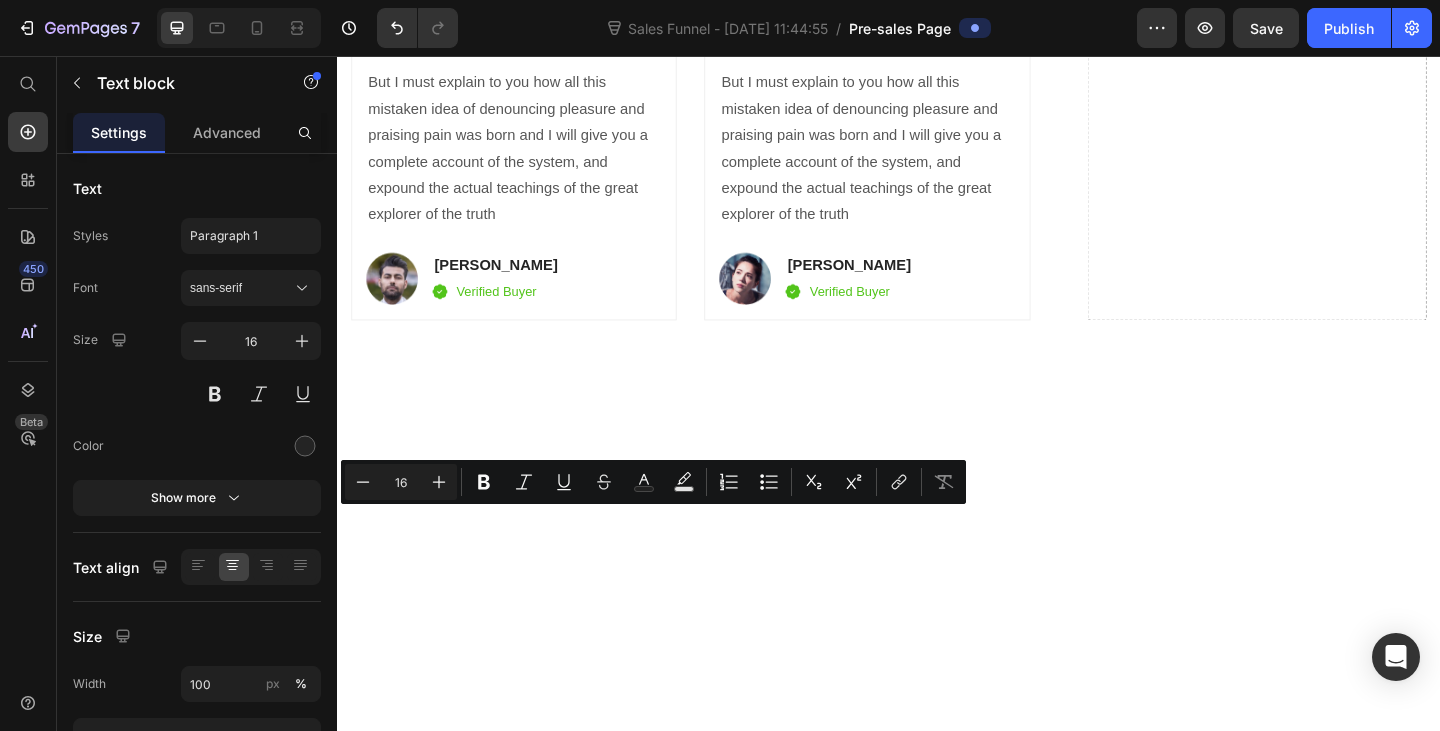 click on "Differentiation Point 4" at bounding box center [476, -1074] 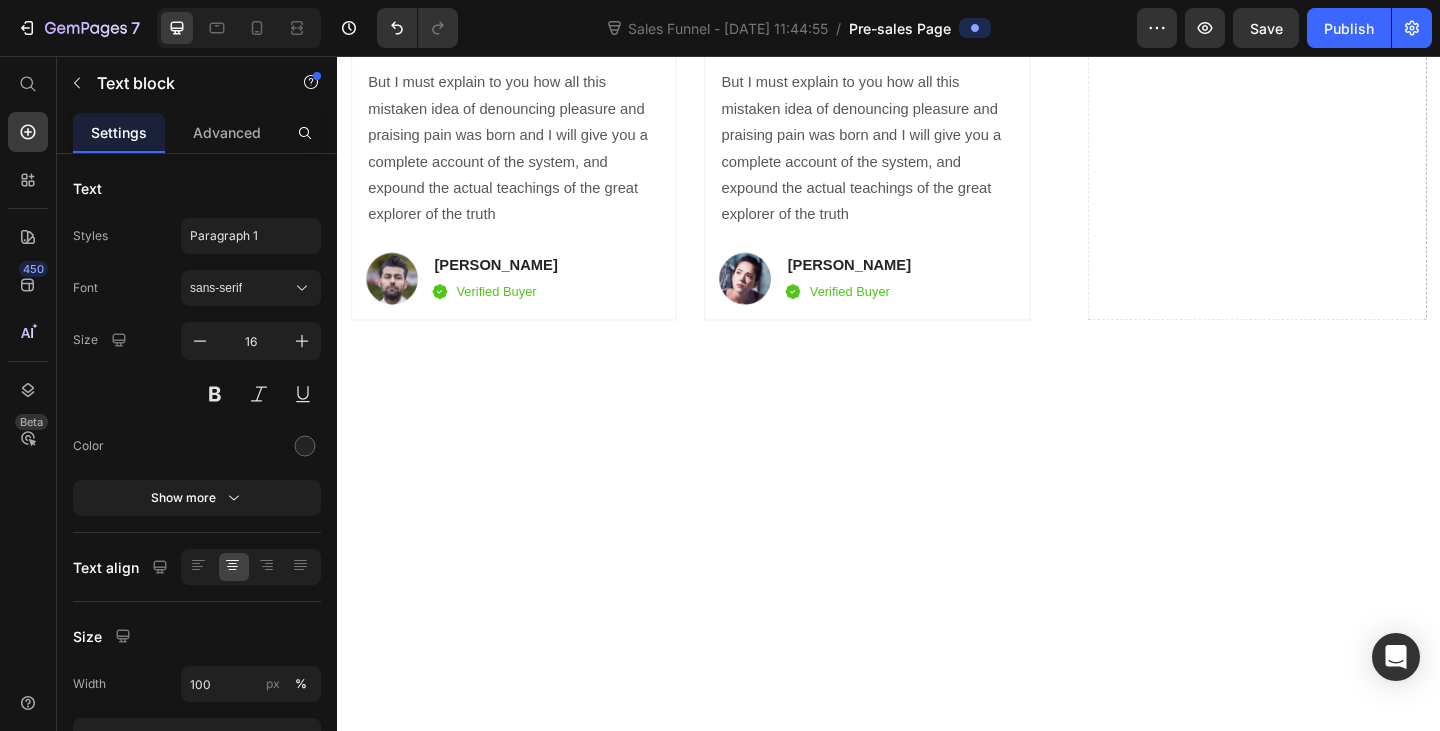 click on "Differentiation Point 4" at bounding box center [476, -1074] 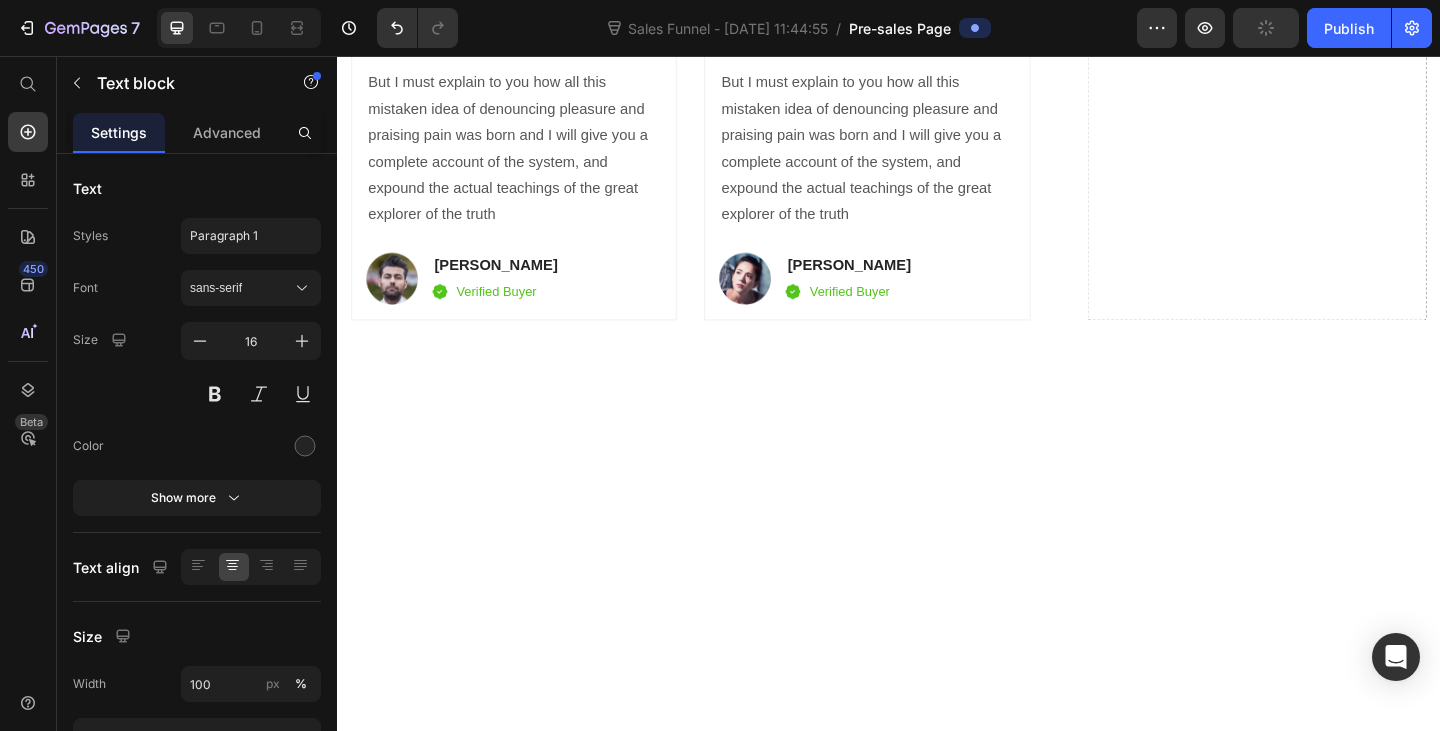click on "Targets the root cause, not symptoms" at bounding box center [475, -1271] 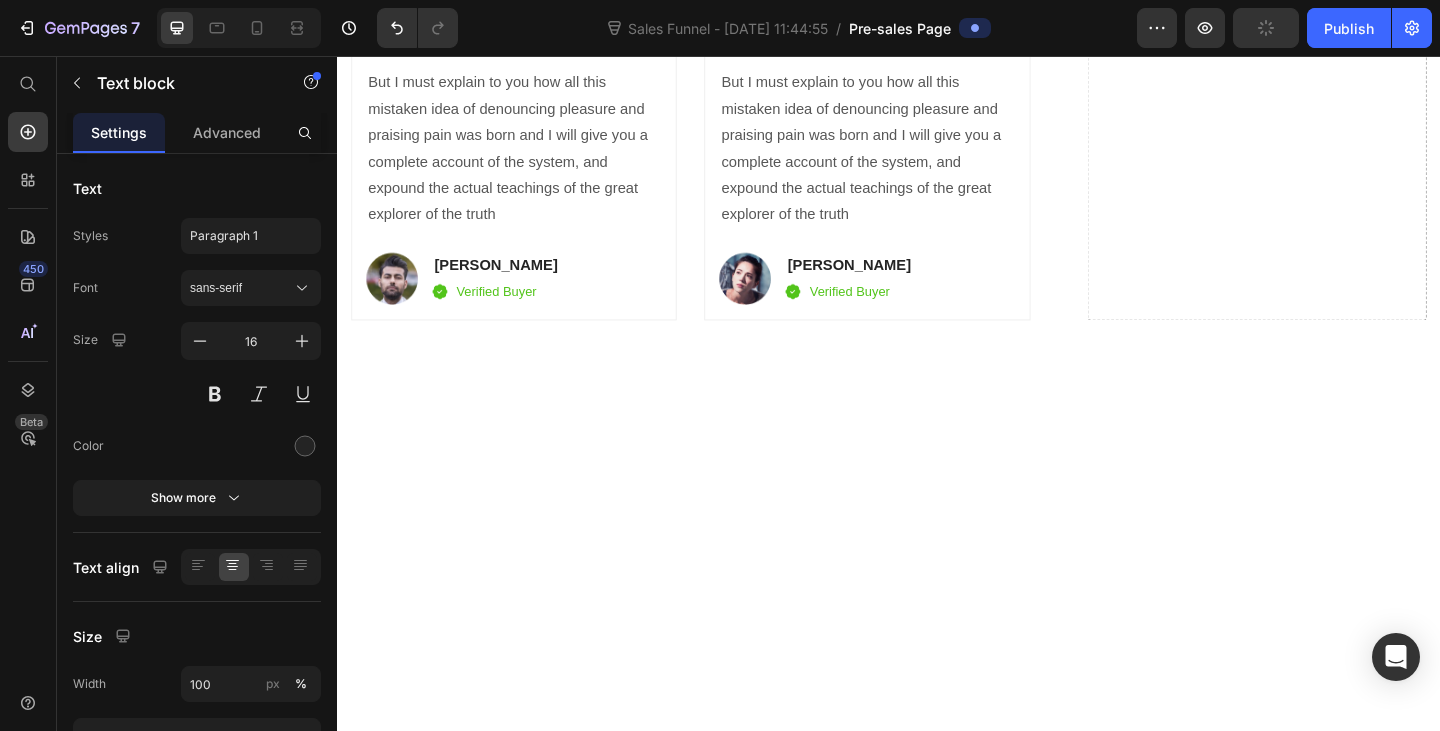 click on "Targets the root cause, not symptoms" at bounding box center [475, -1271] 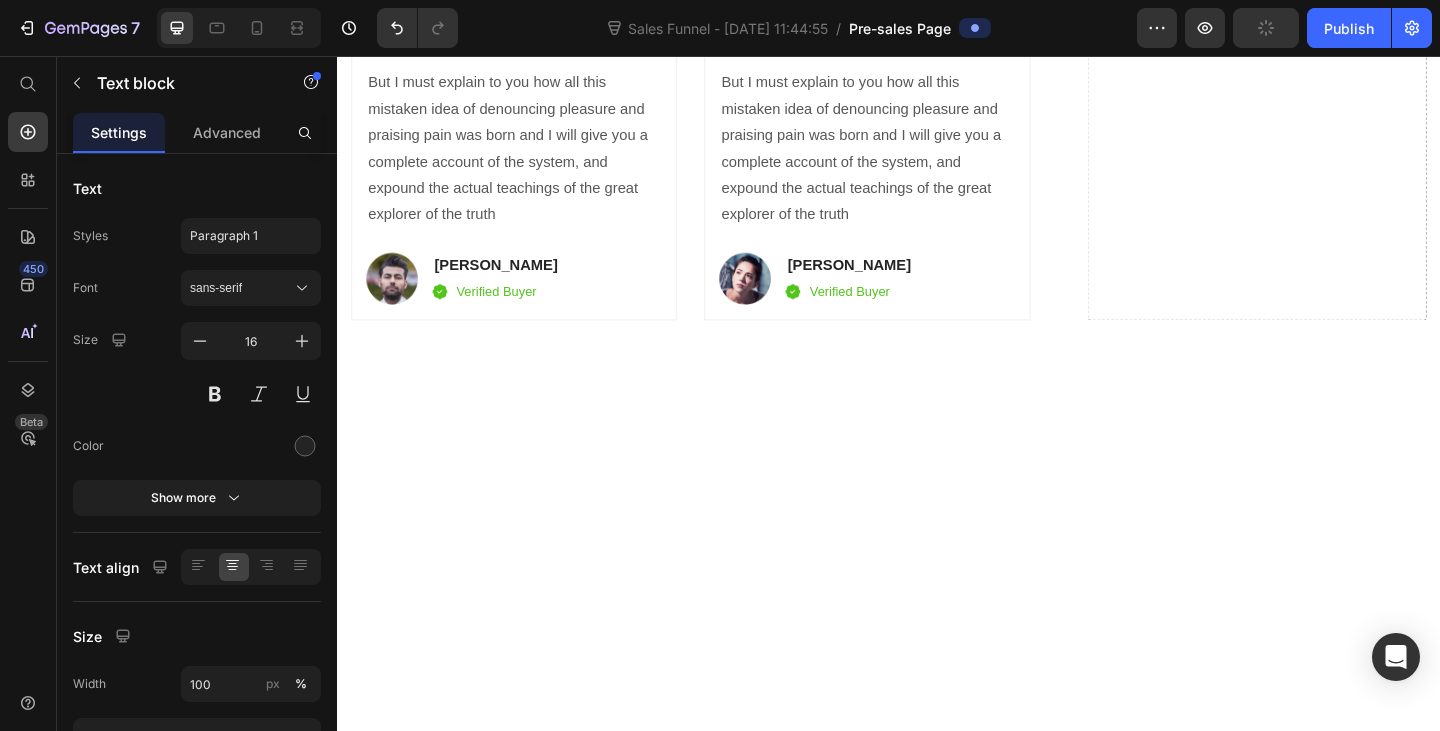 click on "Targets the root cause, not symptoms" at bounding box center (475, -1271) 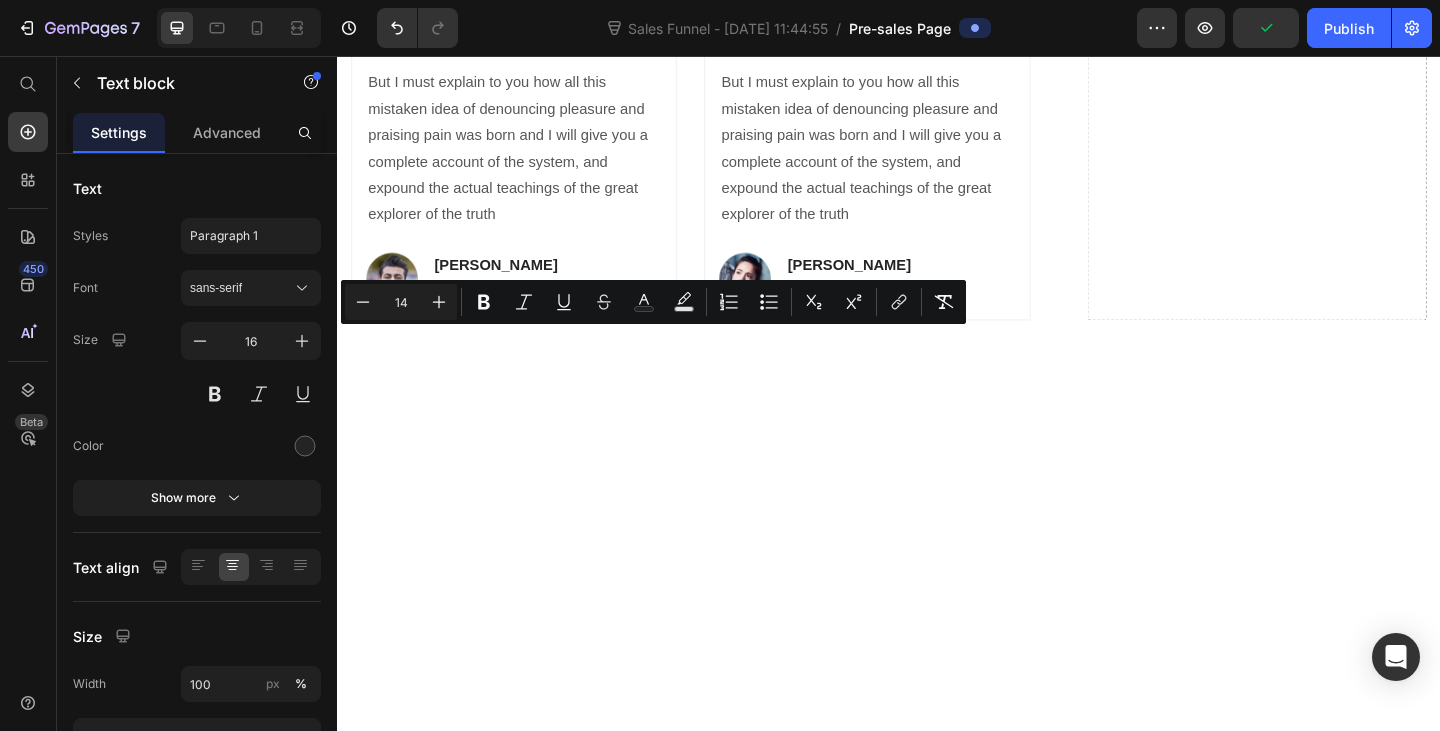 click on "Targets the root cause, not symptoms Text block   0" at bounding box center (476, -1271) 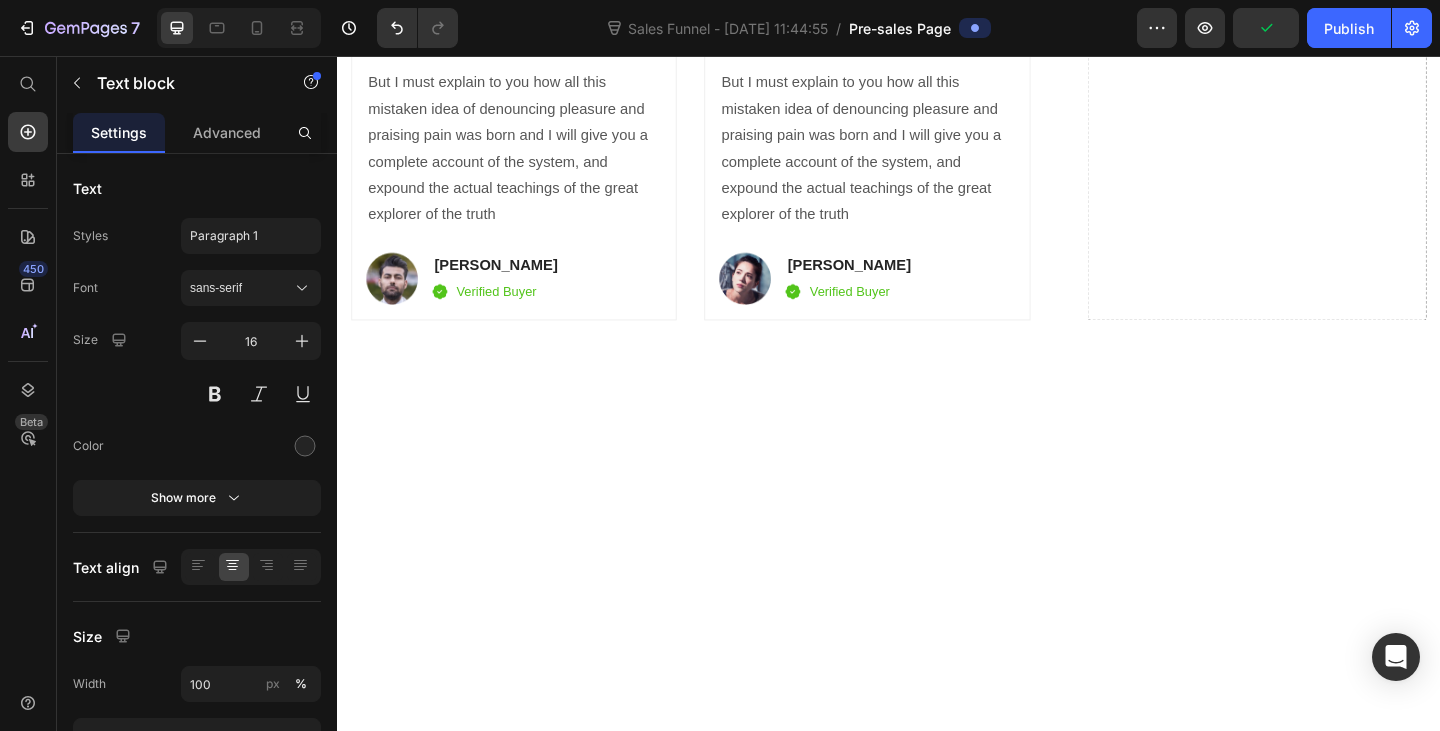 click on "Targets the root cause, not symptoms" at bounding box center [476, -1271] 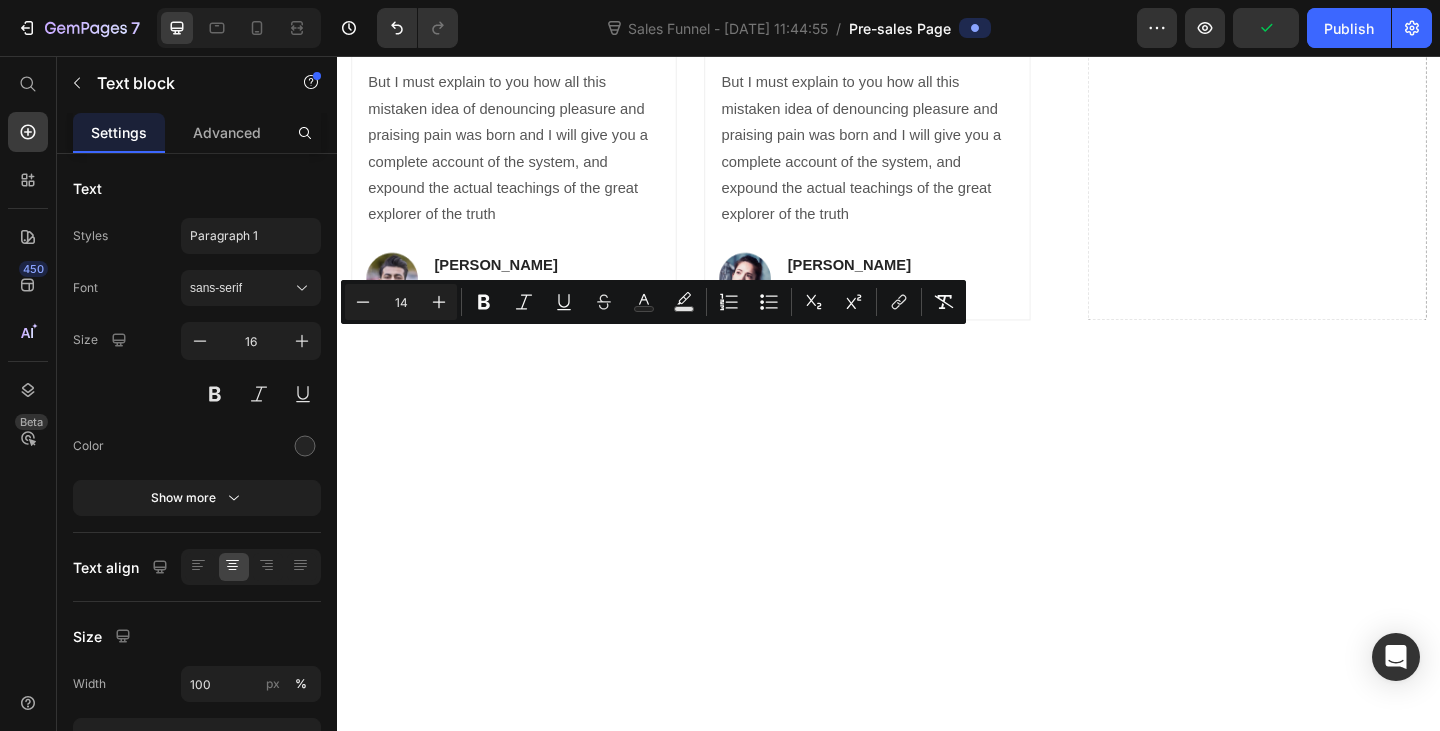 click on "Targets the root cause, not symptoms" at bounding box center [476, -1271] 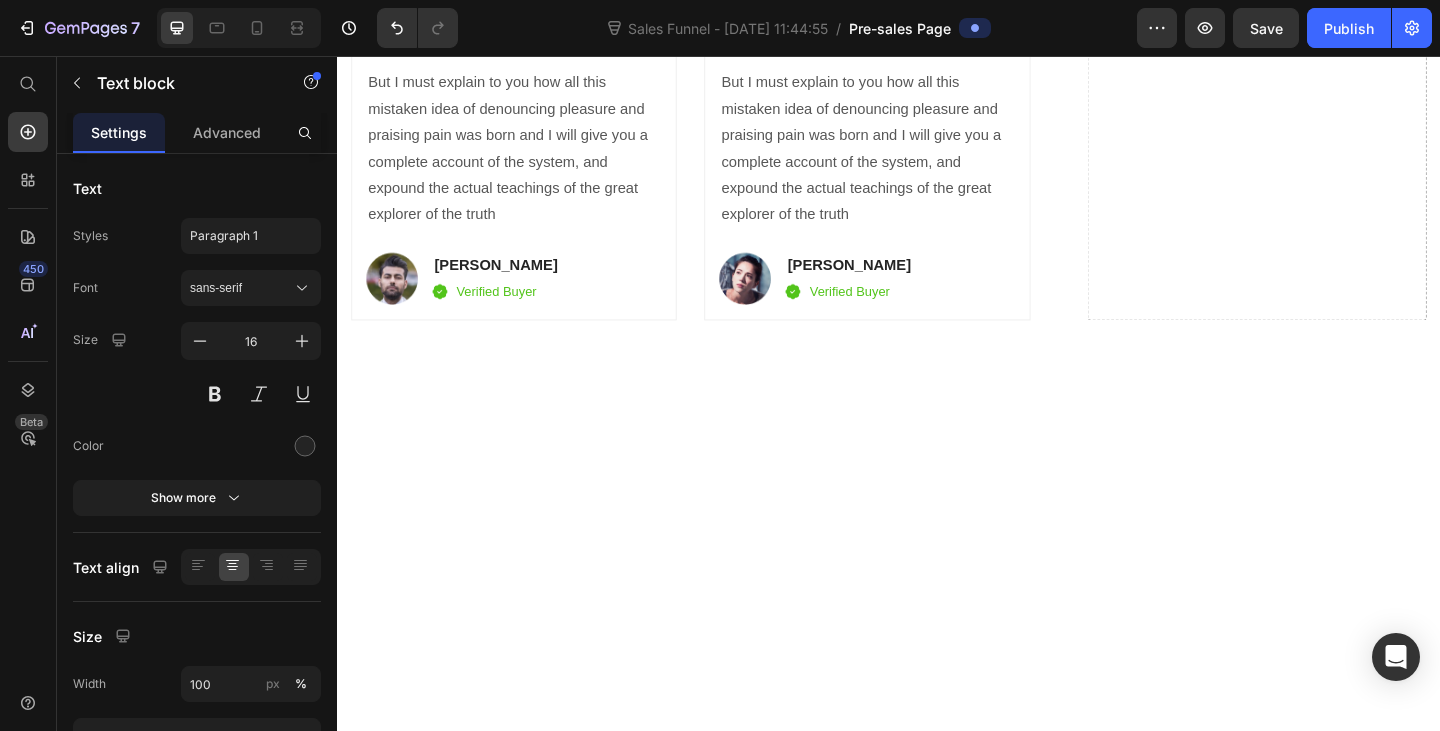 drag, startPoint x: 506, startPoint y: 370, endPoint x: 592, endPoint y: 368, distance: 86.023254 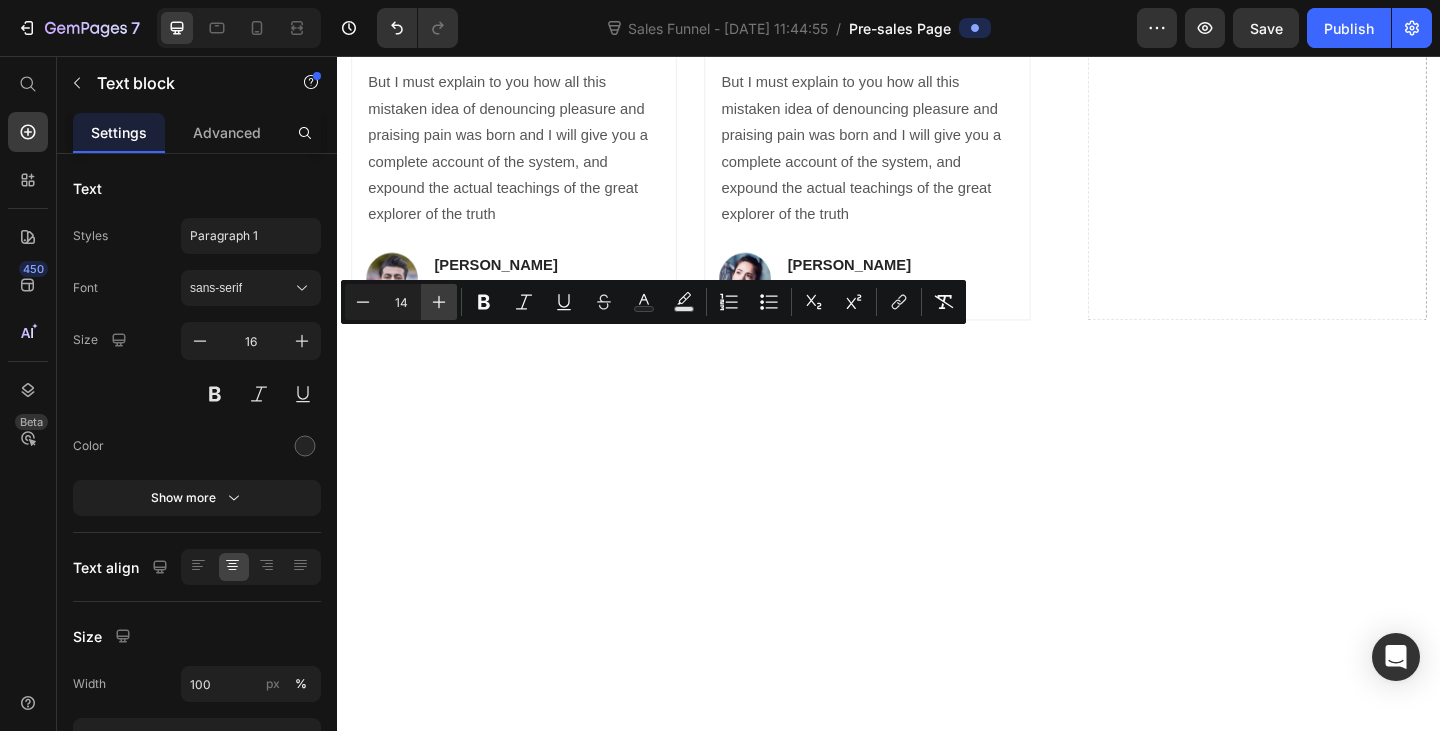 click 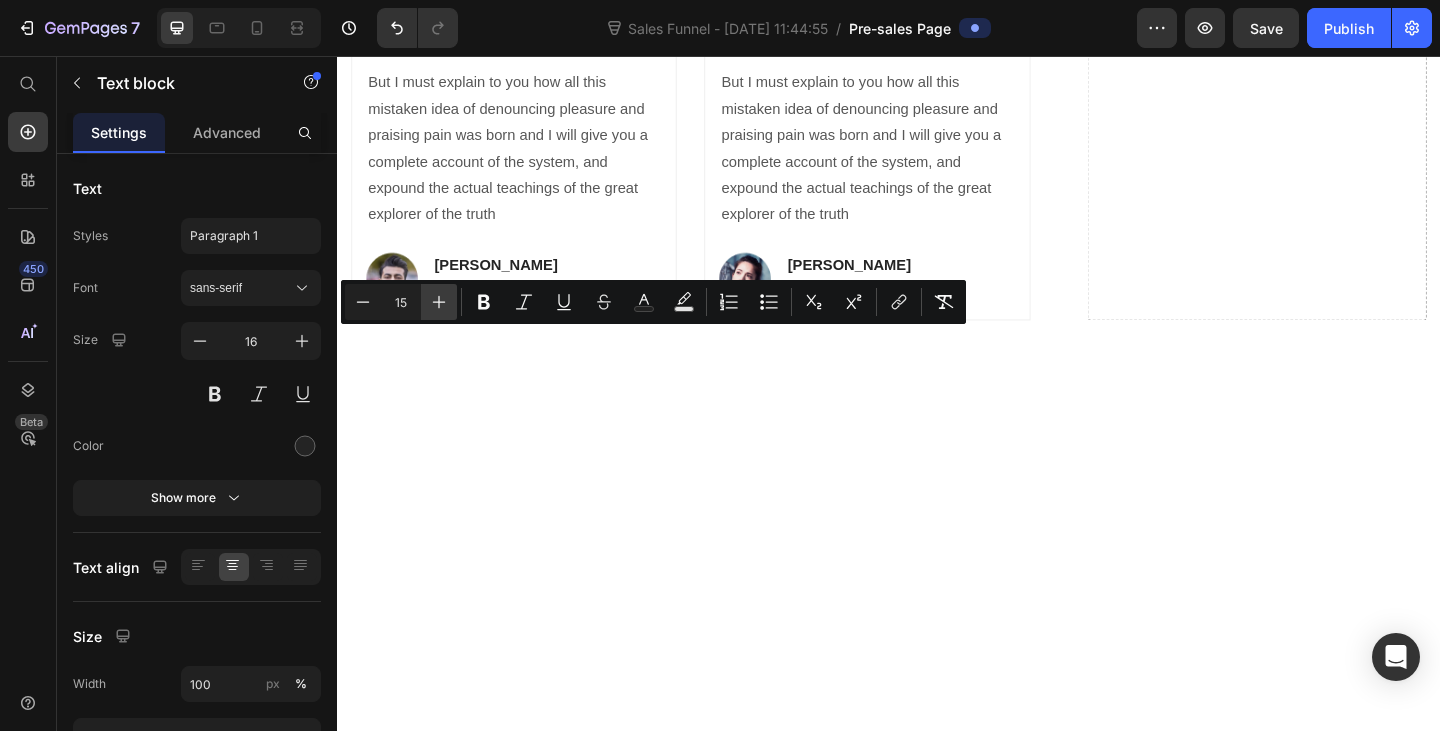 click 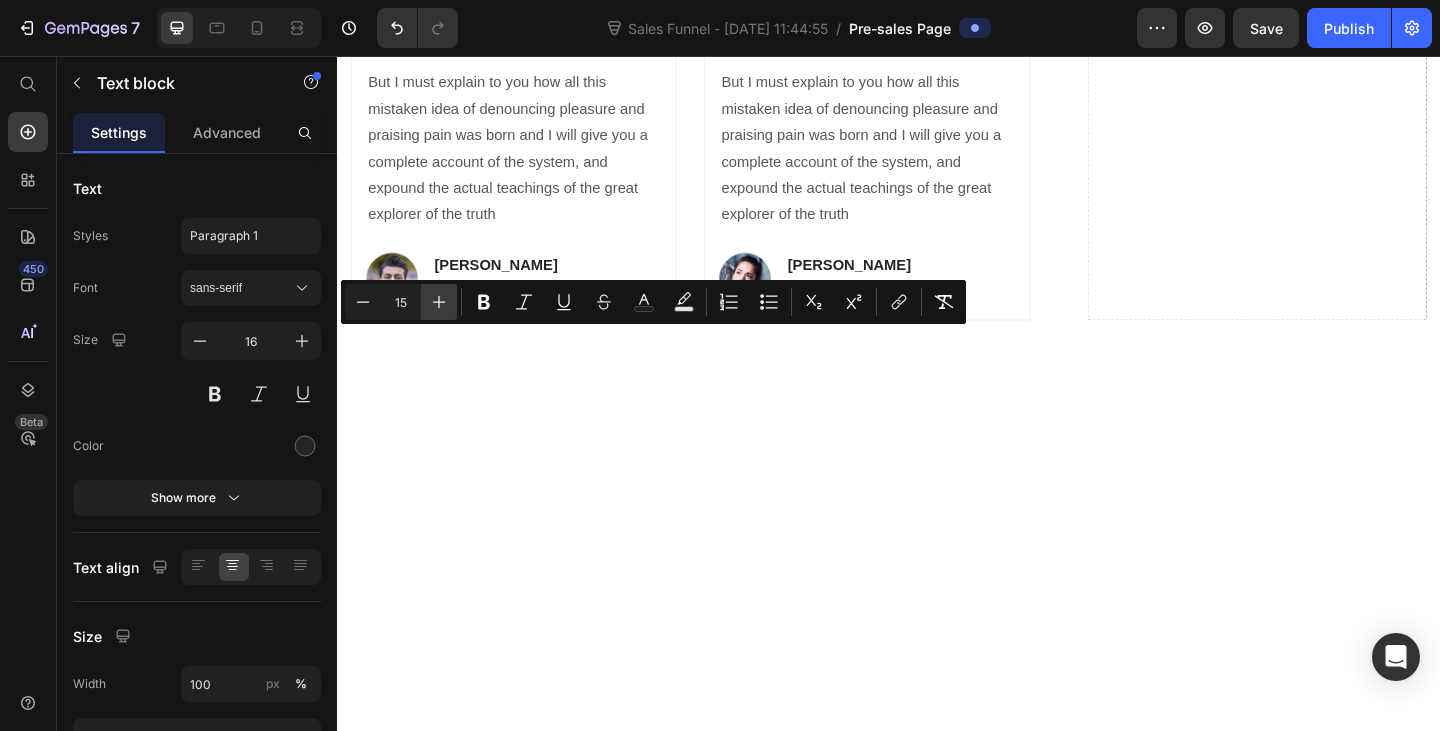type on "16" 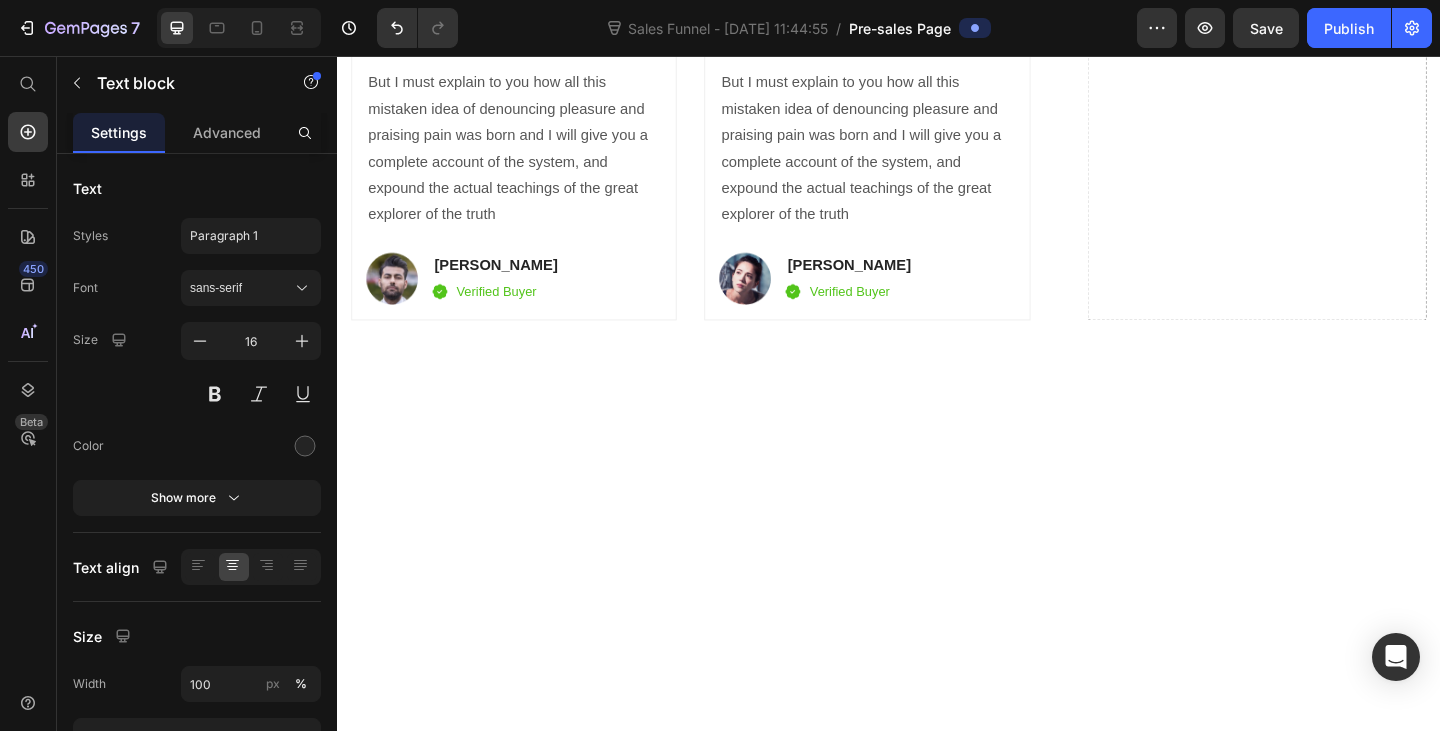 click on "Backed by long term studies" at bounding box center [476, -1205] 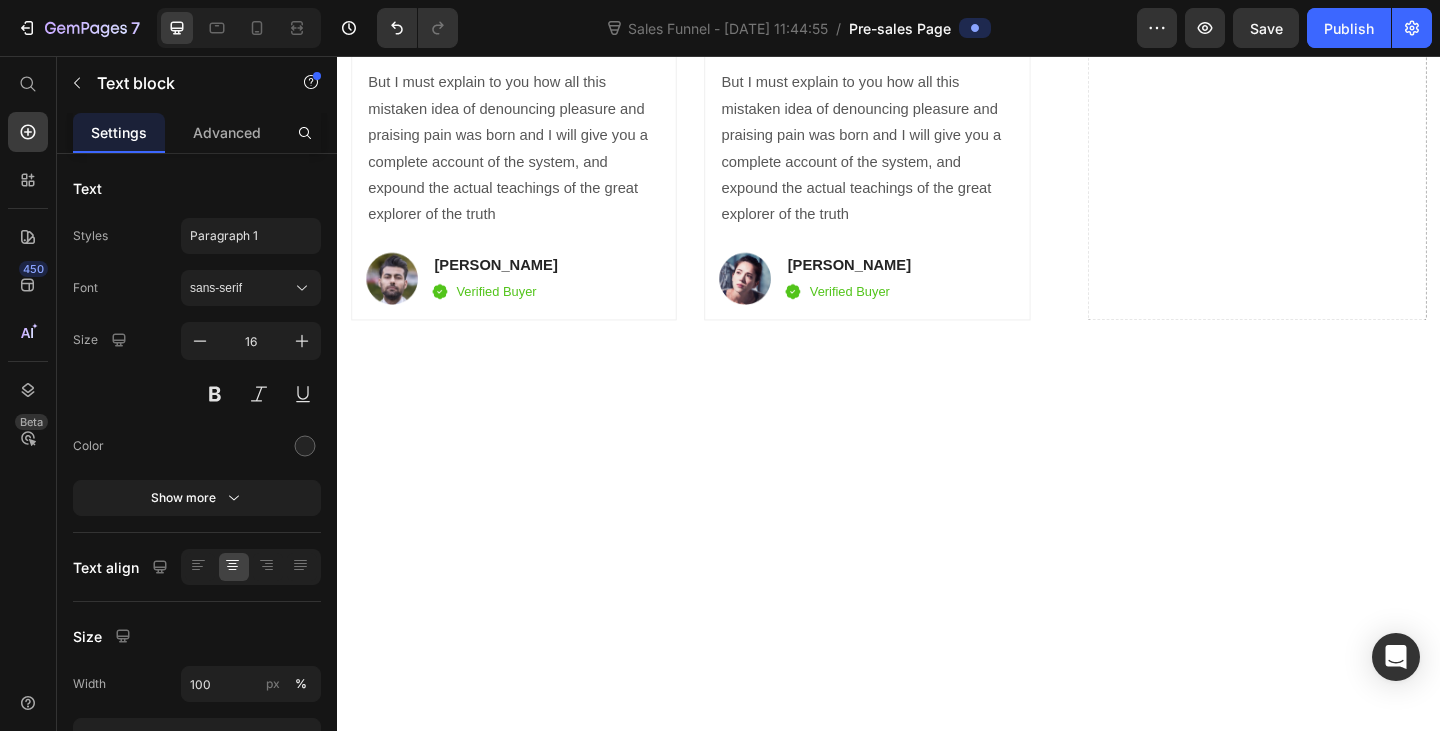click on "Backed by long term studies" at bounding box center (476, -1205) 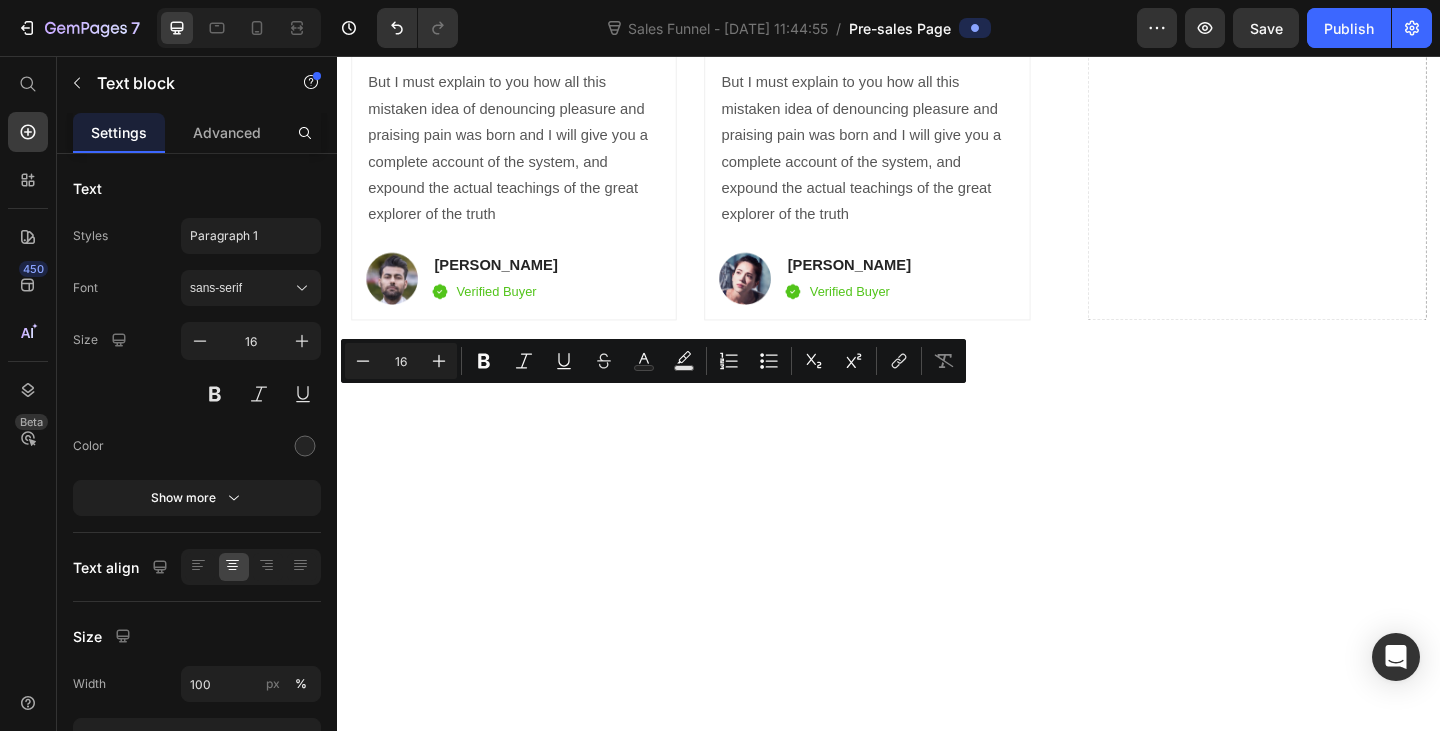 click on "Clinically Backed" at bounding box center (476, -1074) 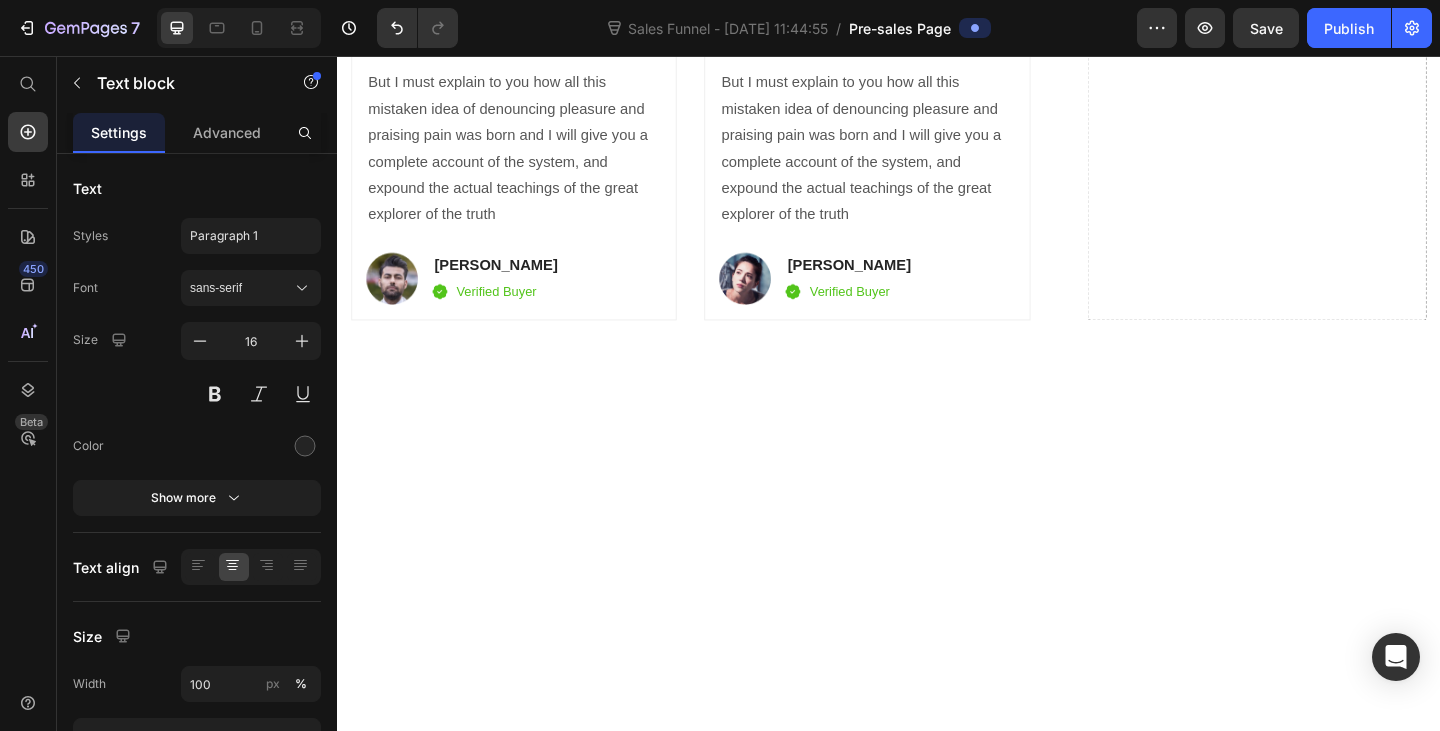 click on "Differentiation Point 5 Text block" at bounding box center (476, -1008) 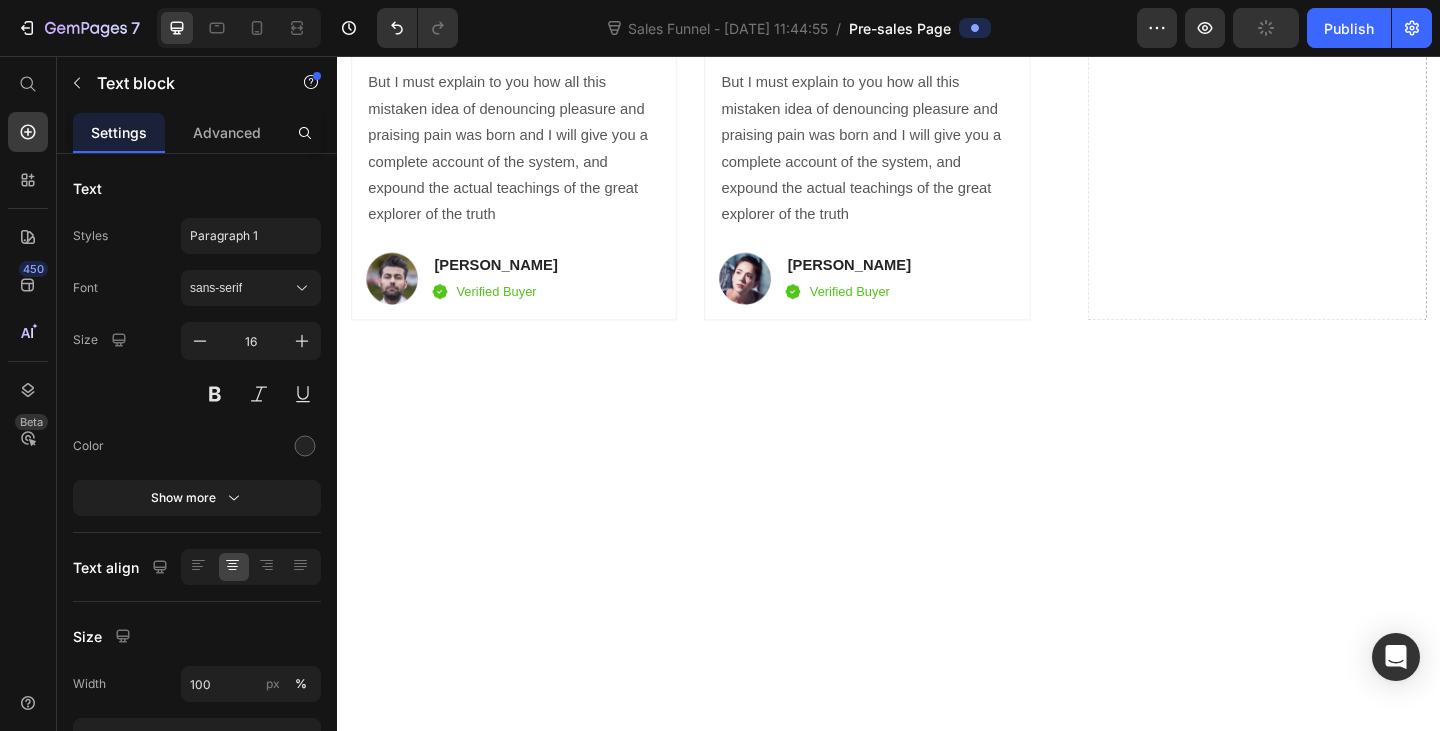 click on "Differentiation Point 5" at bounding box center [476, -1008] 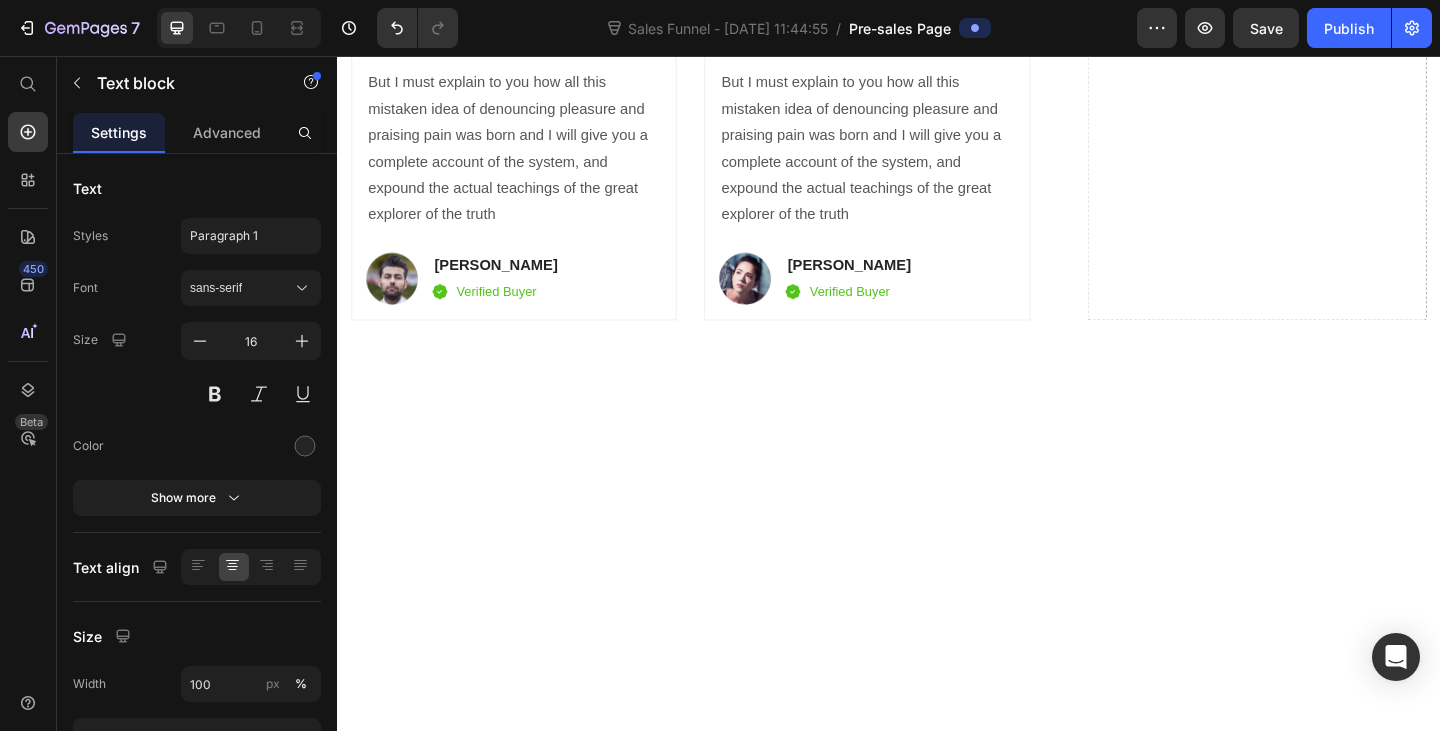 click on "Icon" at bounding box center (722, -1049) 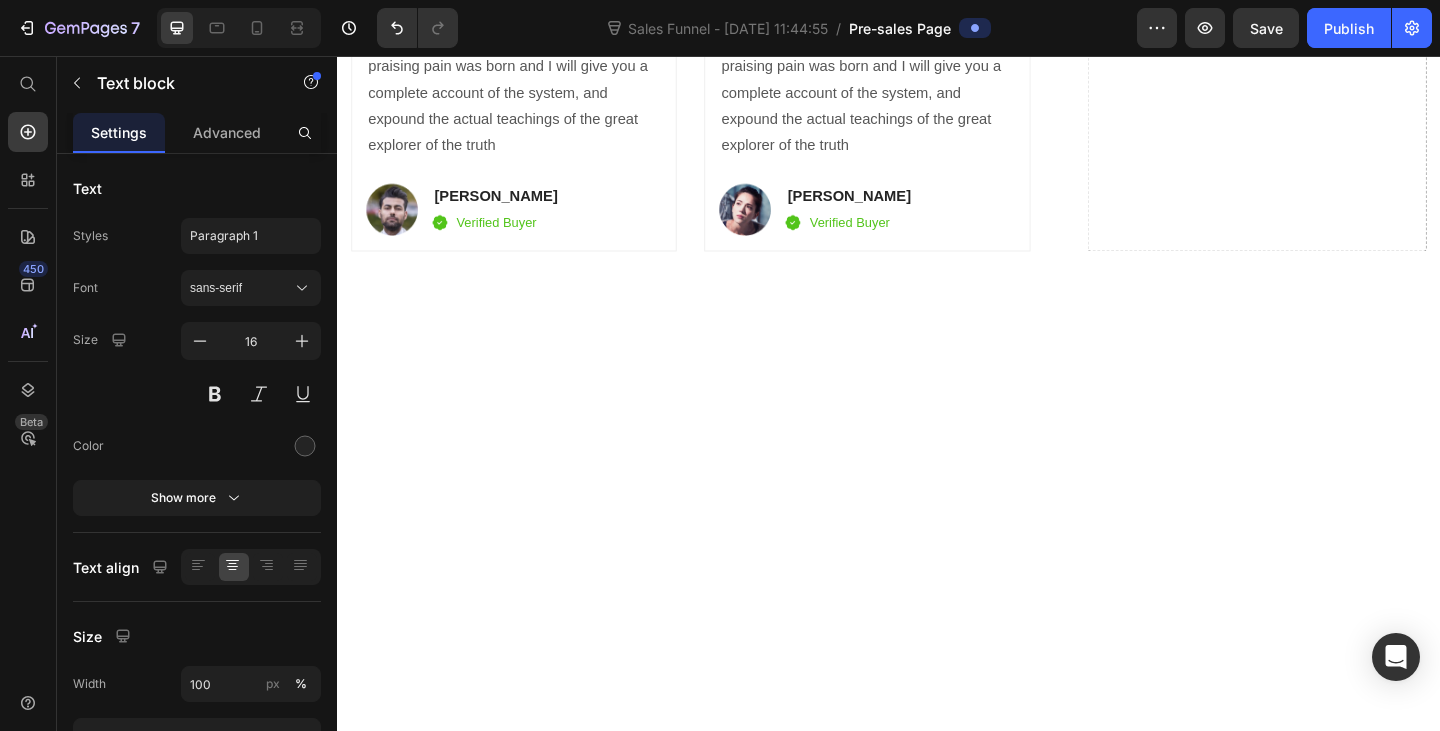 scroll, scrollTop: 5582, scrollLeft: 0, axis: vertical 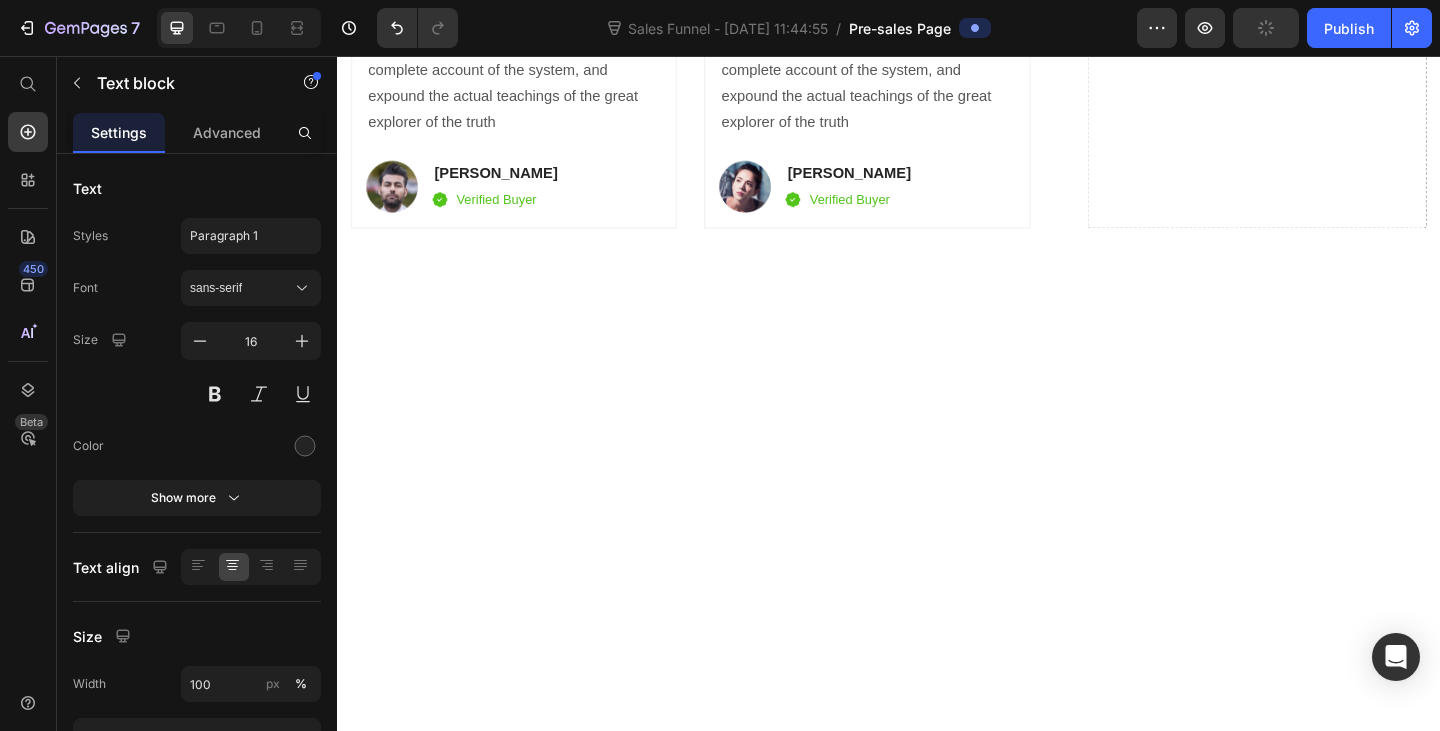 click 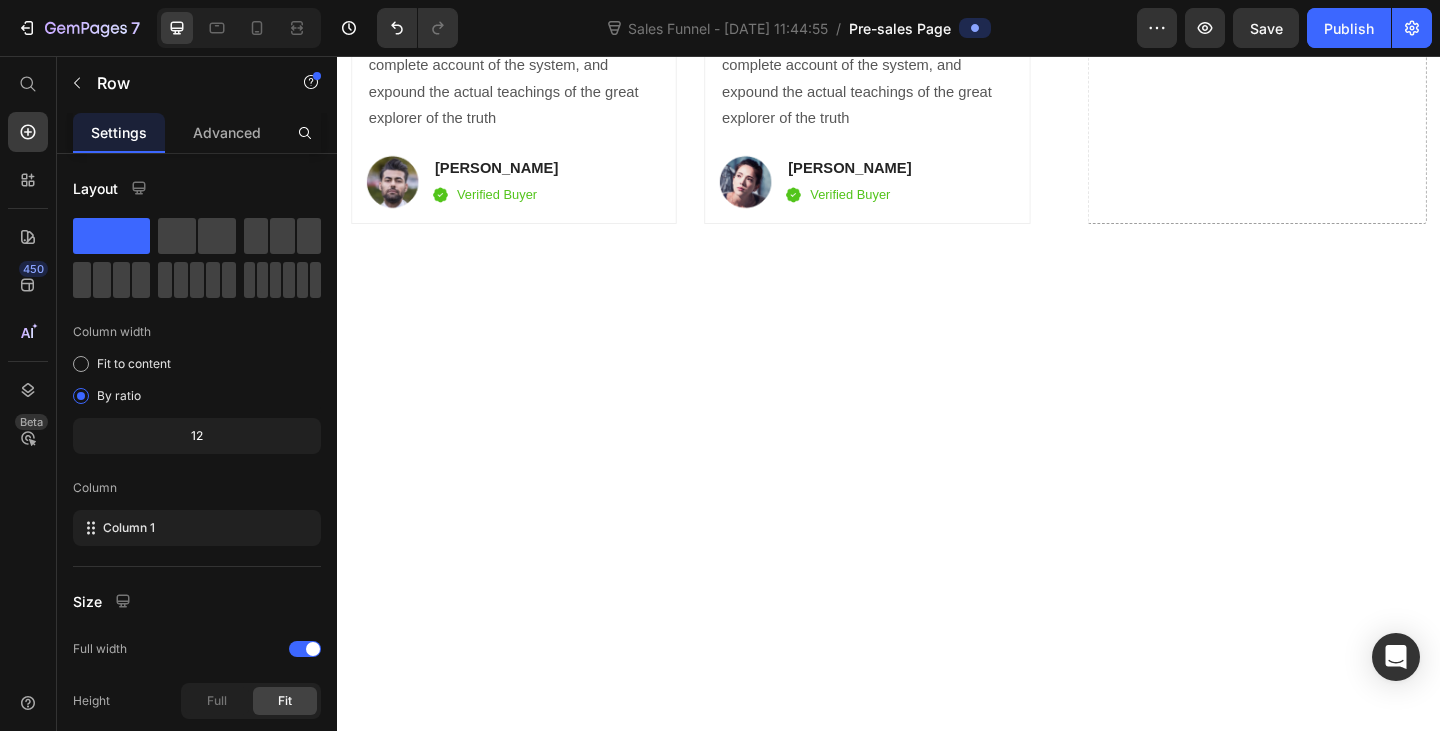click on "Drop element here" at bounding box center (476, -1044) 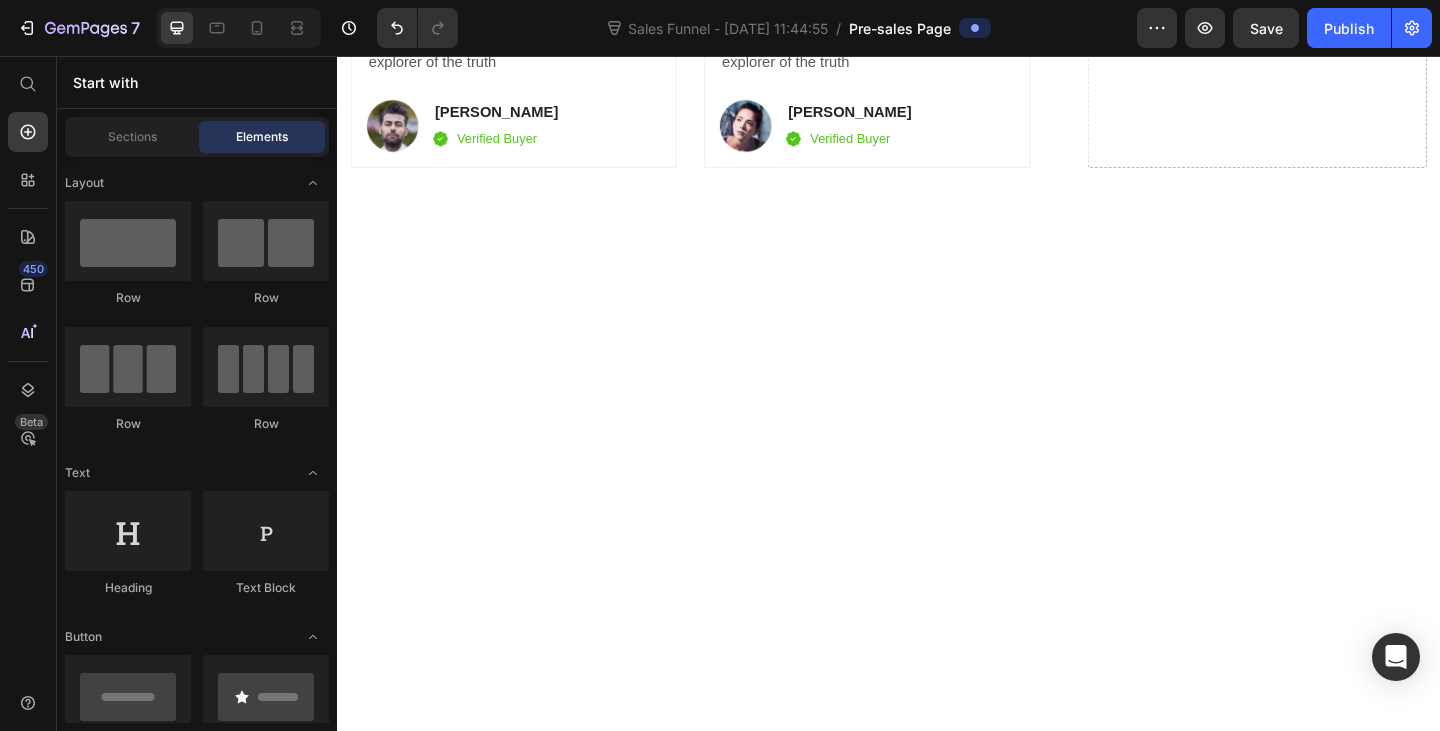click on "Differentiation Point 7" at bounding box center [476, -1042] 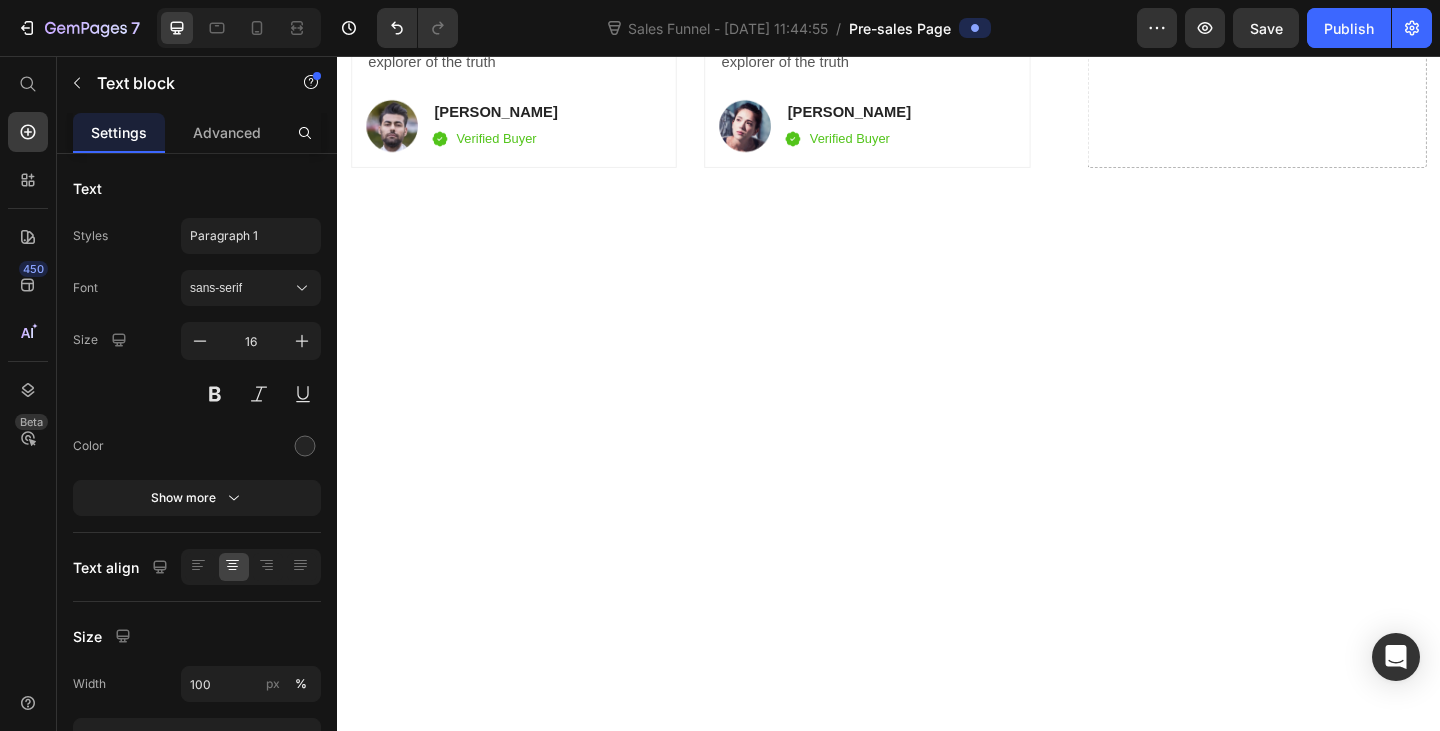 click on "Differentiation Point 7" at bounding box center [476, -1042] 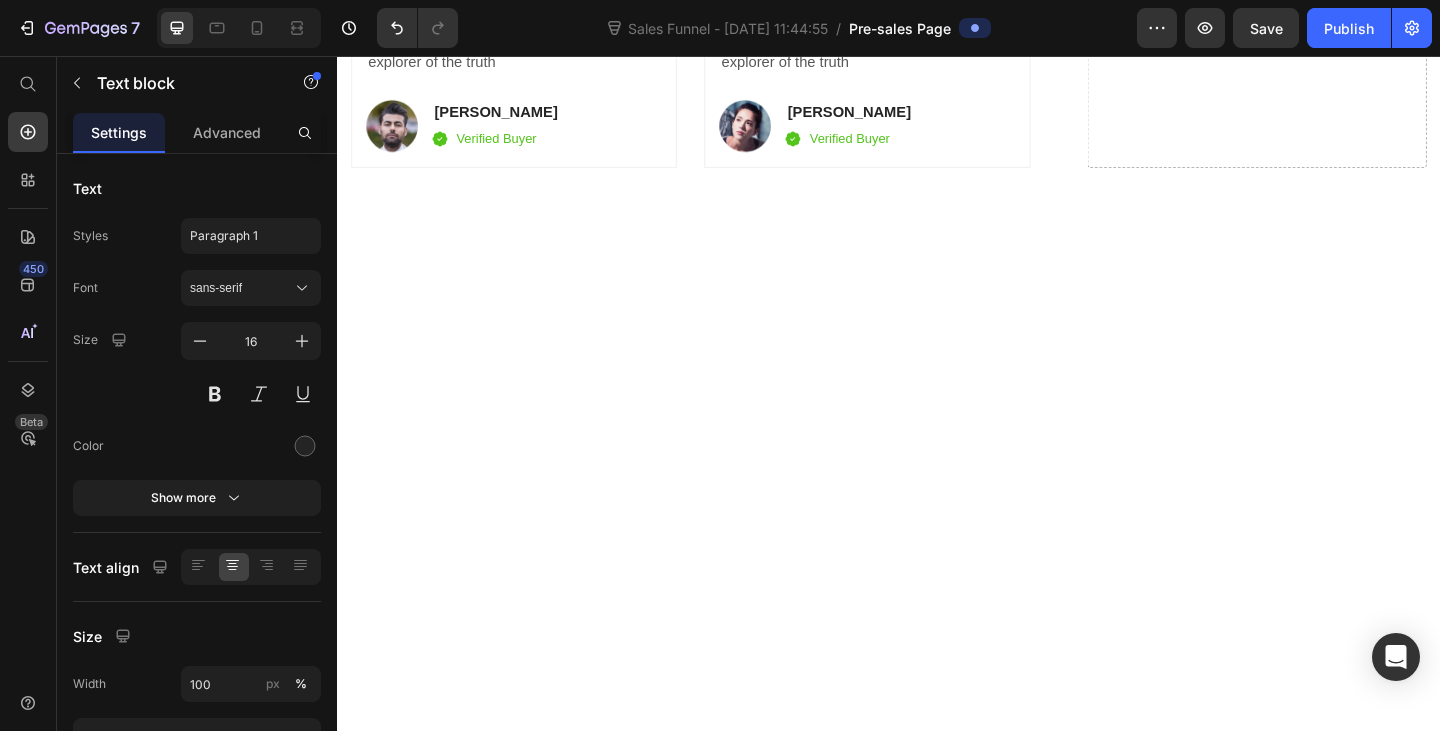click on "Differentiation Point 7" at bounding box center (476, -1042) 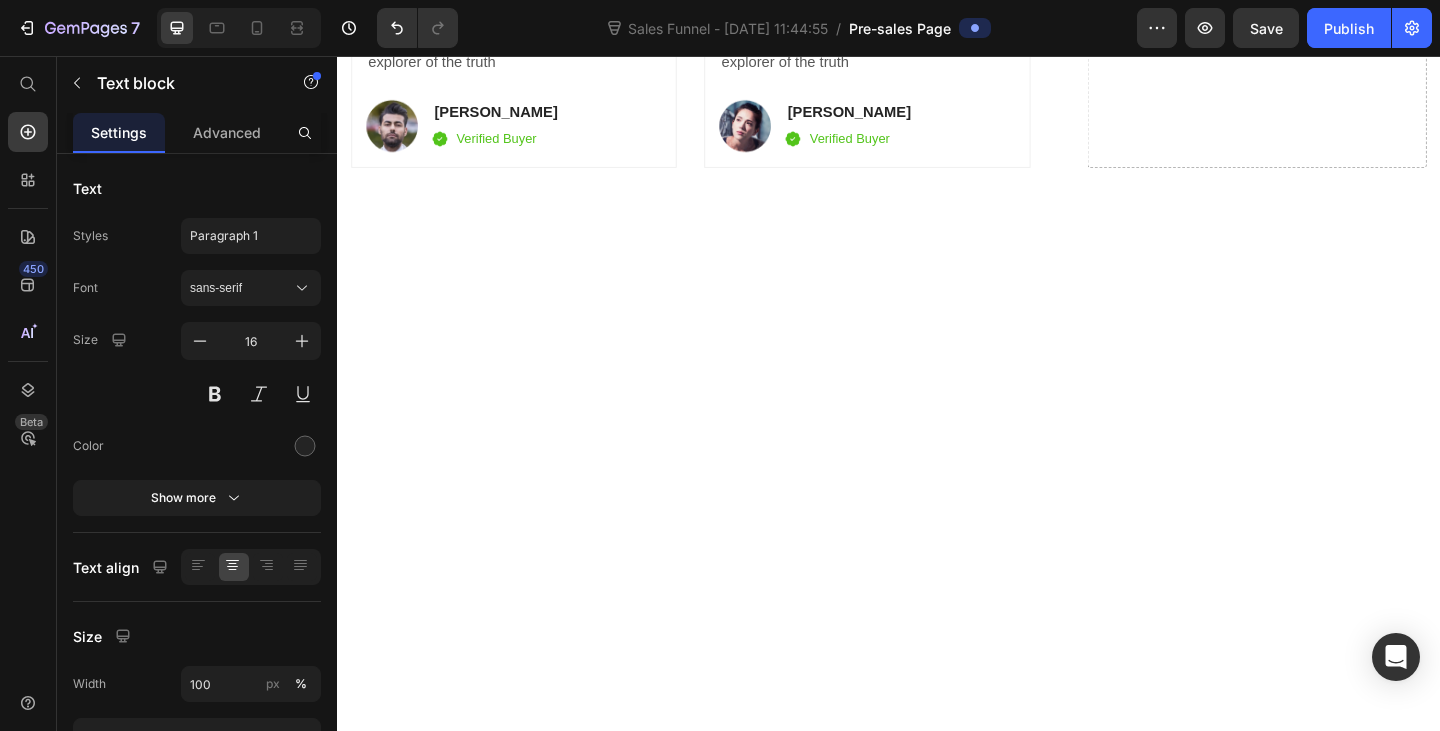 click on "Icon" at bounding box center (722, -1080) 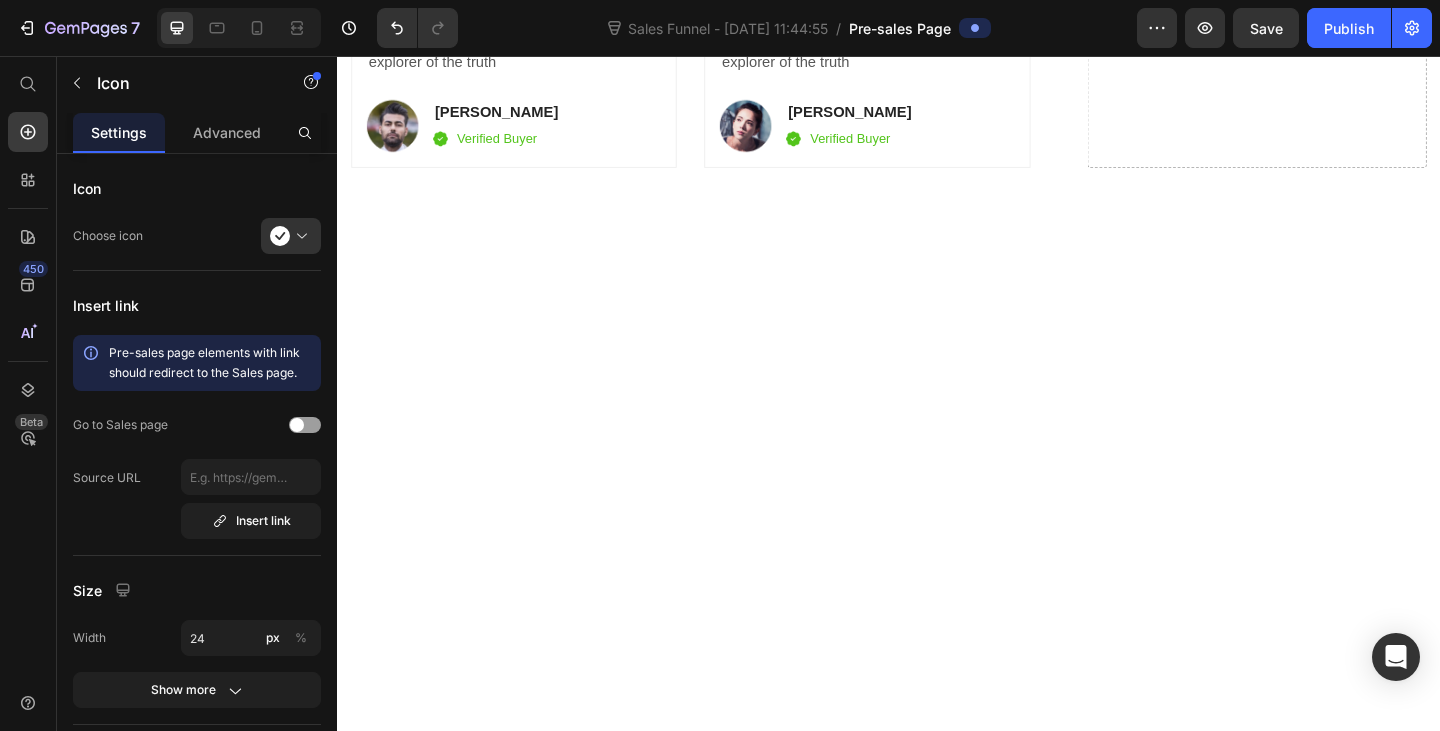 click 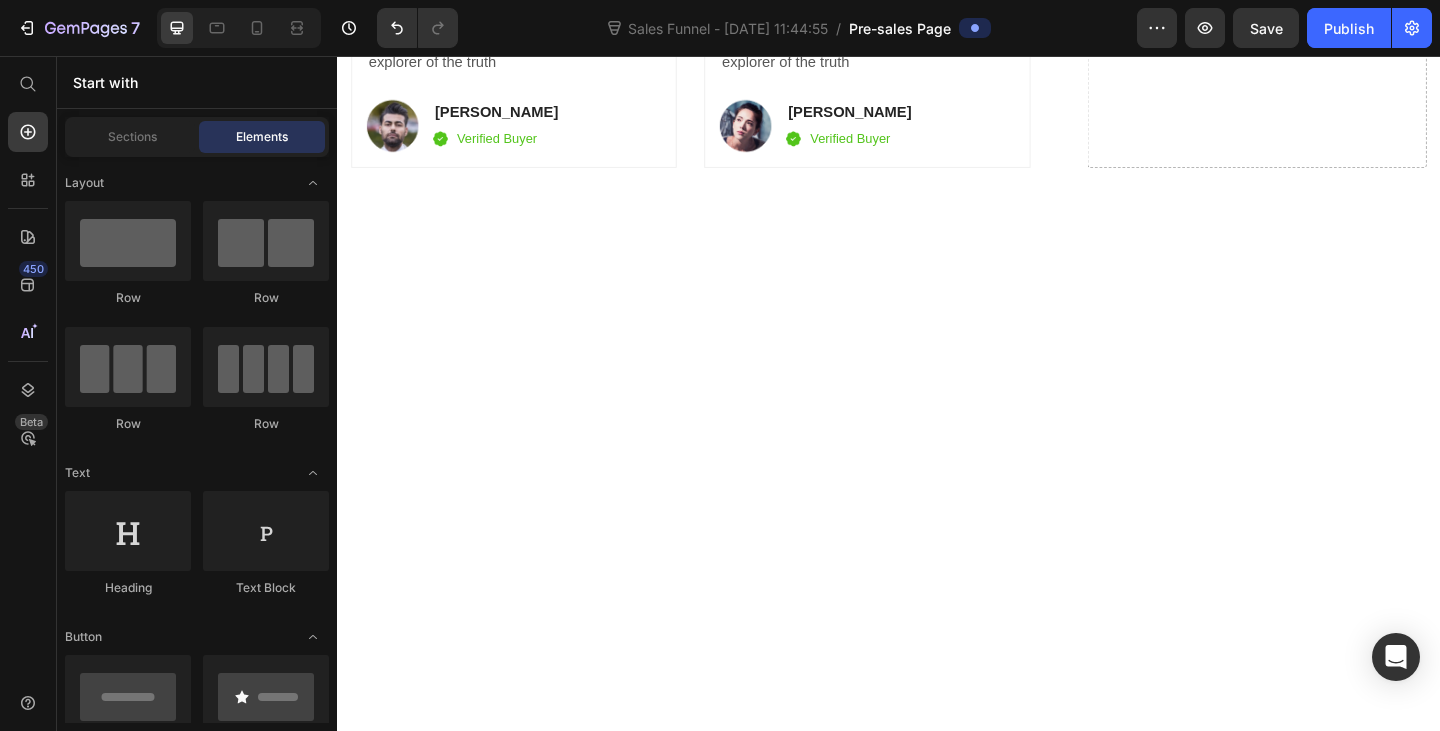 click on "Drop element here" at bounding box center [721, -1088] 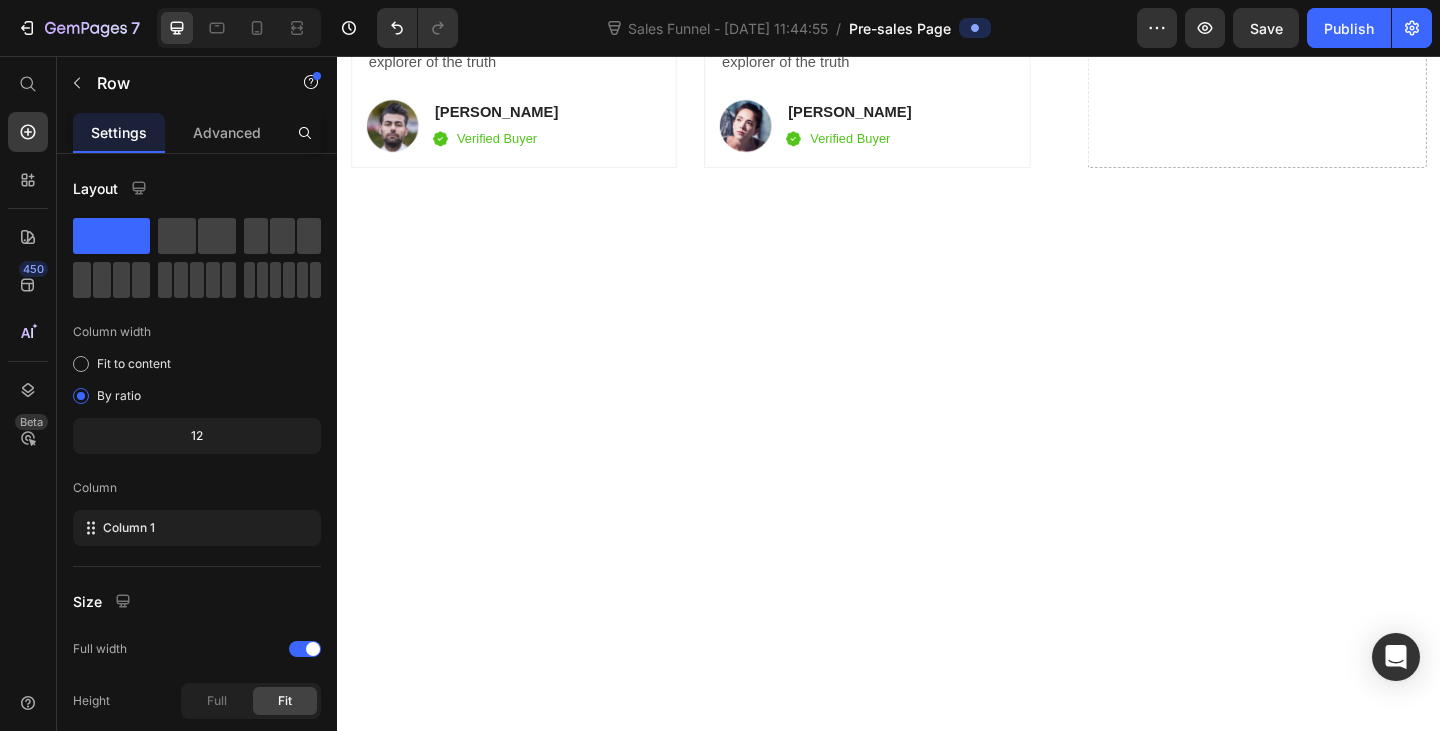 click on "Drop element here" at bounding box center (722, -1088) 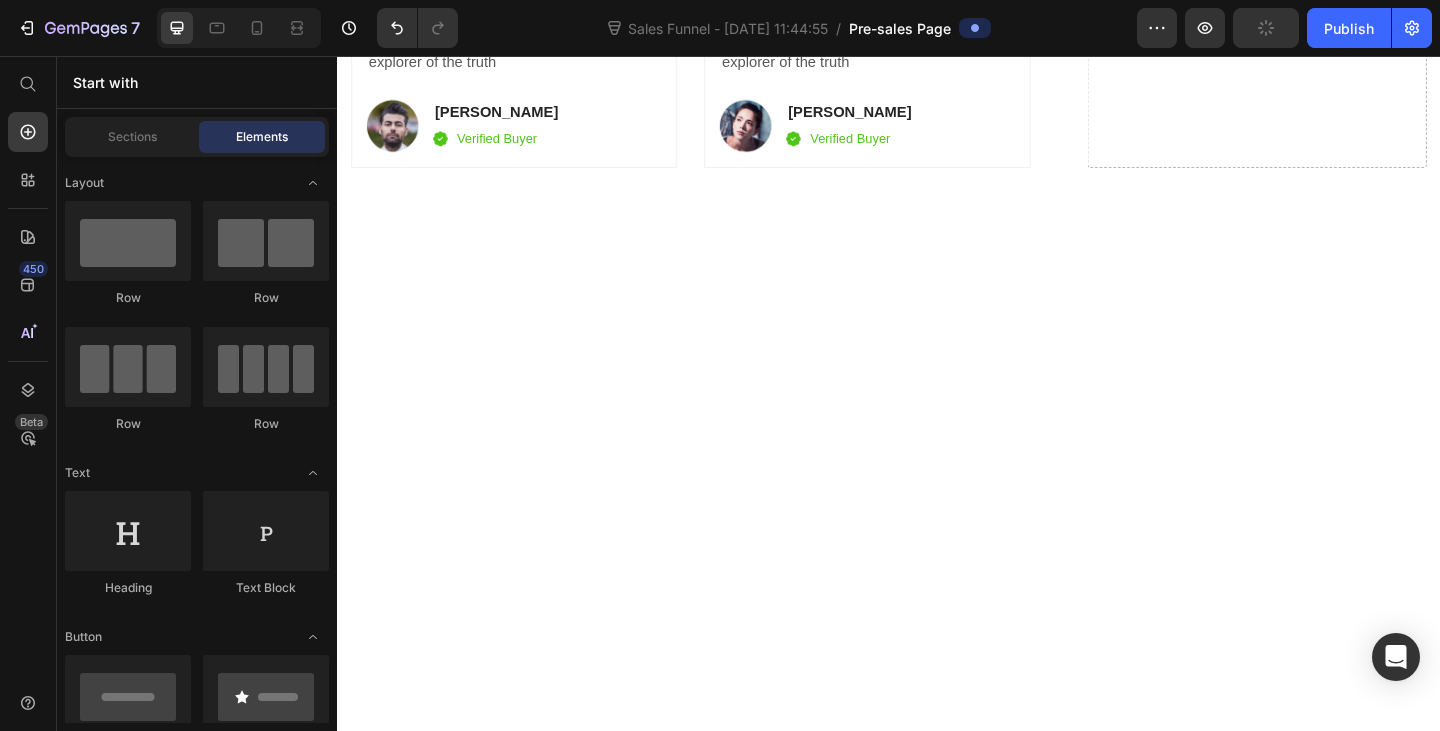 click on "Icon" at bounding box center [722, -1149] 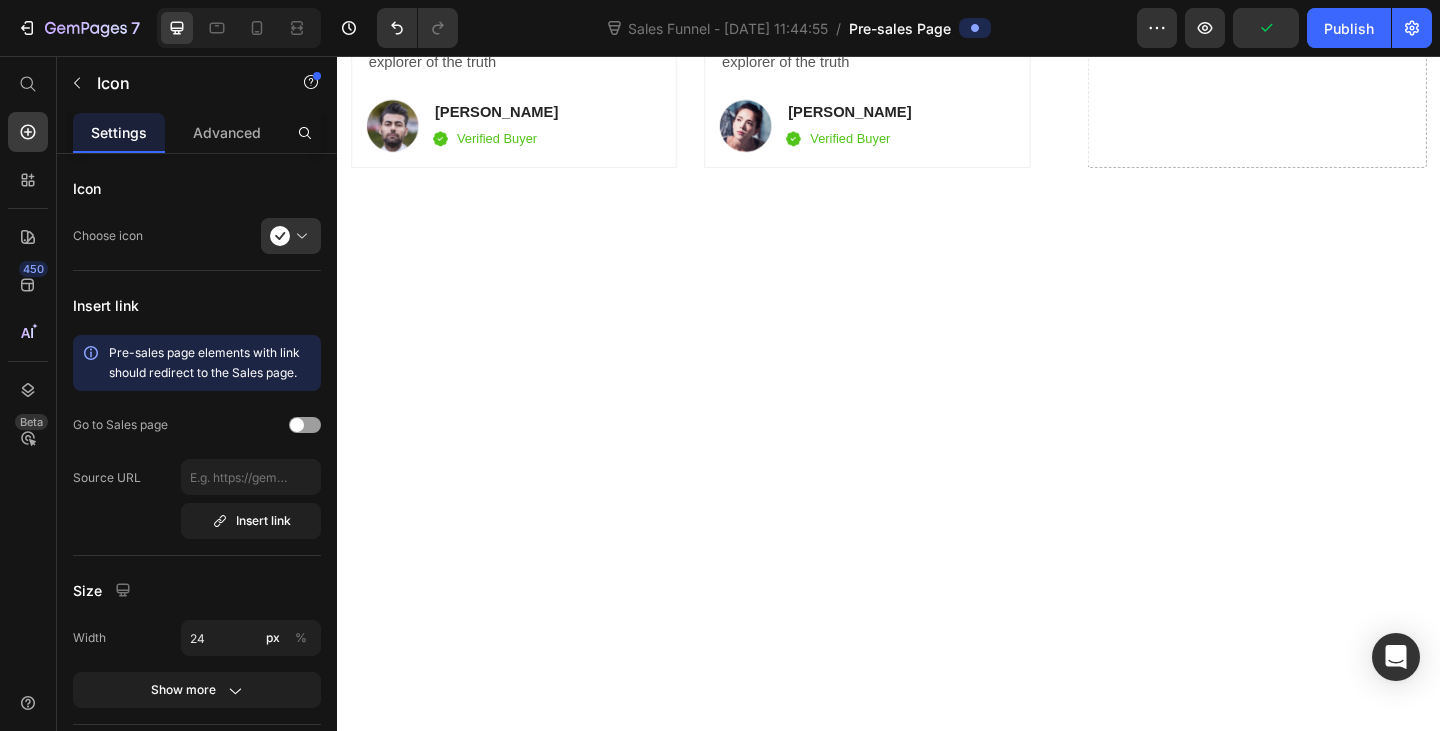 click on "Icon   0" at bounding box center [722, -1149] 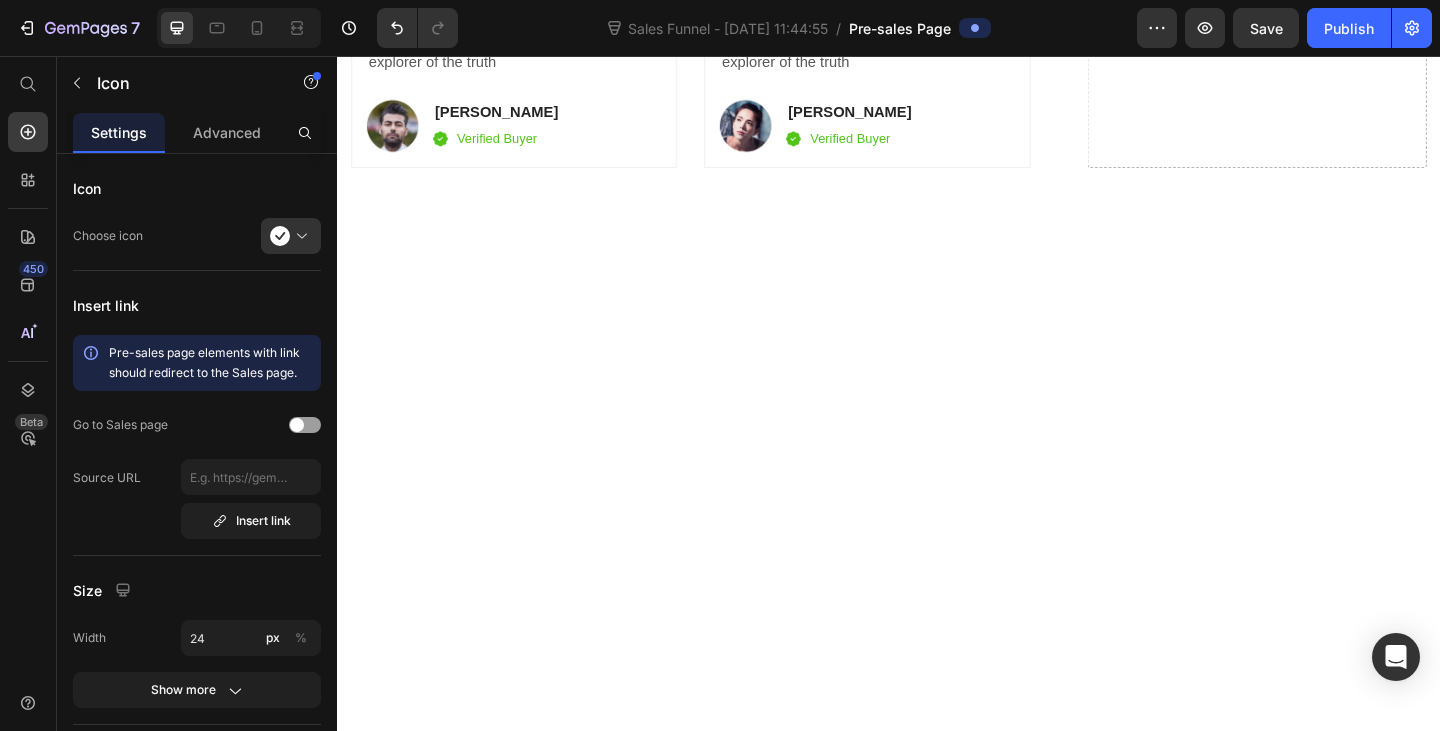 click 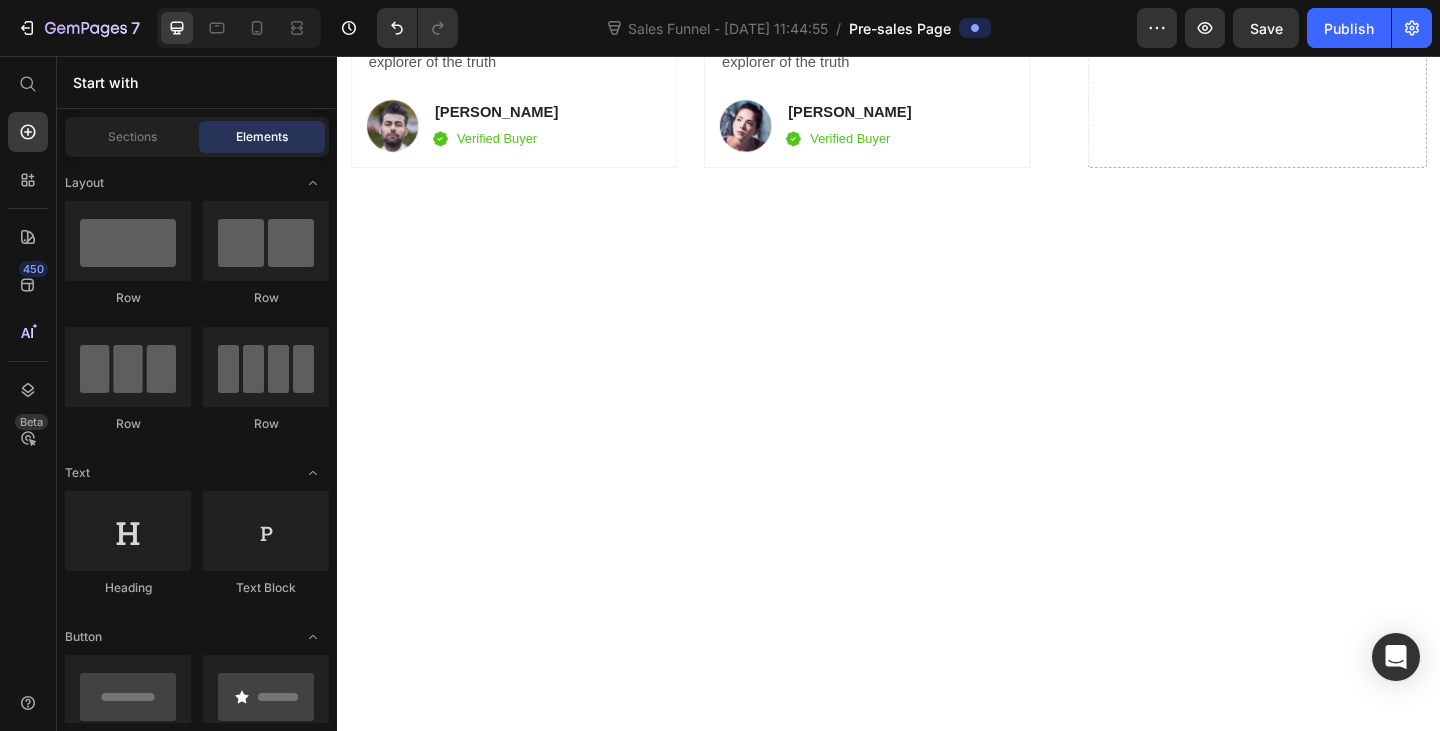 click on "Drop element here" at bounding box center (733, -1149) 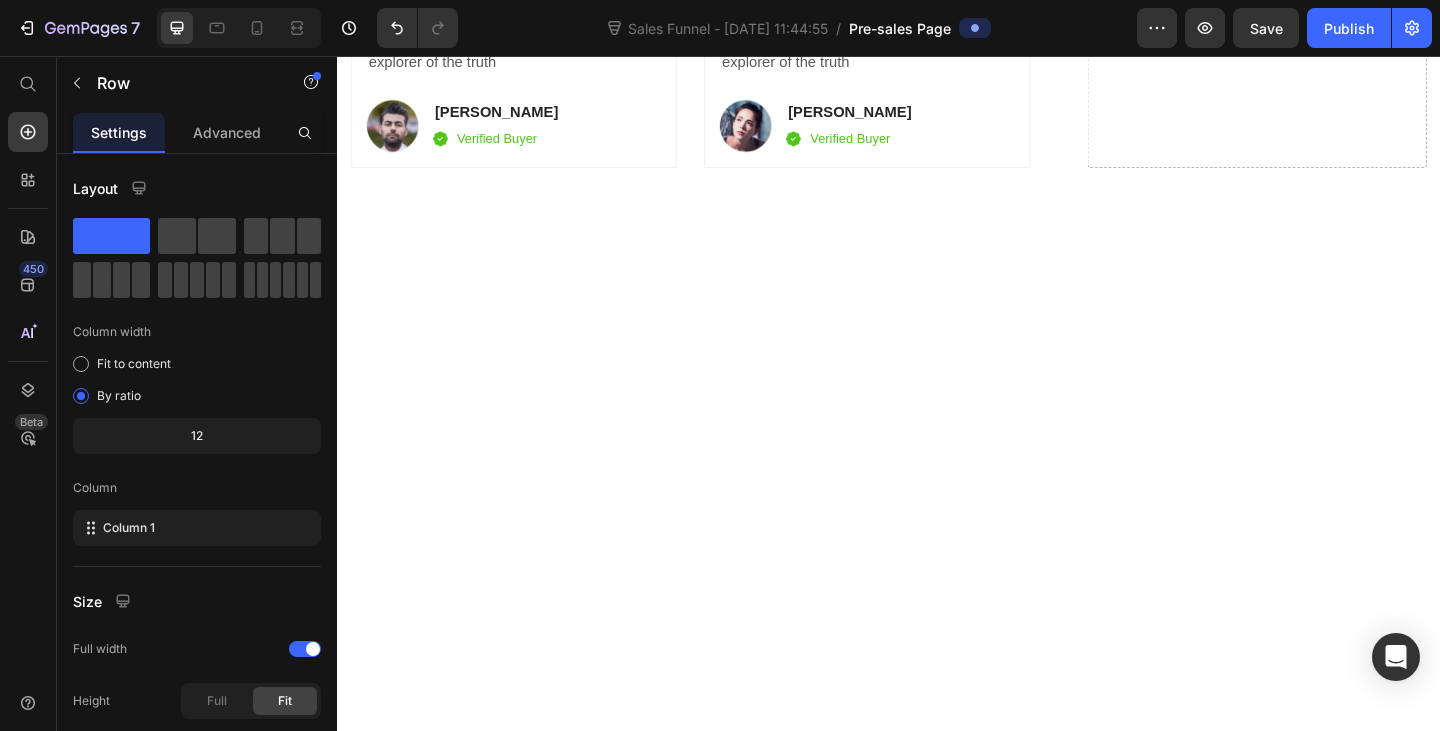 click 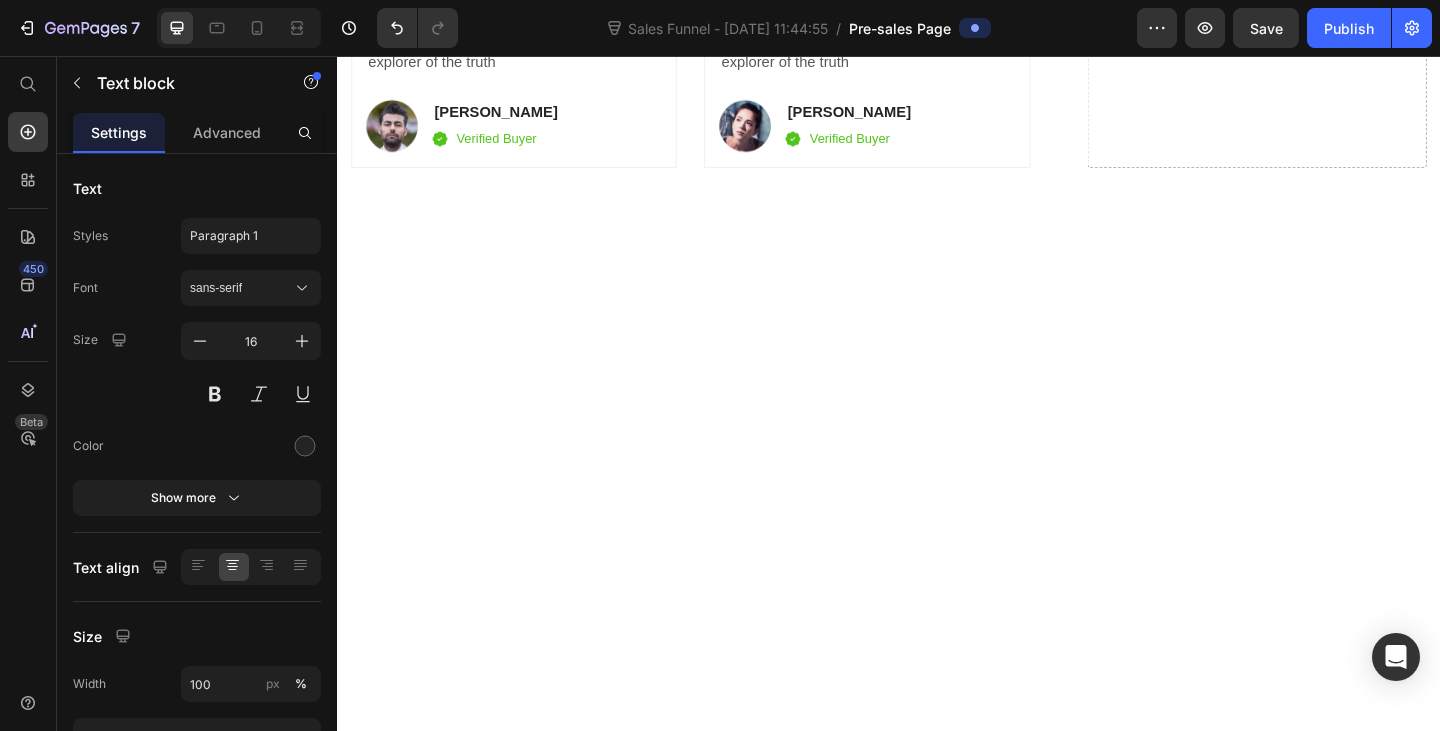 click on "Differentiation Point 7" at bounding box center (476, -1042) 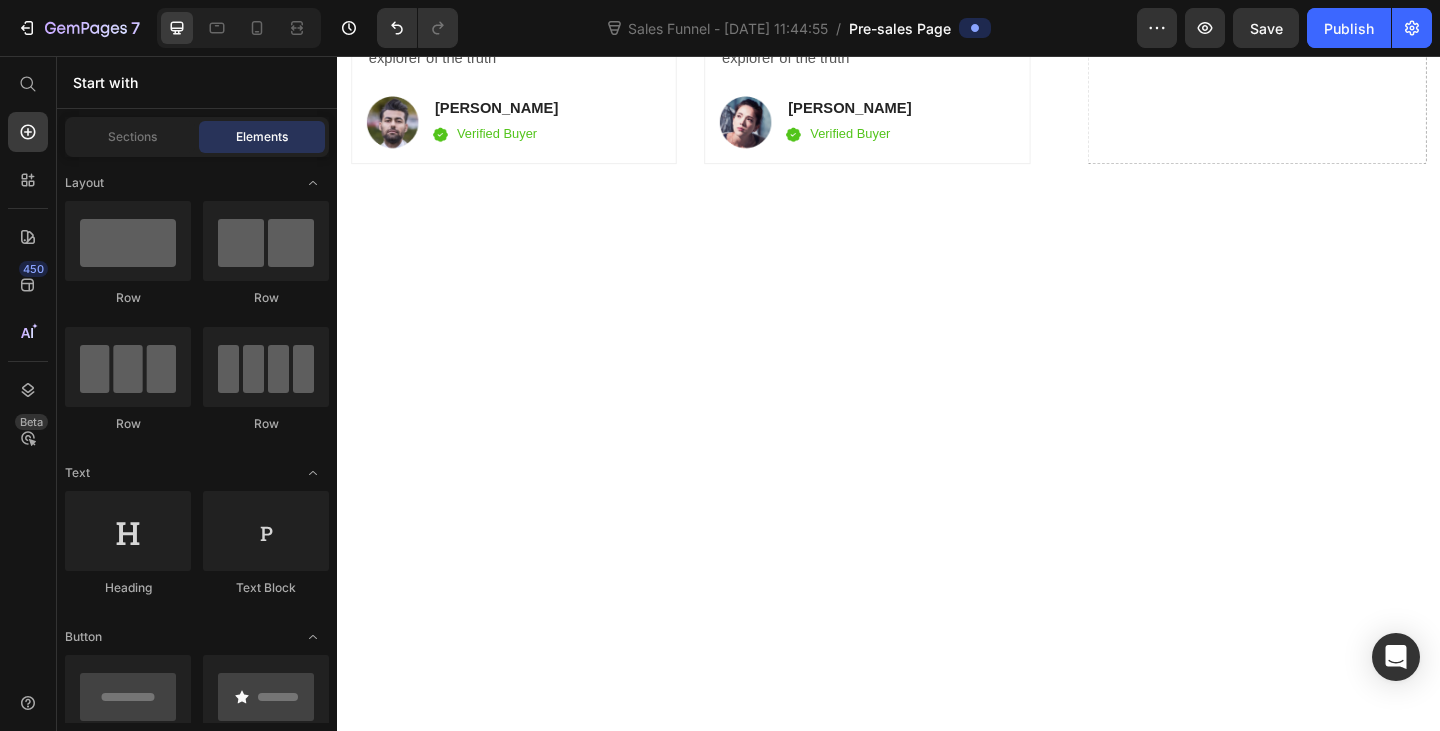 click on "Drop element here" at bounding box center (476, -1044) 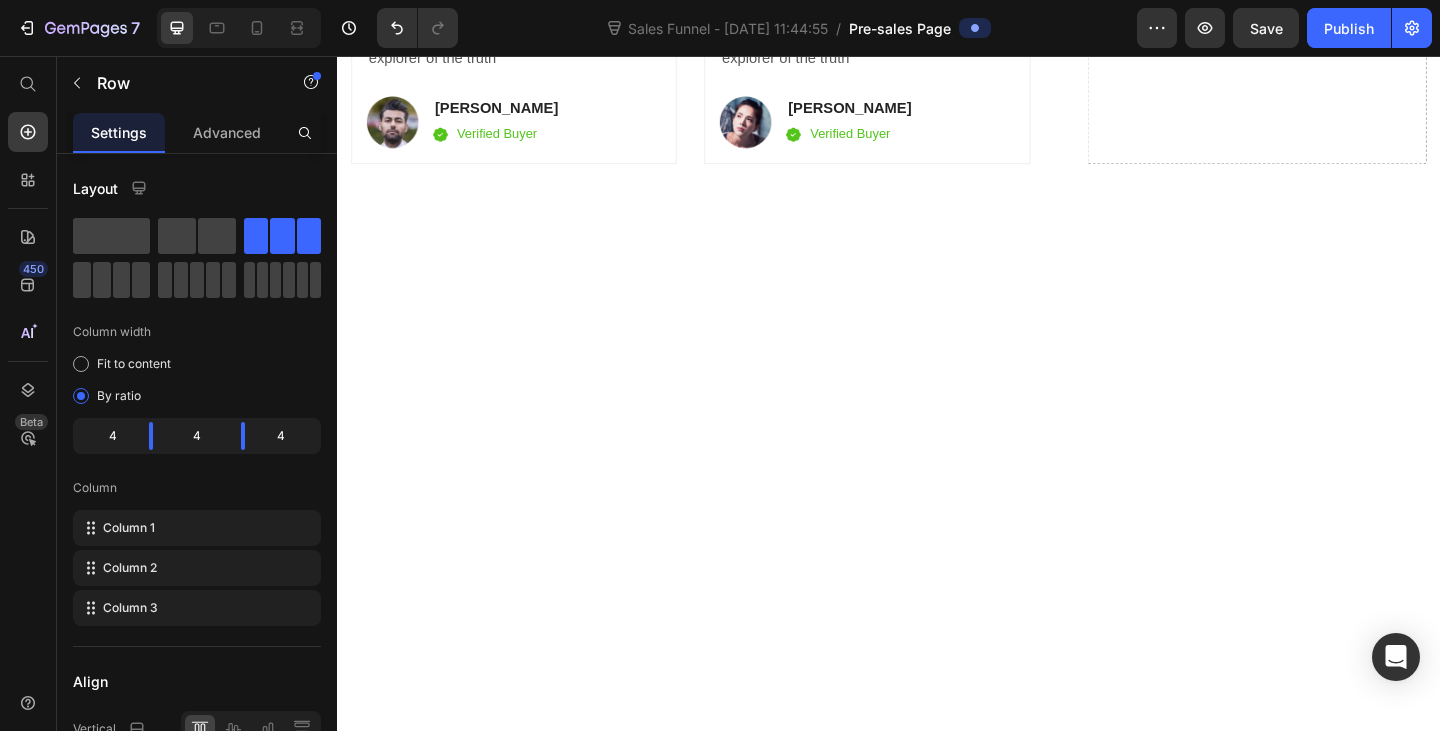 click on "Image Your Brand Heading
Icon Row
Icon Row
Icon Row
Icon Row
Icon Row Row" at bounding box center [722, -1262] 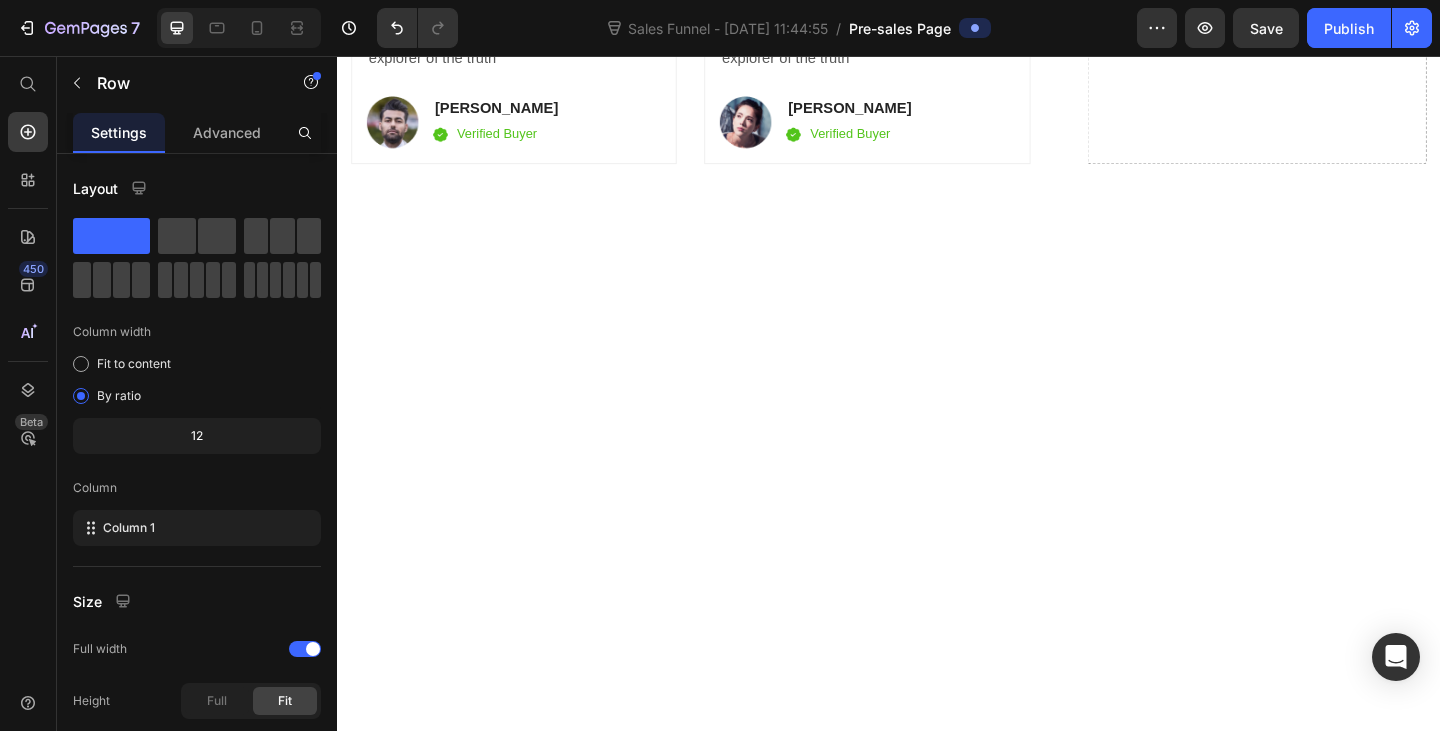 click 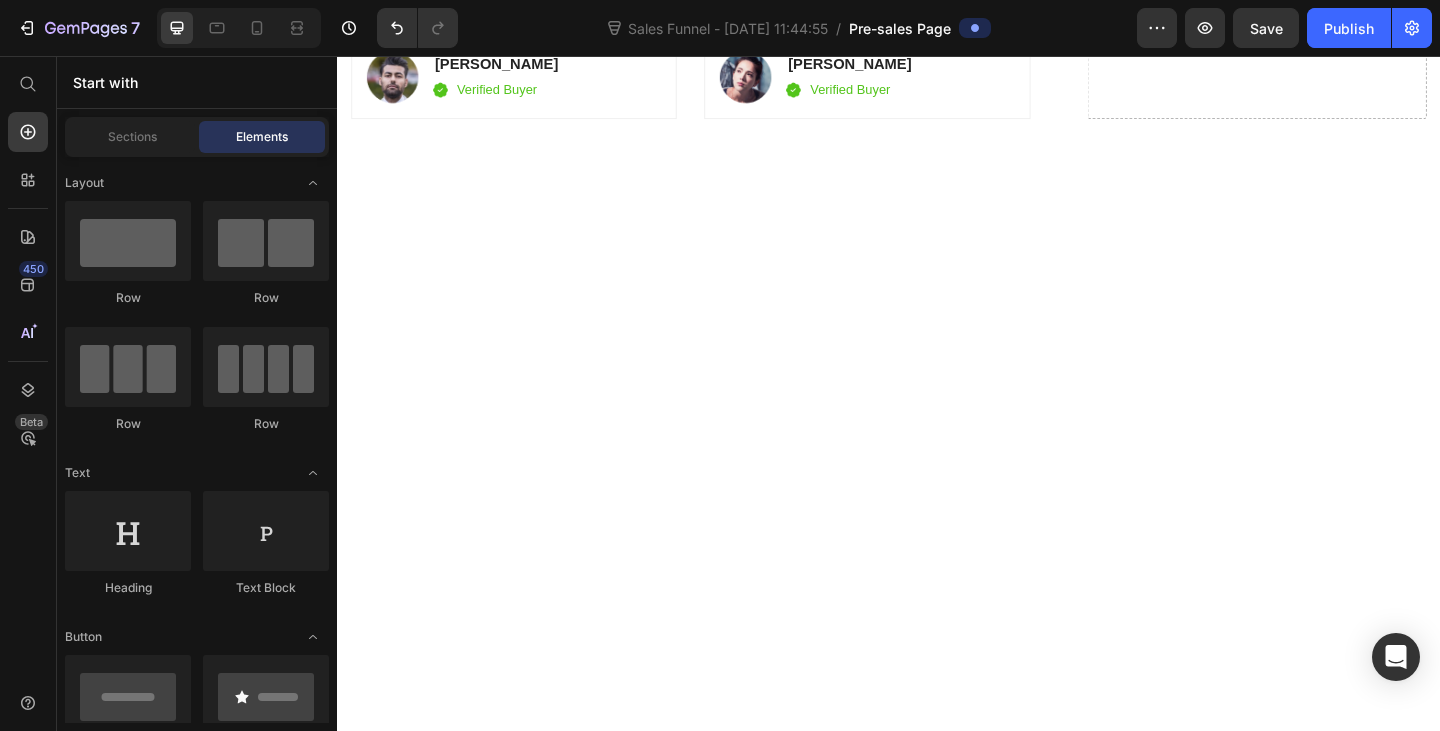 click on "Differentiation Point 8 Text block" at bounding box center (476, -1042) 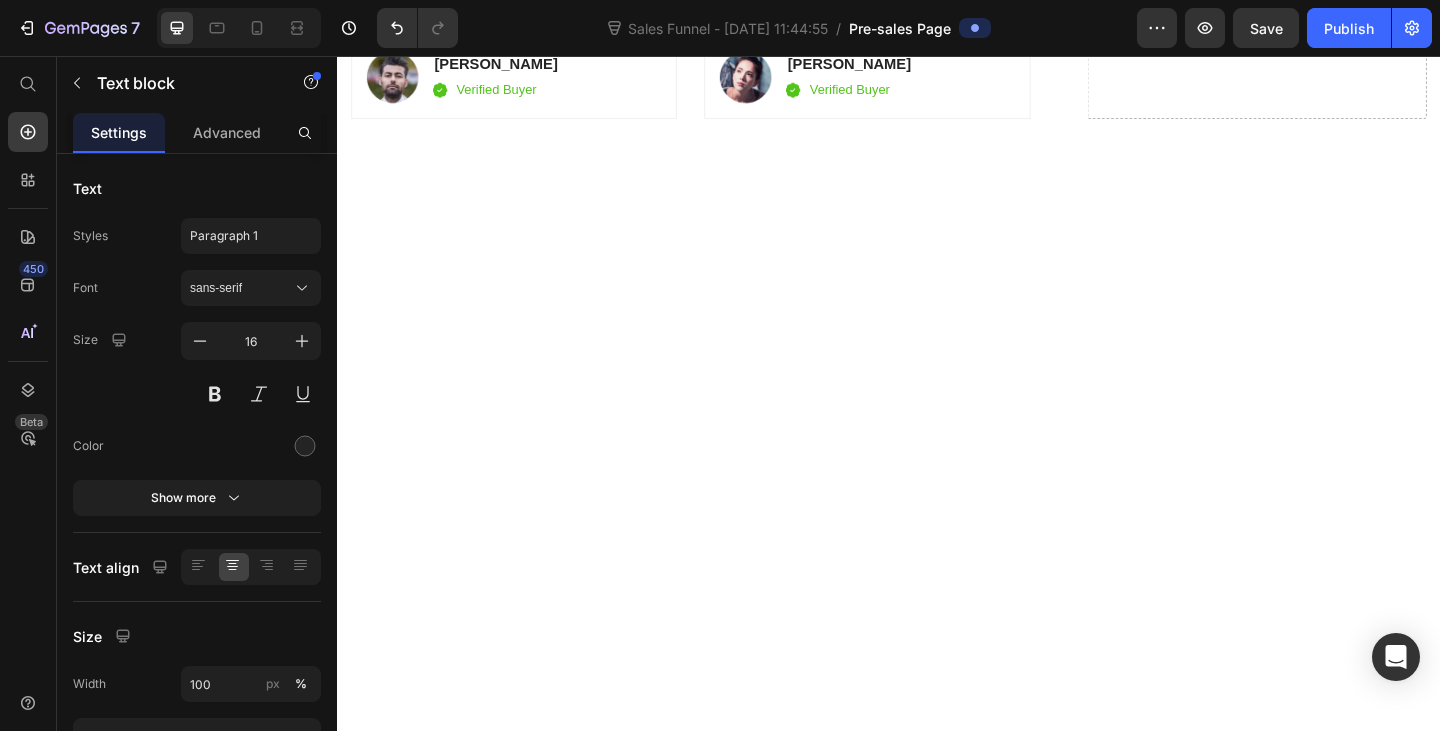 click 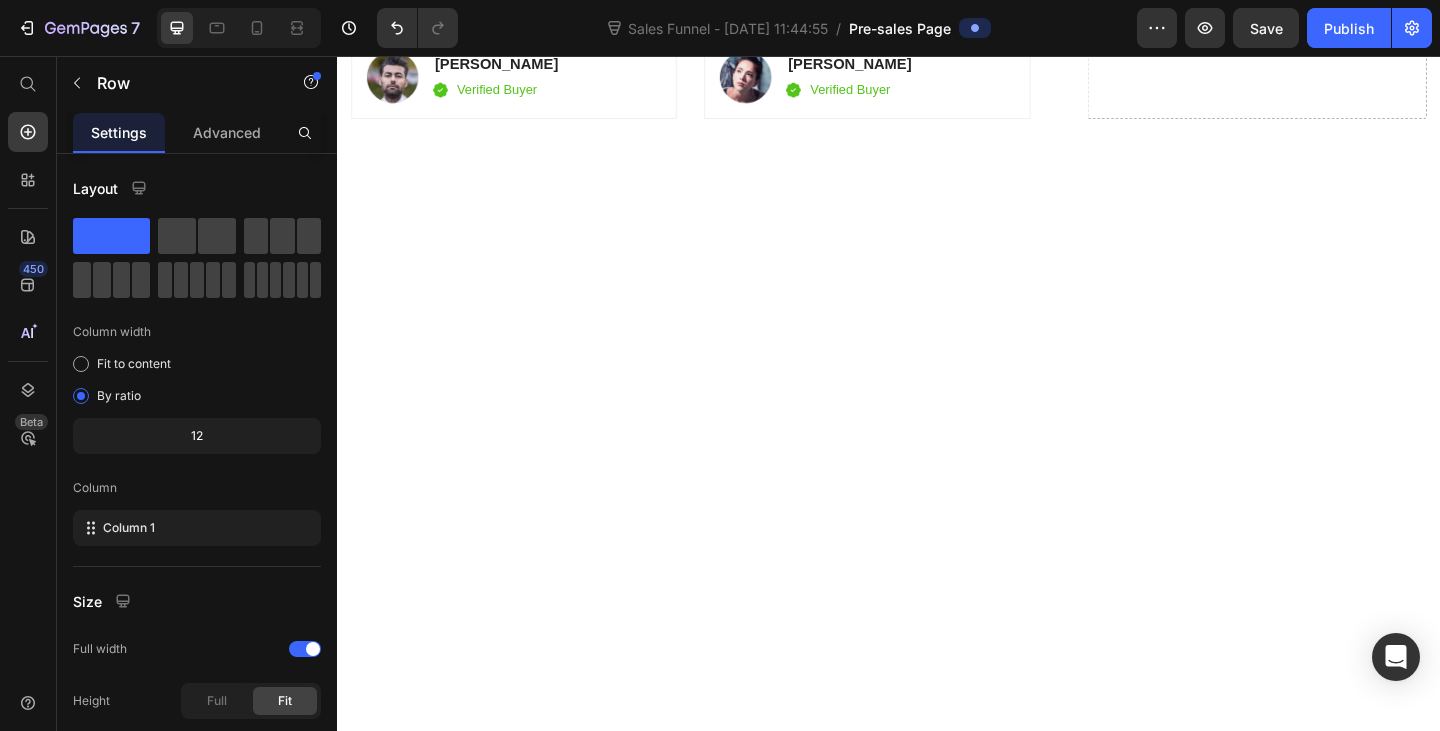 click on "Drop element here" at bounding box center [476, -1044] 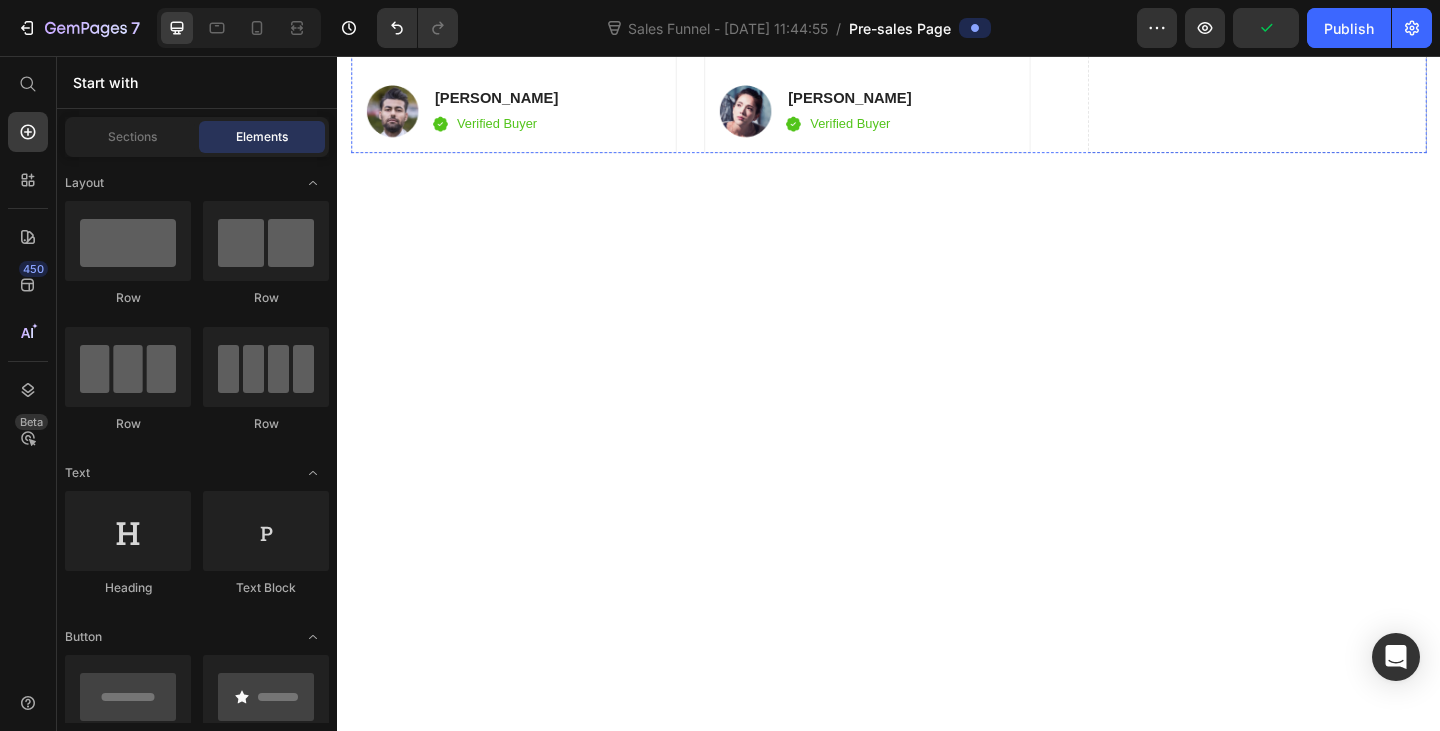 scroll, scrollTop: 5582, scrollLeft: 0, axis: vertical 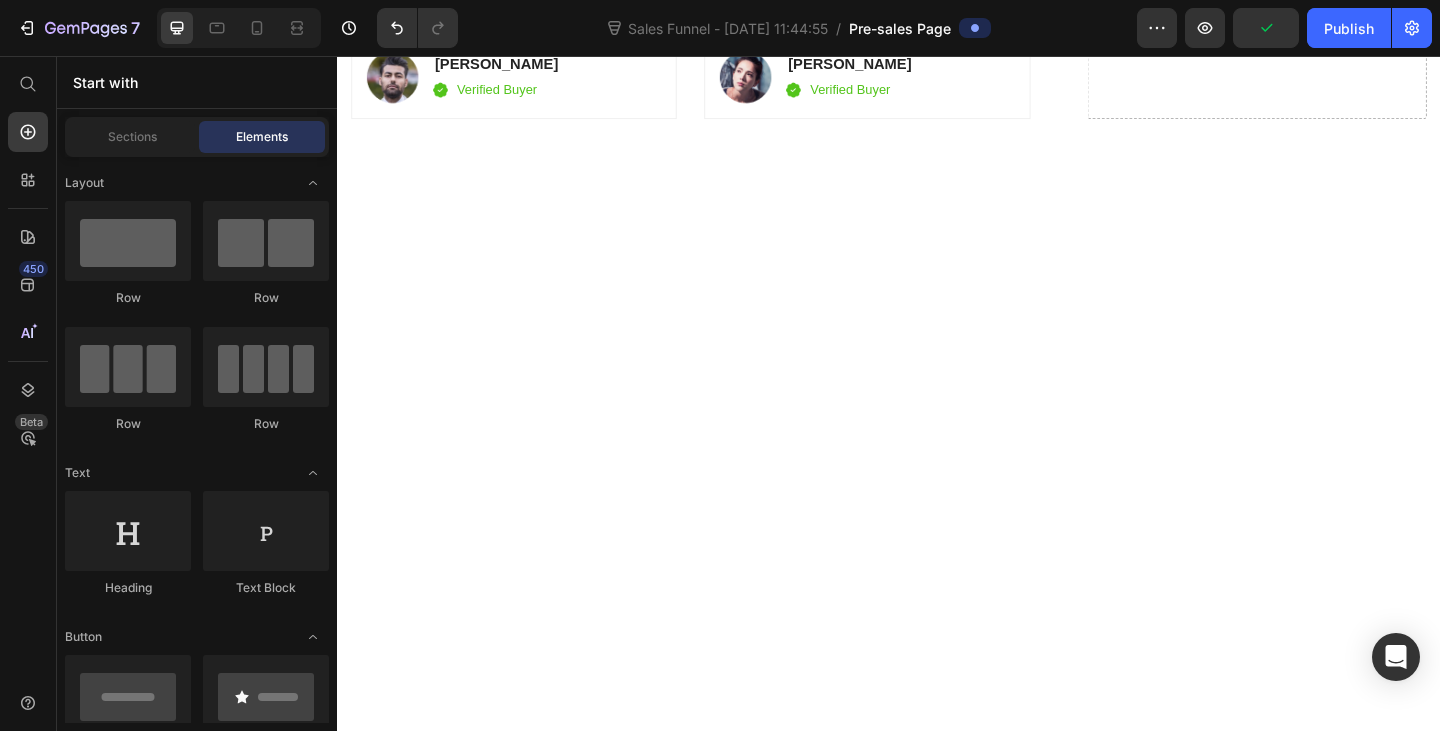 click on "Bioavailable Ingredients" at bounding box center [476, -1108] 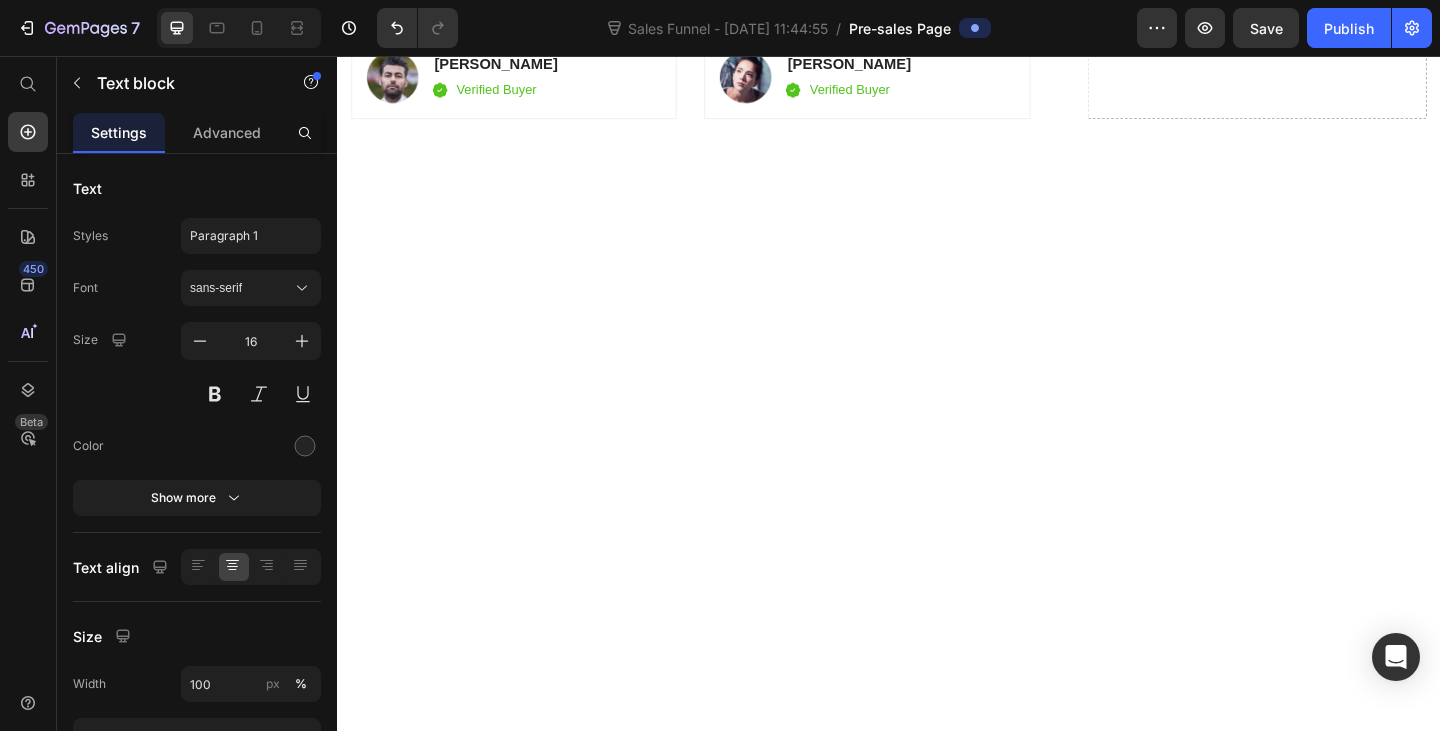click 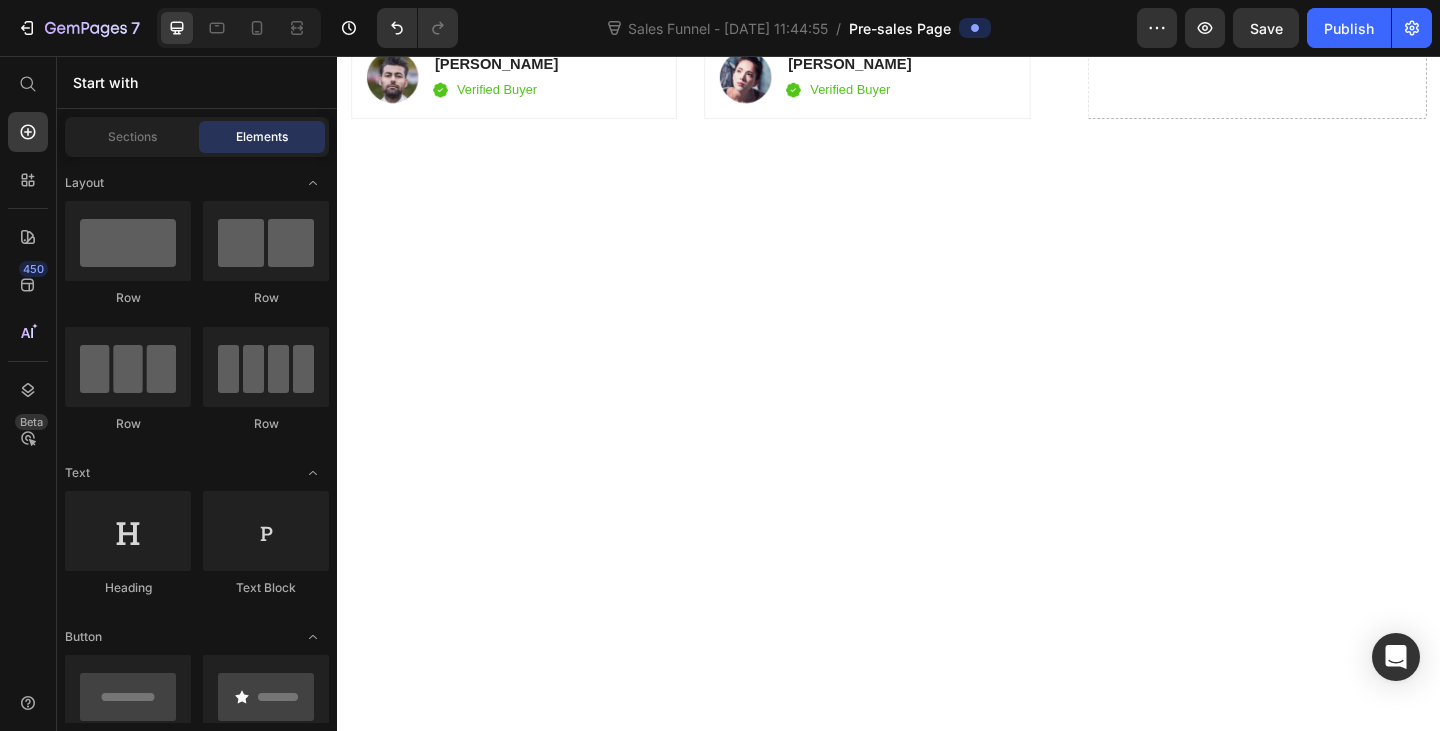 click on "Drop element here" at bounding box center (488, -1110) 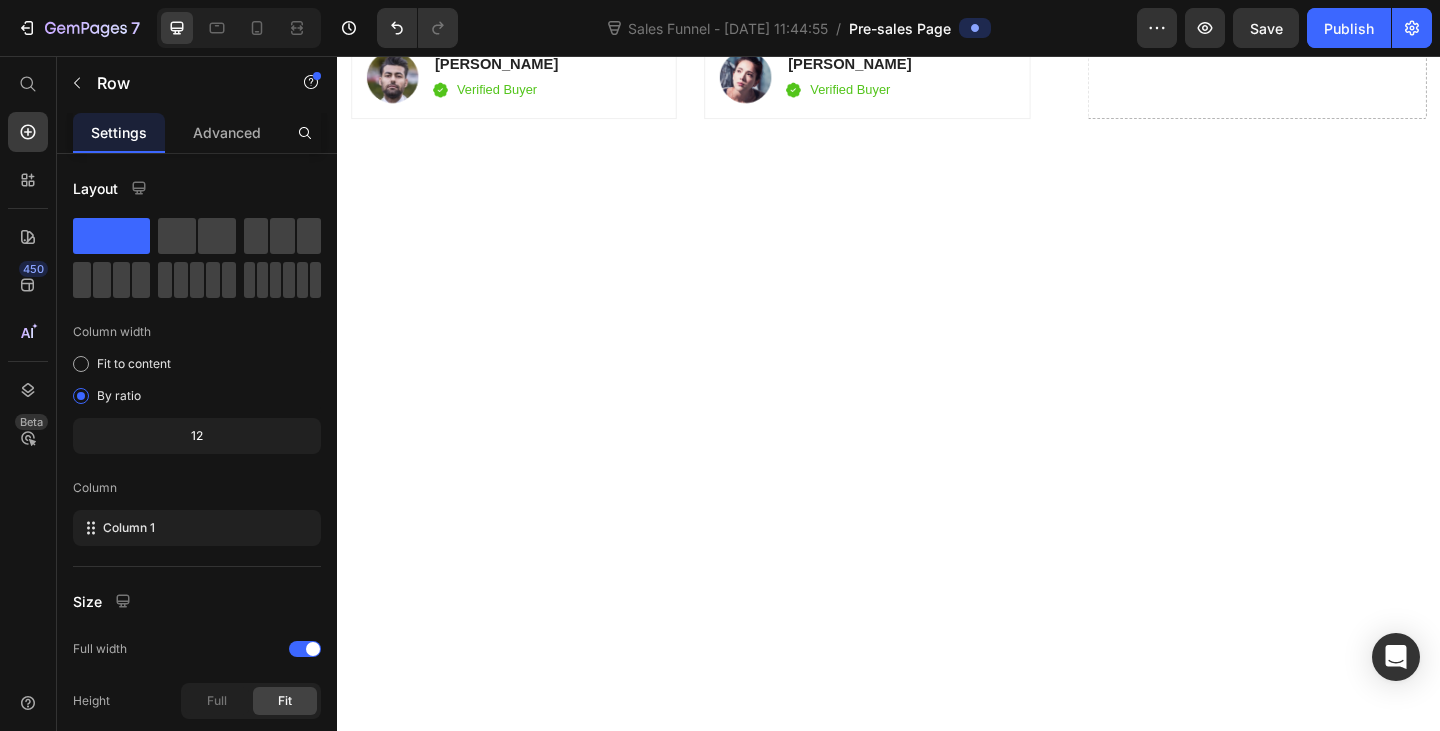 click 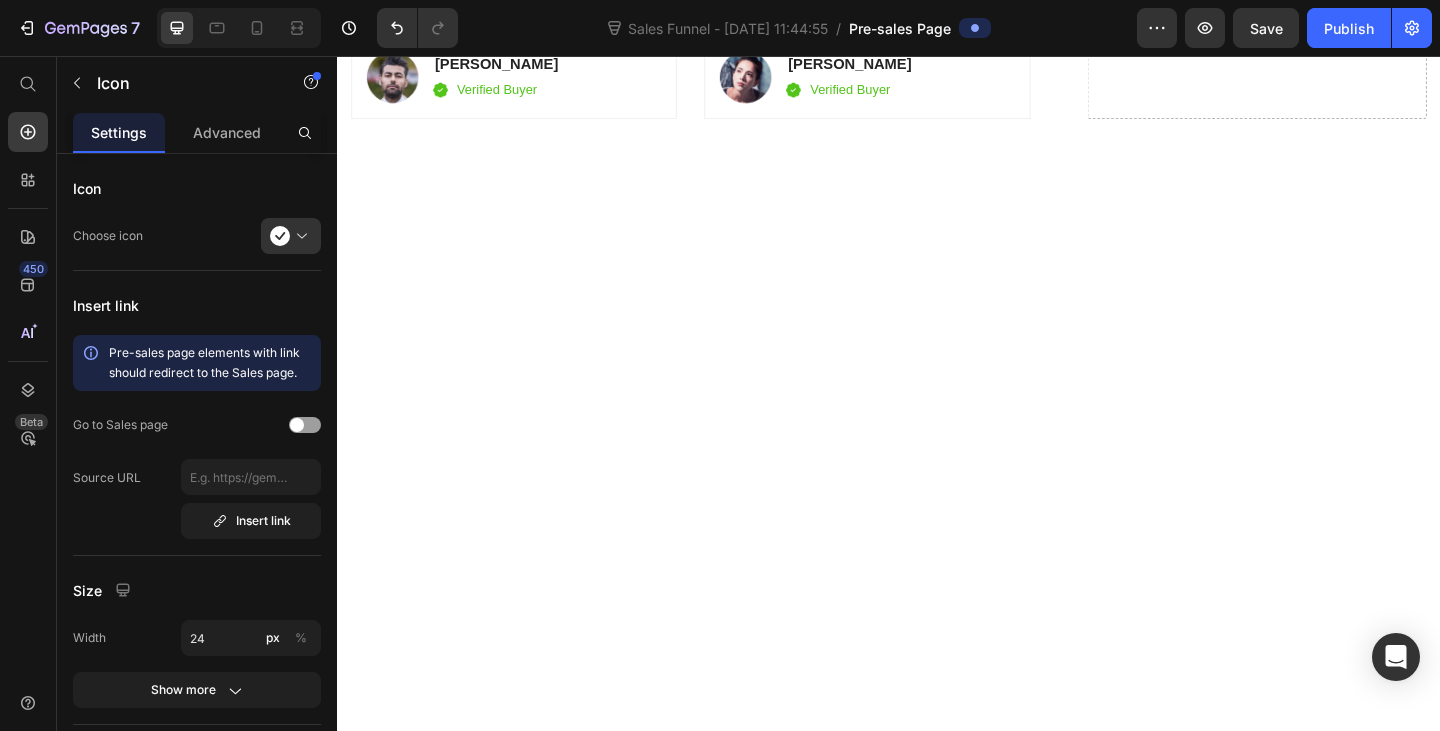 click on "Icon" at bounding box center [722, -1210] 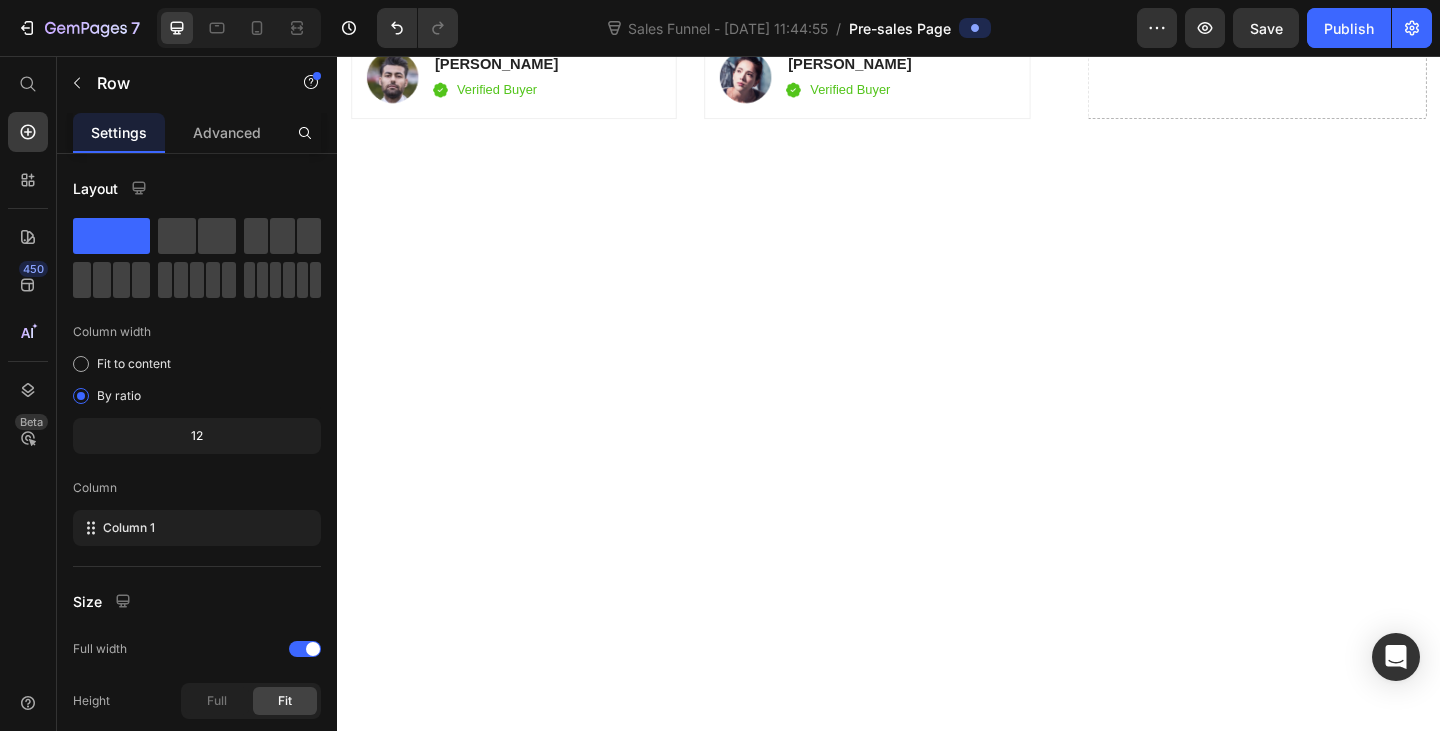 click on "Drop element here" at bounding box center (722, -1210) 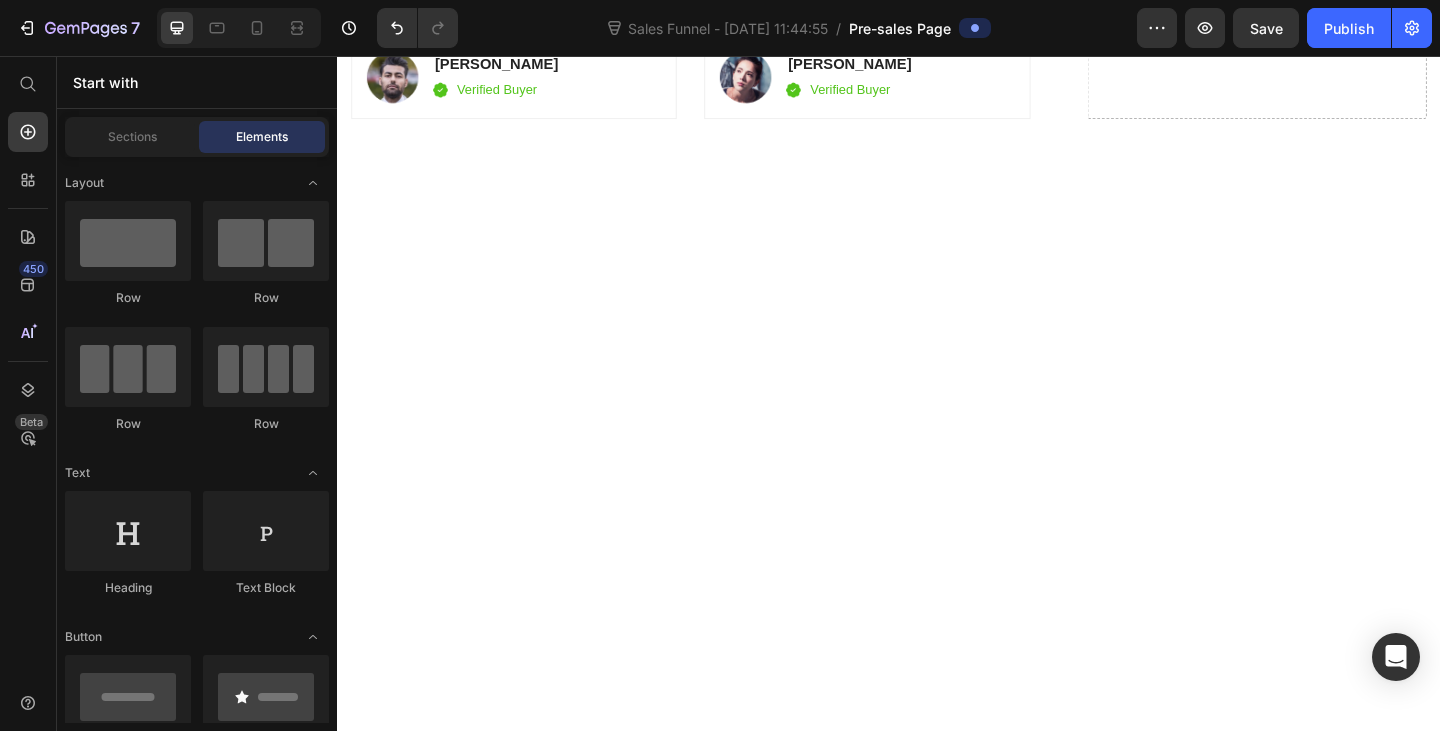 click on "Icon" at bounding box center (722, -1271) 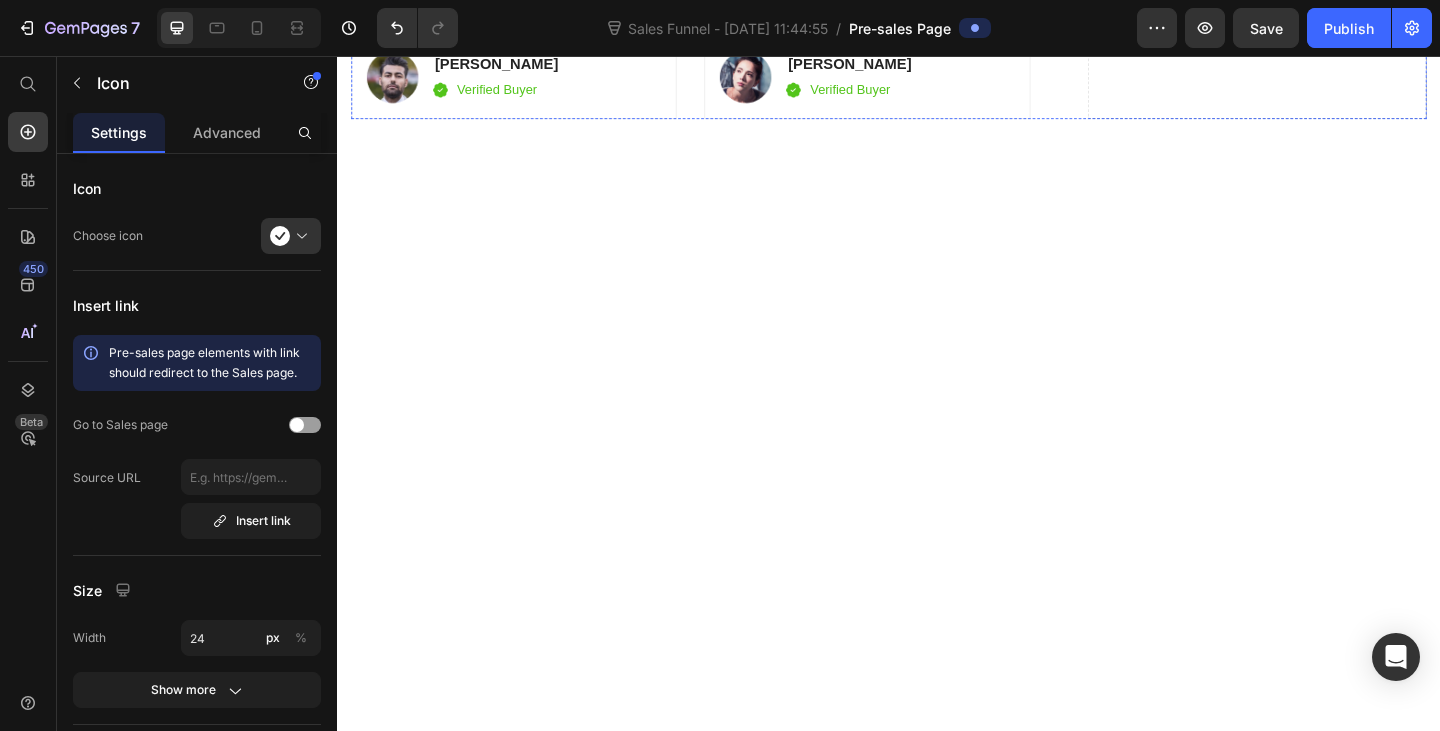 drag, startPoint x: 816, startPoint y: 470, endPoint x: 760, endPoint y: 478, distance: 56.568542 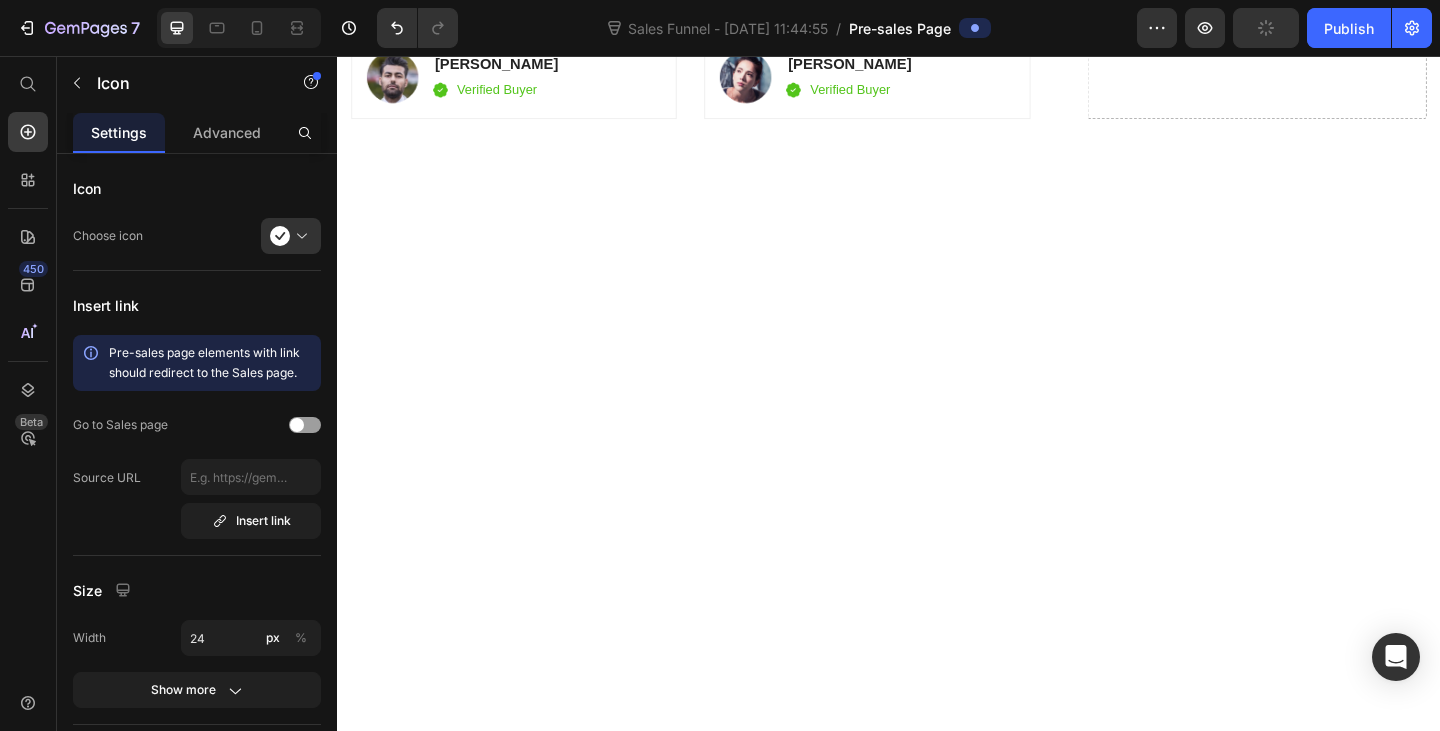 click on "Icon" at bounding box center [722, -1271] 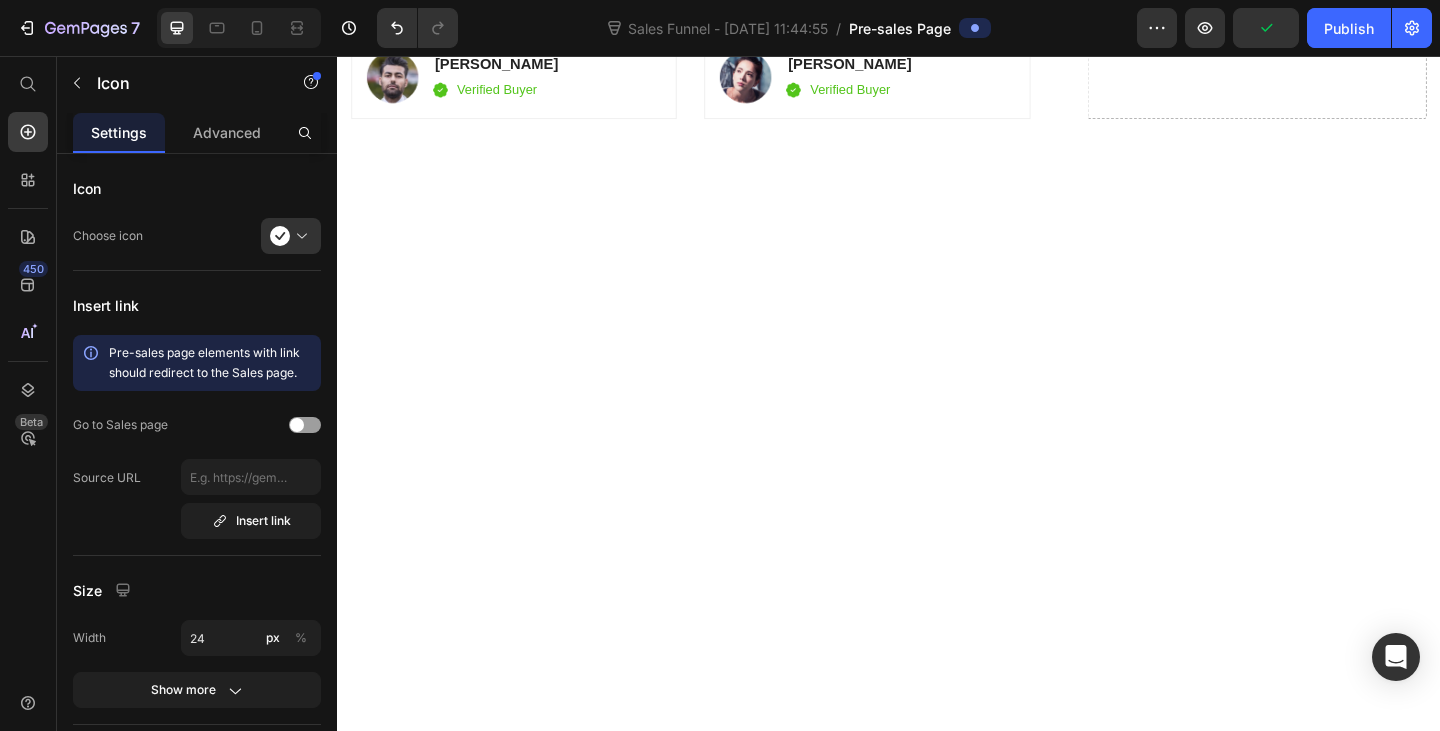 drag, startPoint x: 721, startPoint y: 472, endPoint x: 717, endPoint y: 520, distance: 48.166378 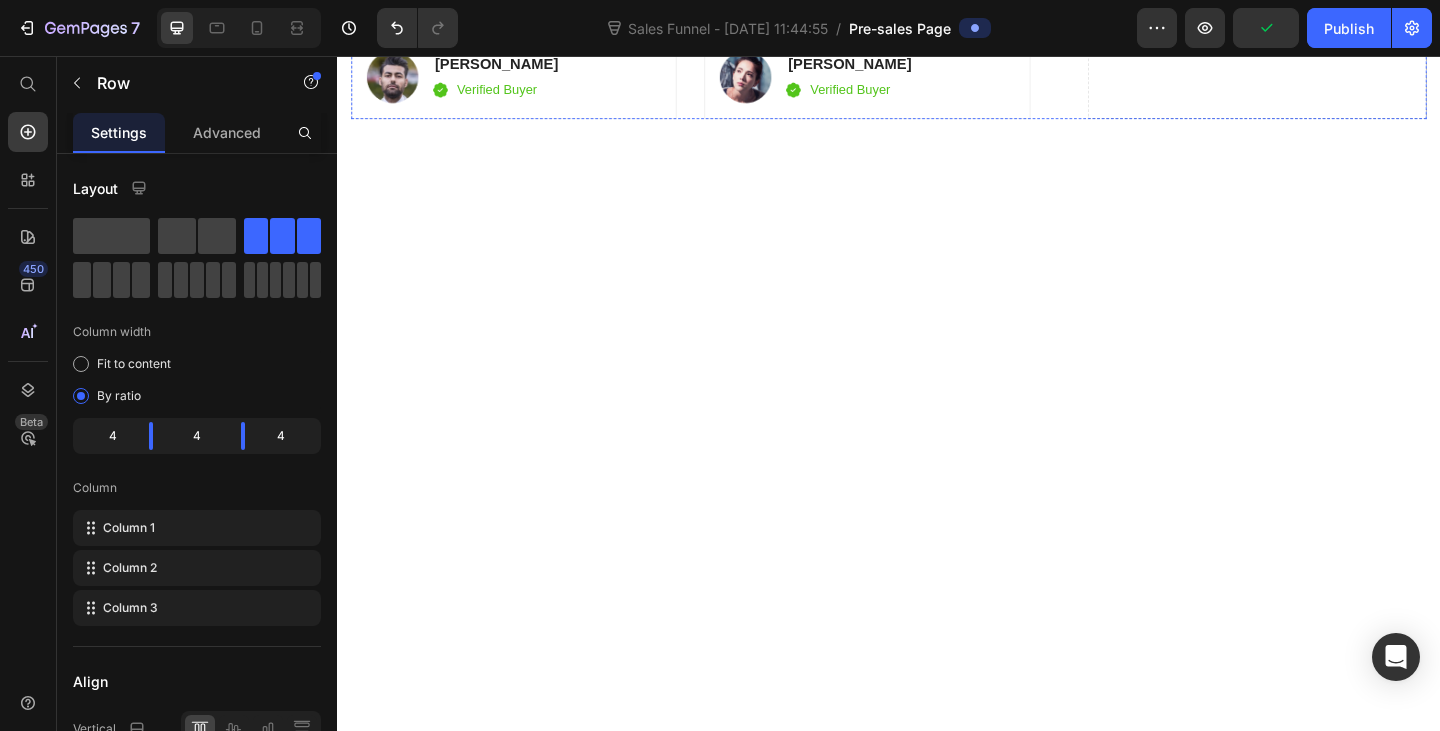 click on "Image Your Brand Heading
Icon Row
Icon Row
Icon Row
Icon   48 Row Row" at bounding box center (722, -1286) 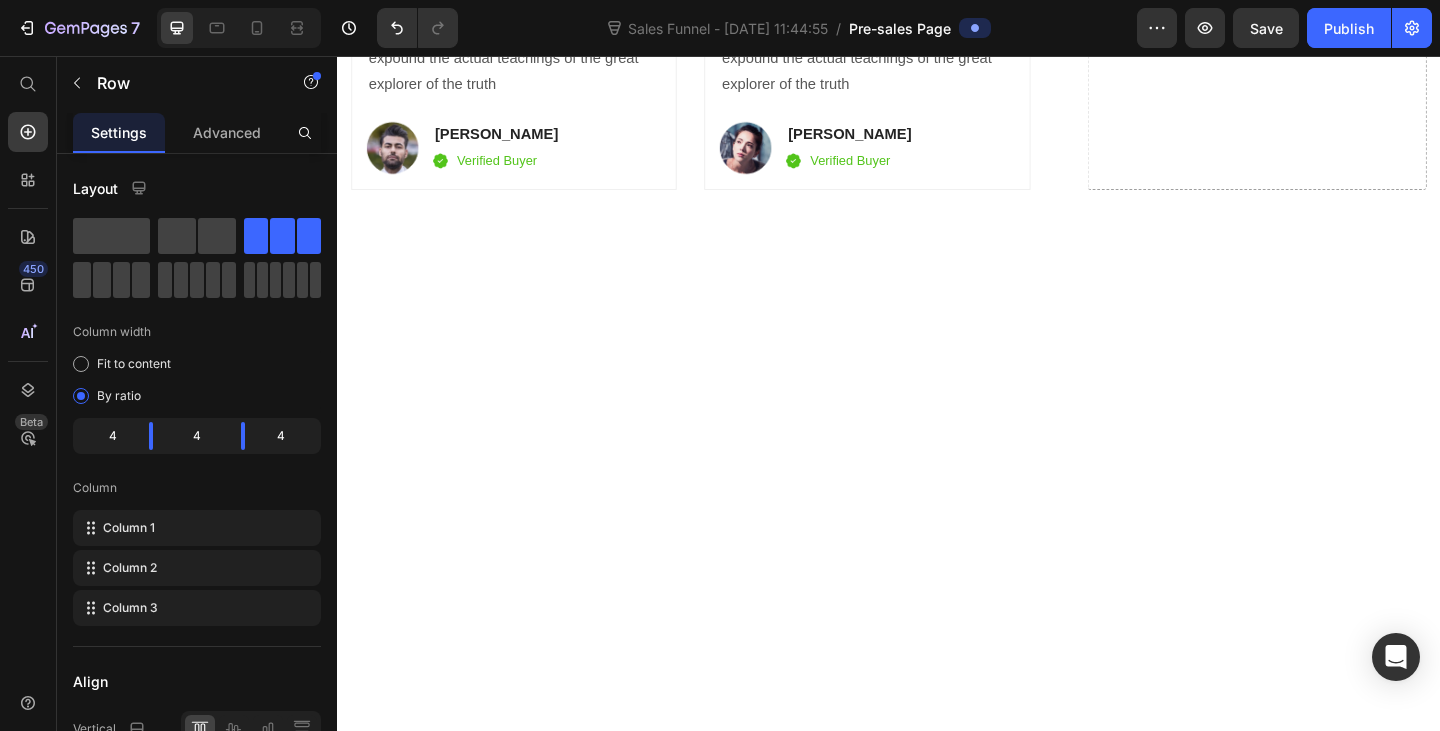scroll, scrollTop: 5482, scrollLeft: 0, axis: vertical 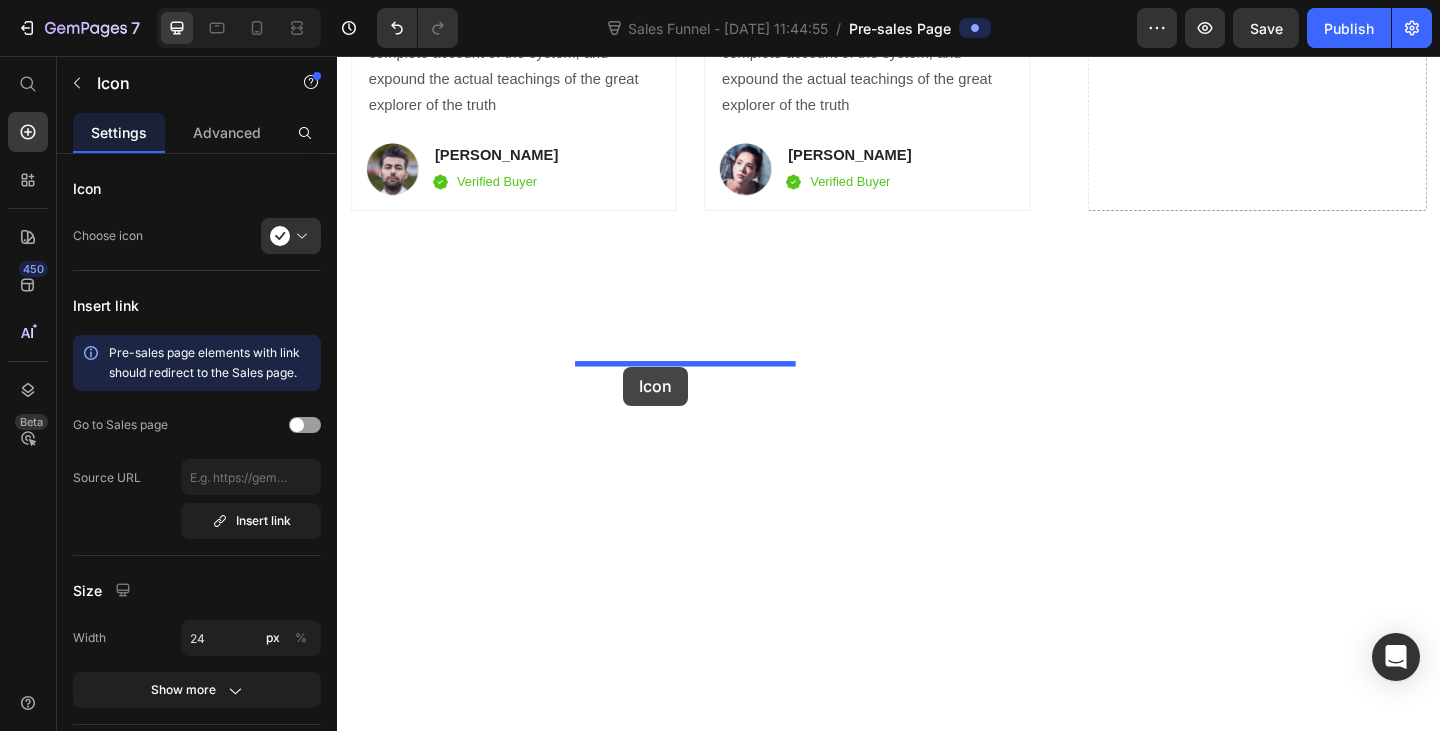 drag, startPoint x: 653, startPoint y: 373, endPoint x: 648, endPoint y: 394, distance: 21.587032 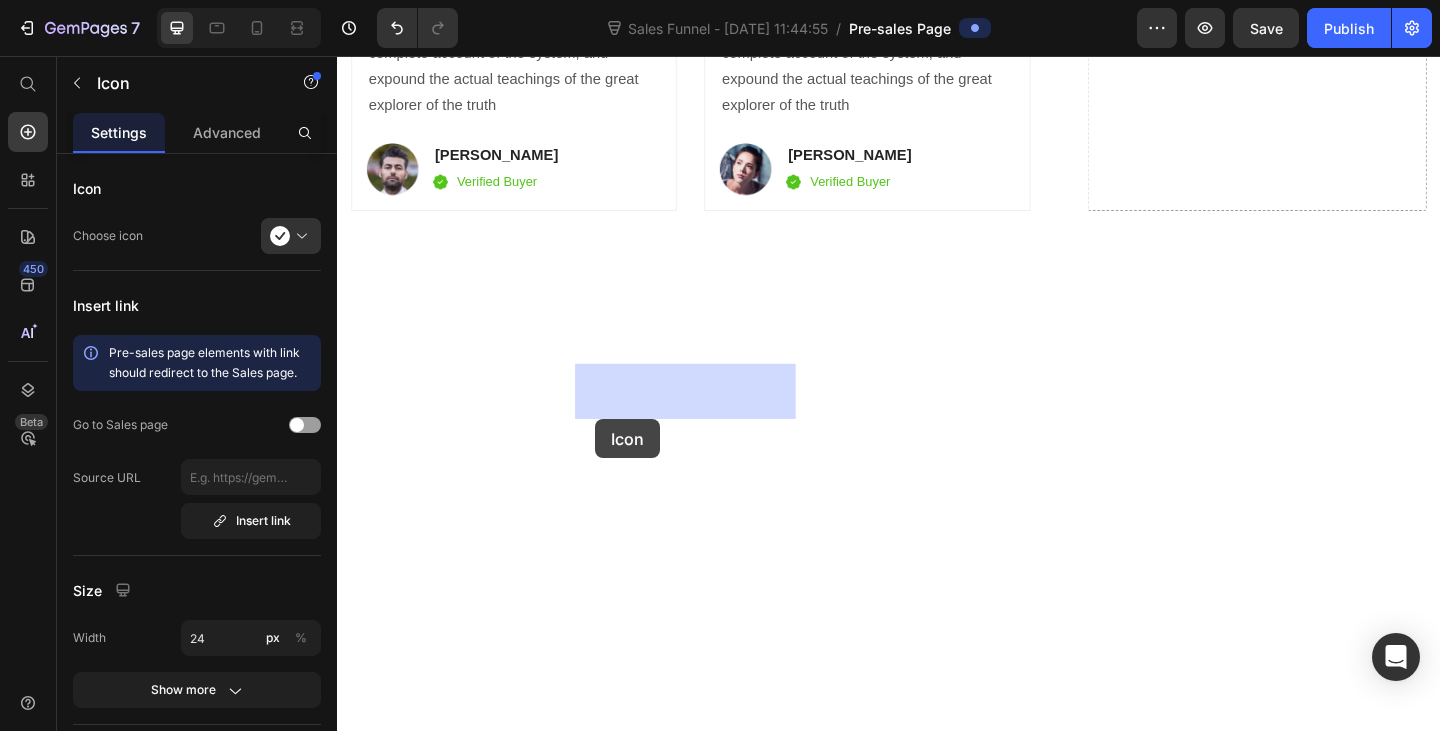 drag, startPoint x: 621, startPoint y: 428, endPoint x: 623, endPoint y: 438, distance: 10.198039 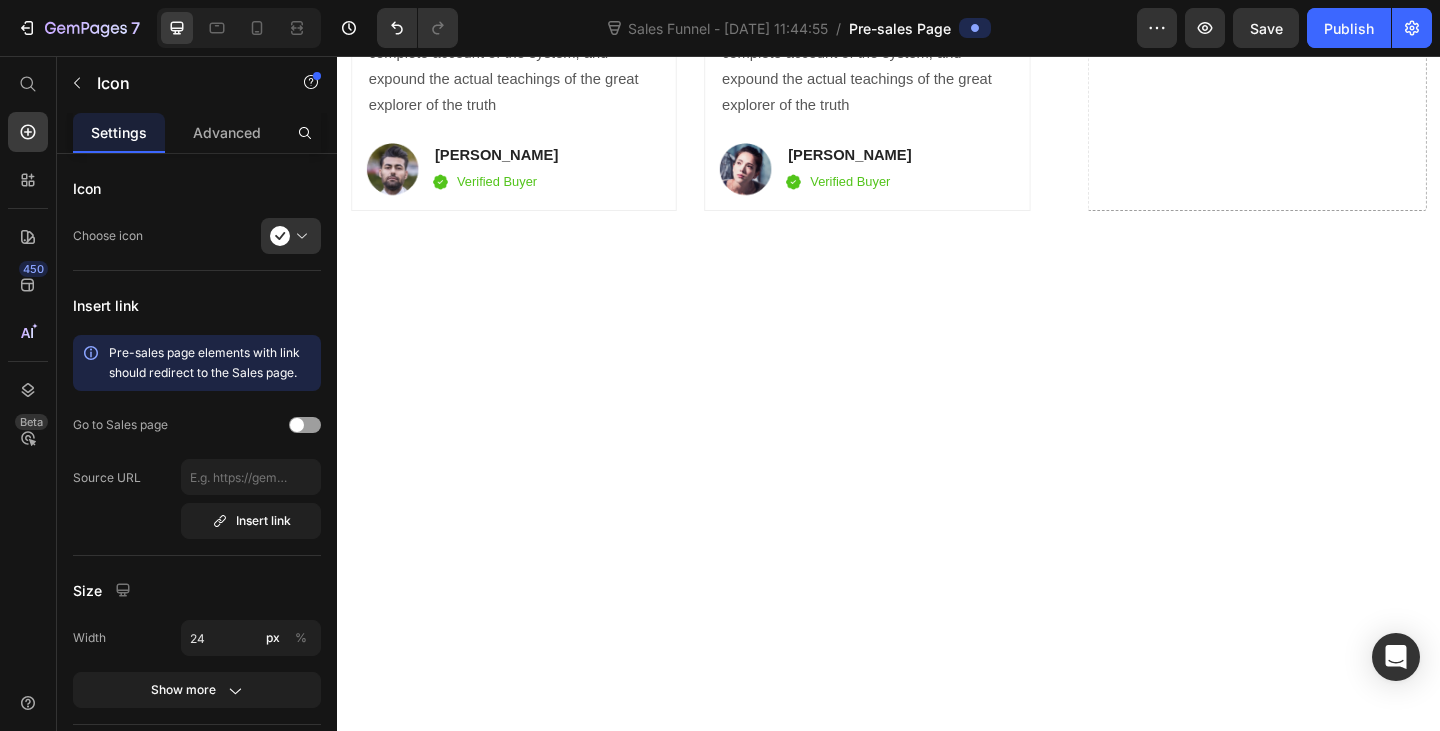 click on "16" at bounding box center (722, -1255) 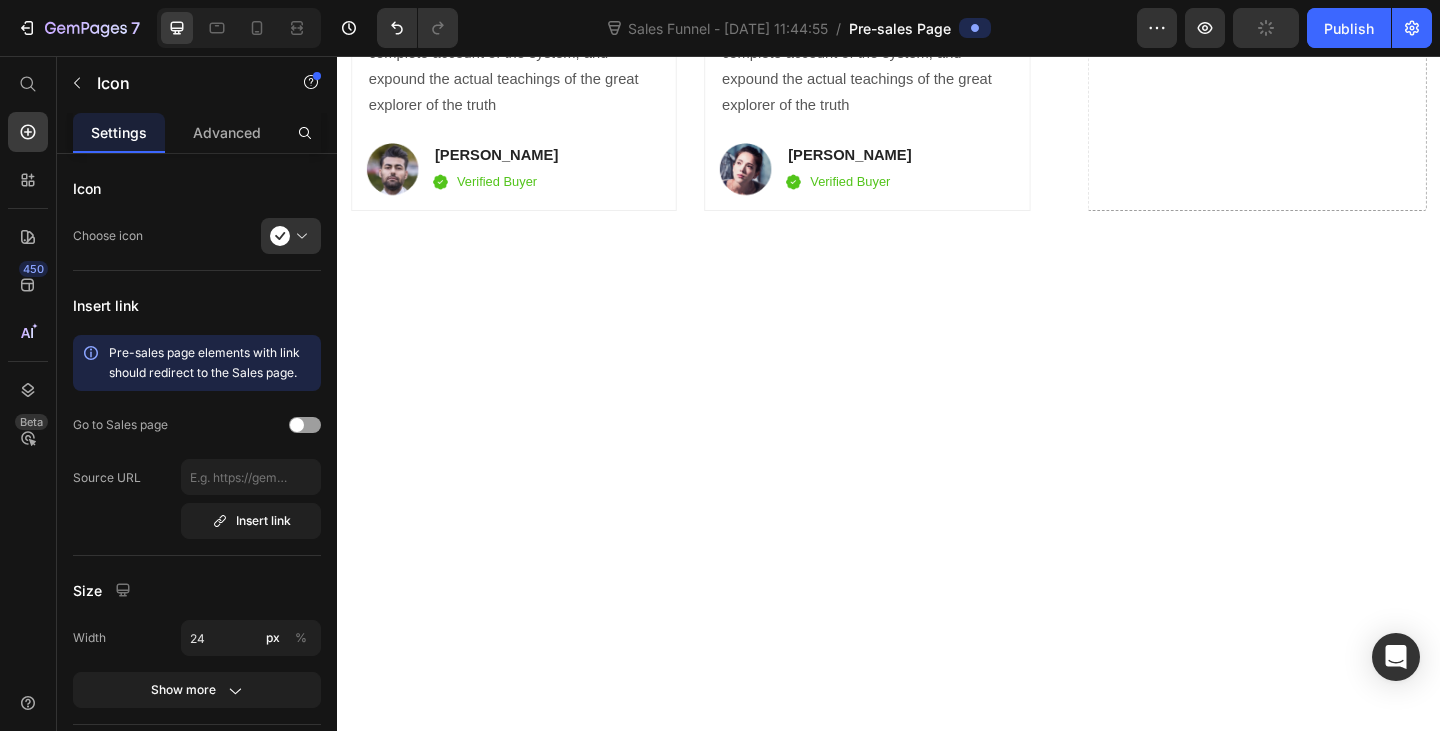 click on "Icon   16" at bounding box center [722, -1293] 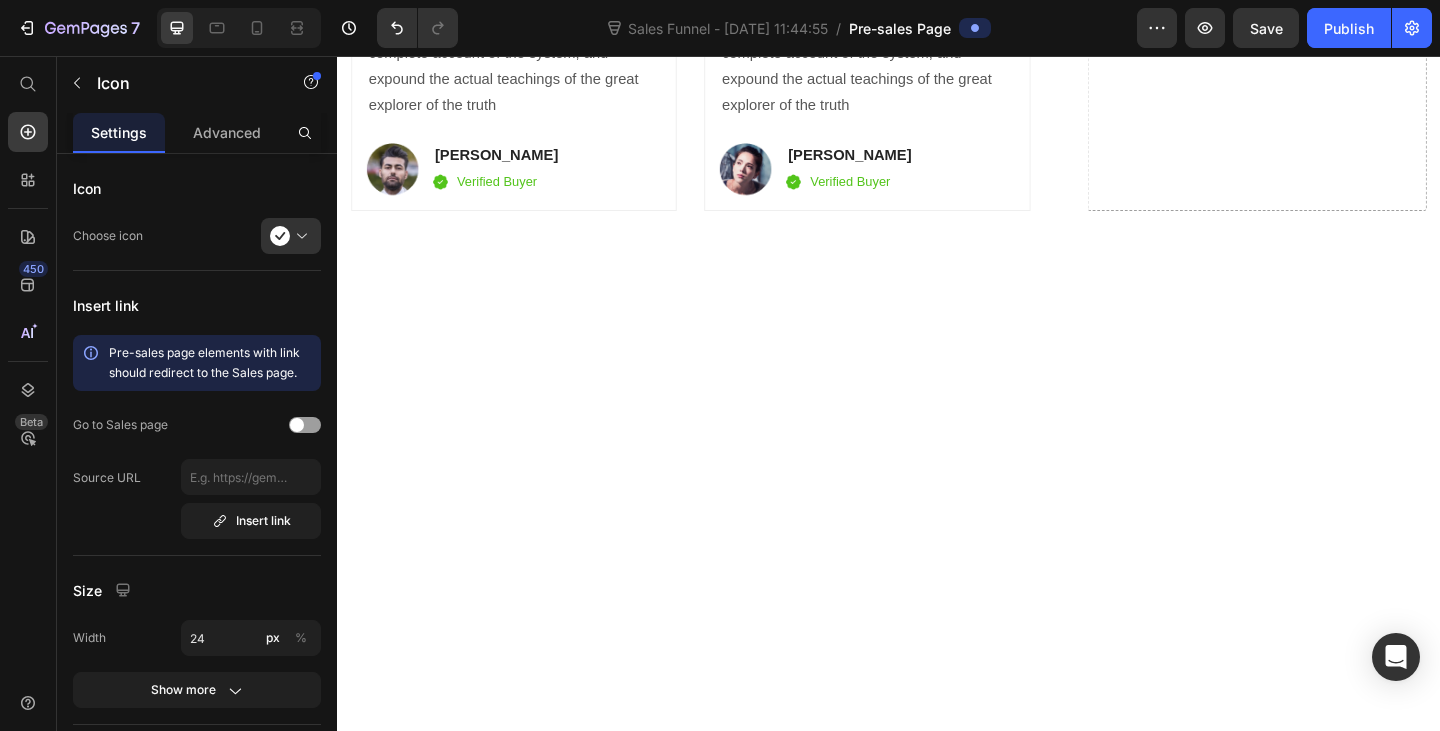 drag, startPoint x: 715, startPoint y: 462, endPoint x: 710, endPoint y: 478, distance: 16.763054 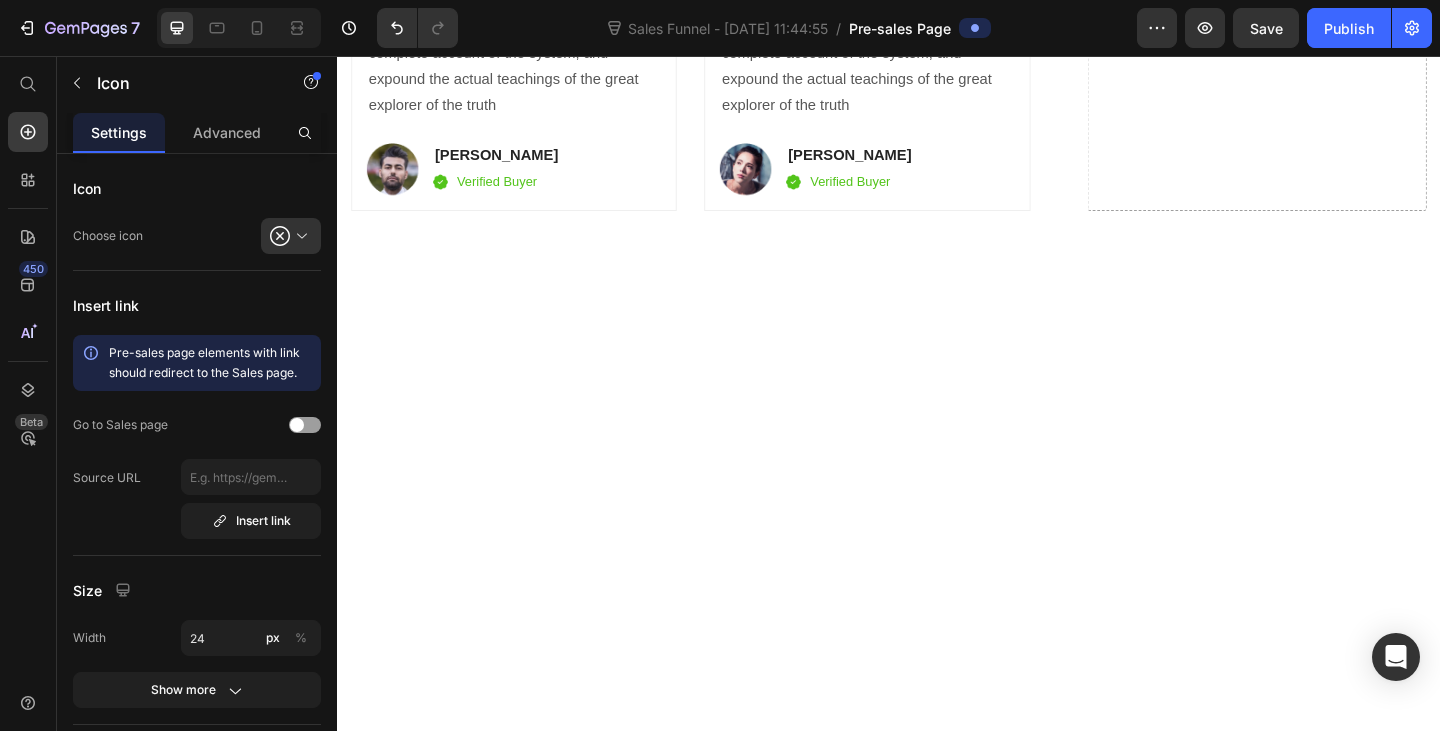 click on "Icon" at bounding box center [967, -1109] 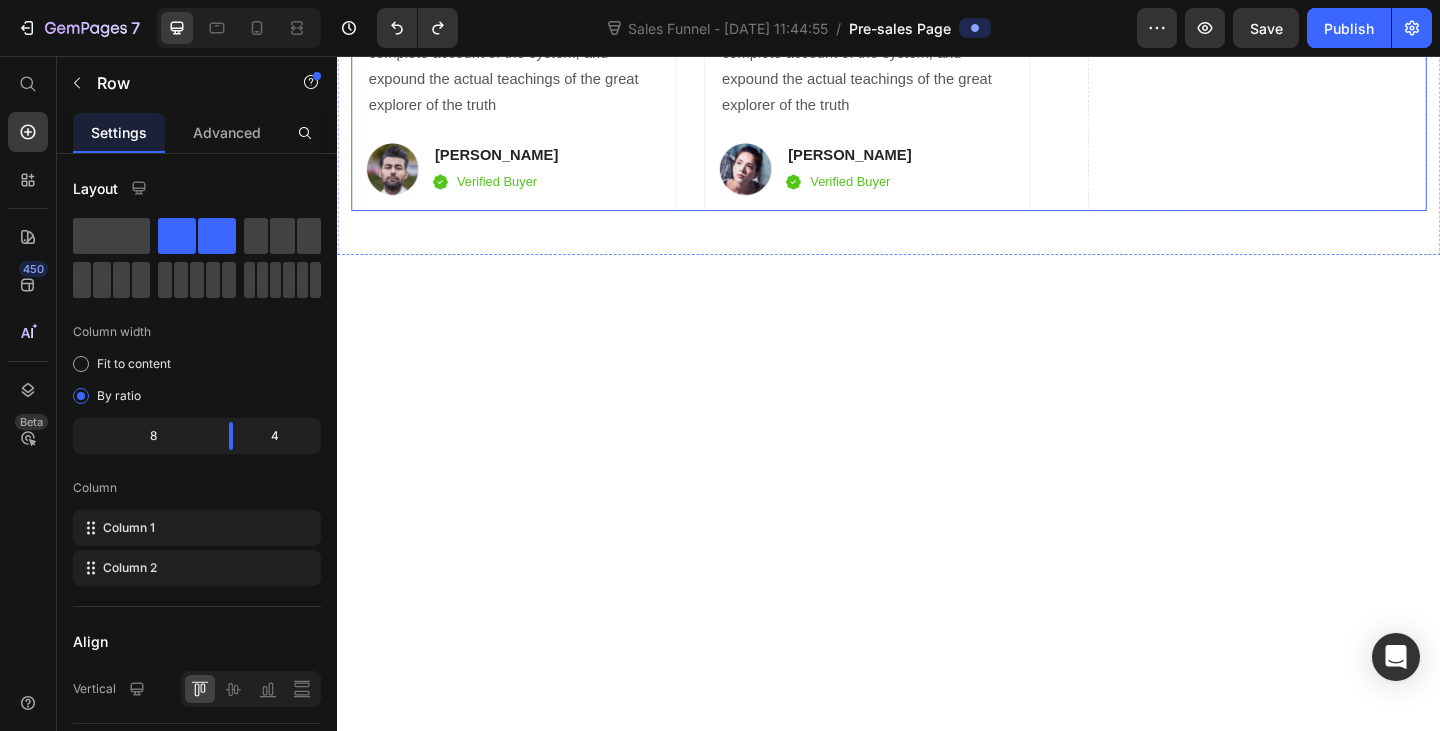 click on "Drop element here" at bounding box center (1337, -673) 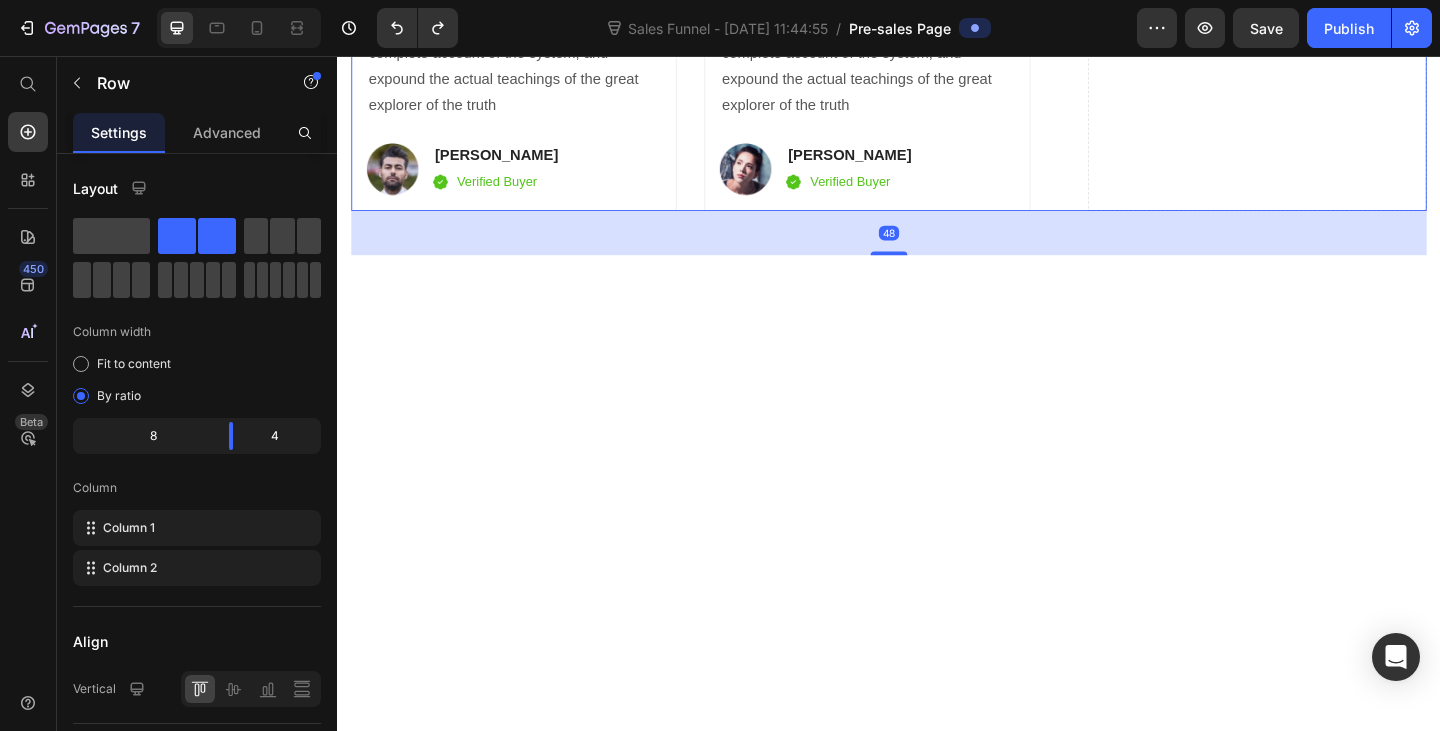click on "Drop element here" at bounding box center (1337, -673) 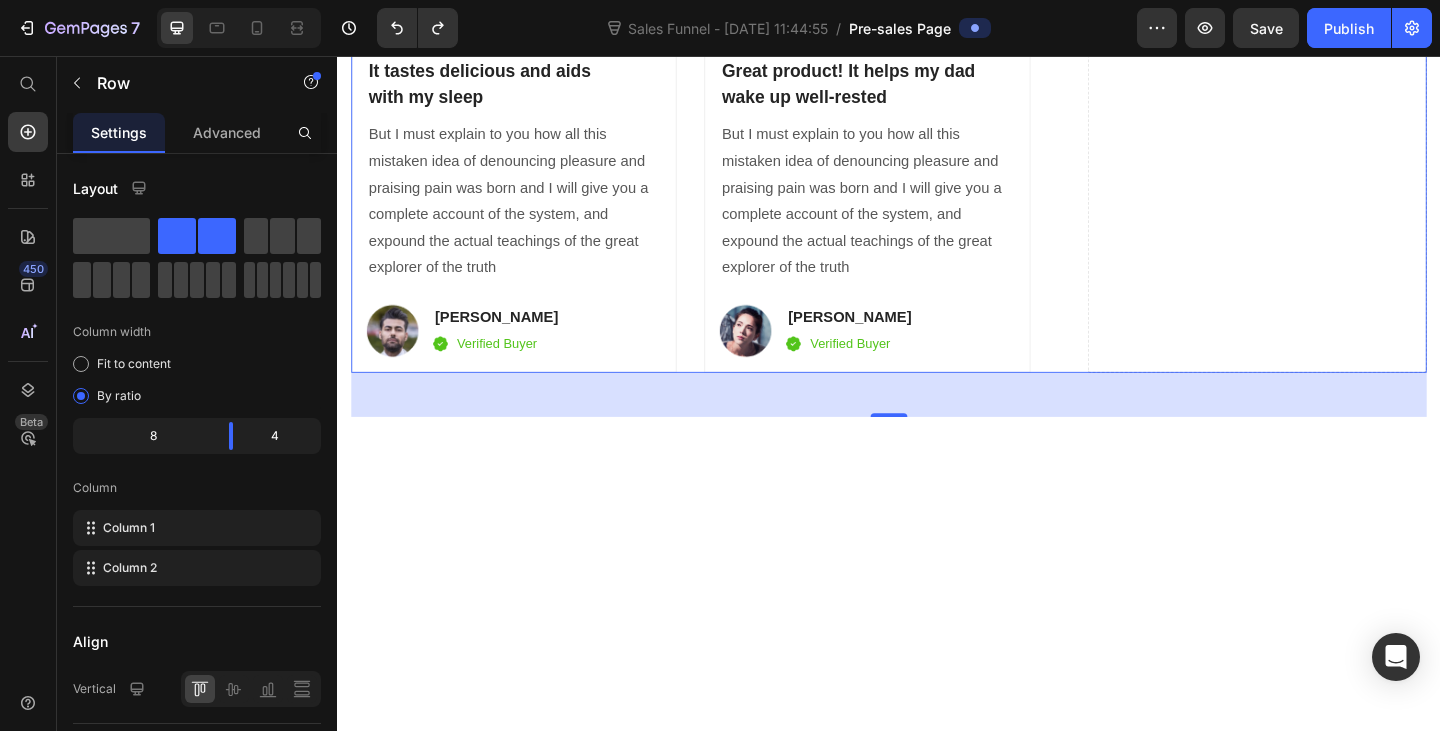 scroll, scrollTop: 5282, scrollLeft: 0, axis: vertical 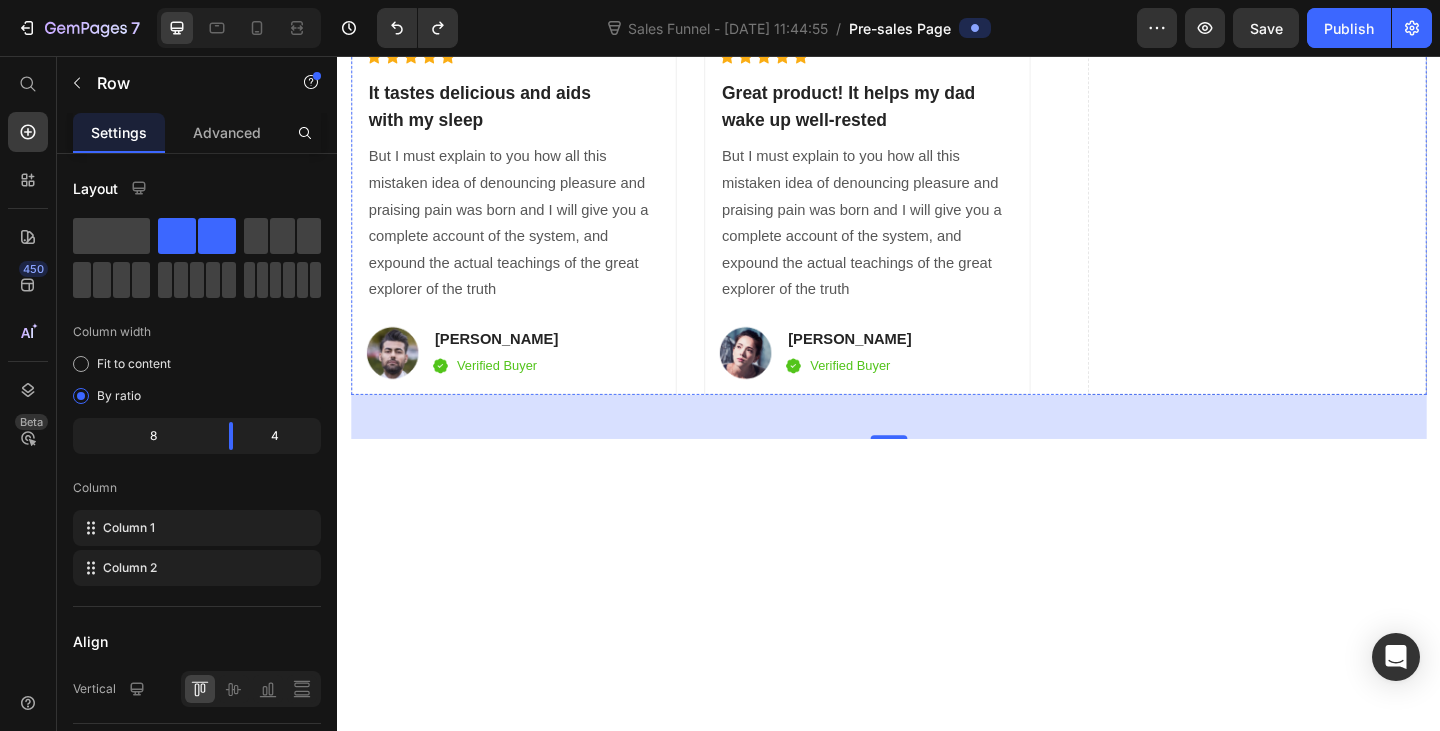 click on "[Heading 2] Compare with other products" at bounding box center (721, -1352) 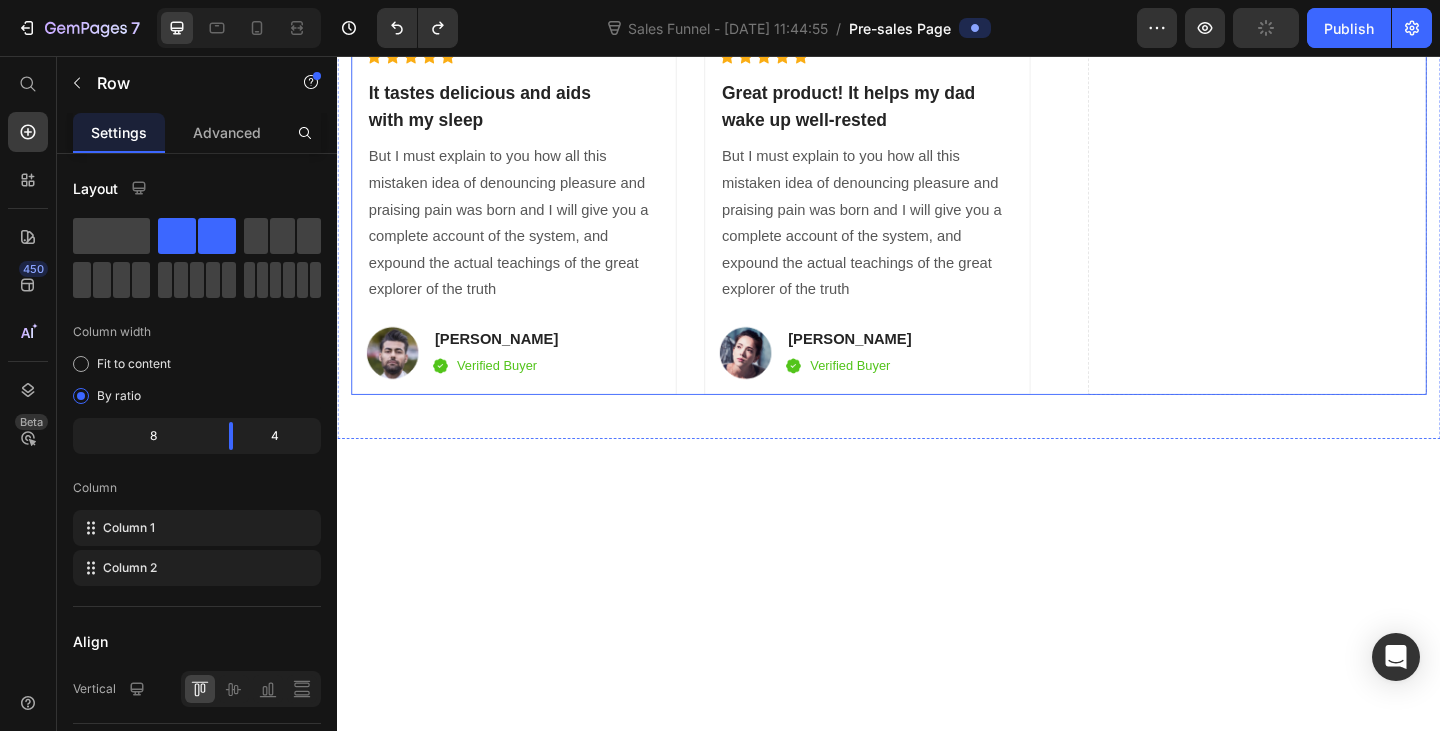 click on "[Heading 2] Compare with other products Heading   32                Title Line Targets the root cause Text block Row Backed by long term studies Text block Row Doctor Formulated Text block Row Clinically Backed Text block Row Image Your Brand Heading
Icon Row
Icon Row
Icon Row
Icon Row Row Image Other Brands Heading
Icon Row
Icon Row
Icon Row
Icon Row
Icon Row
Icon Row
Icon Row
Icon Row Row Significant sleep improvement to maintain your positive energy  every day. Text block  	   CHECK AVAILABILITY Button Row [Heading 2] Show social proof Heading                Icon                Icon                Icon                Icon                Icon Icon List Hoz It tastes delicious and aids with my sleep Heading Text block Image [PERSON_NAME] Text block Image Verified Buyer Text block Row Row Row                Icon Icon Row" at bounding box center (721, -473) 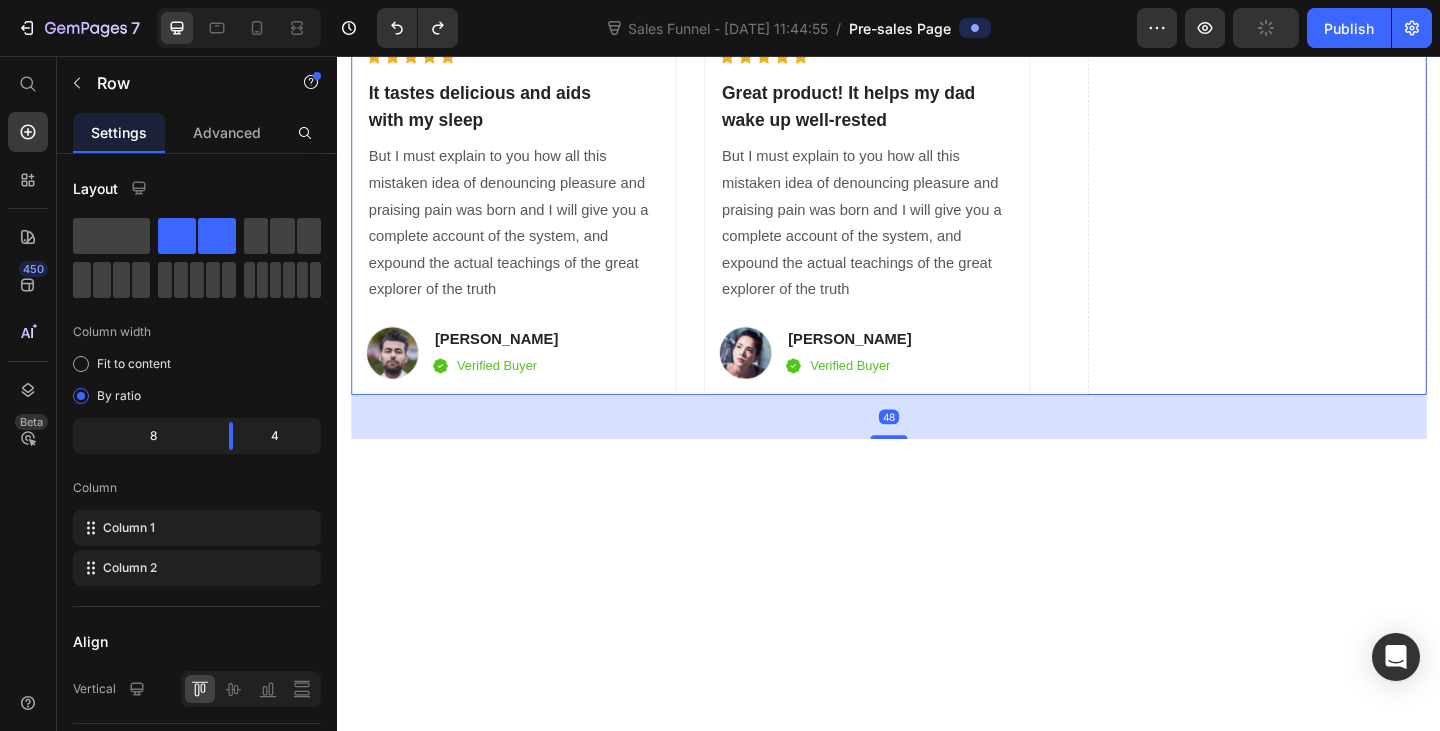click 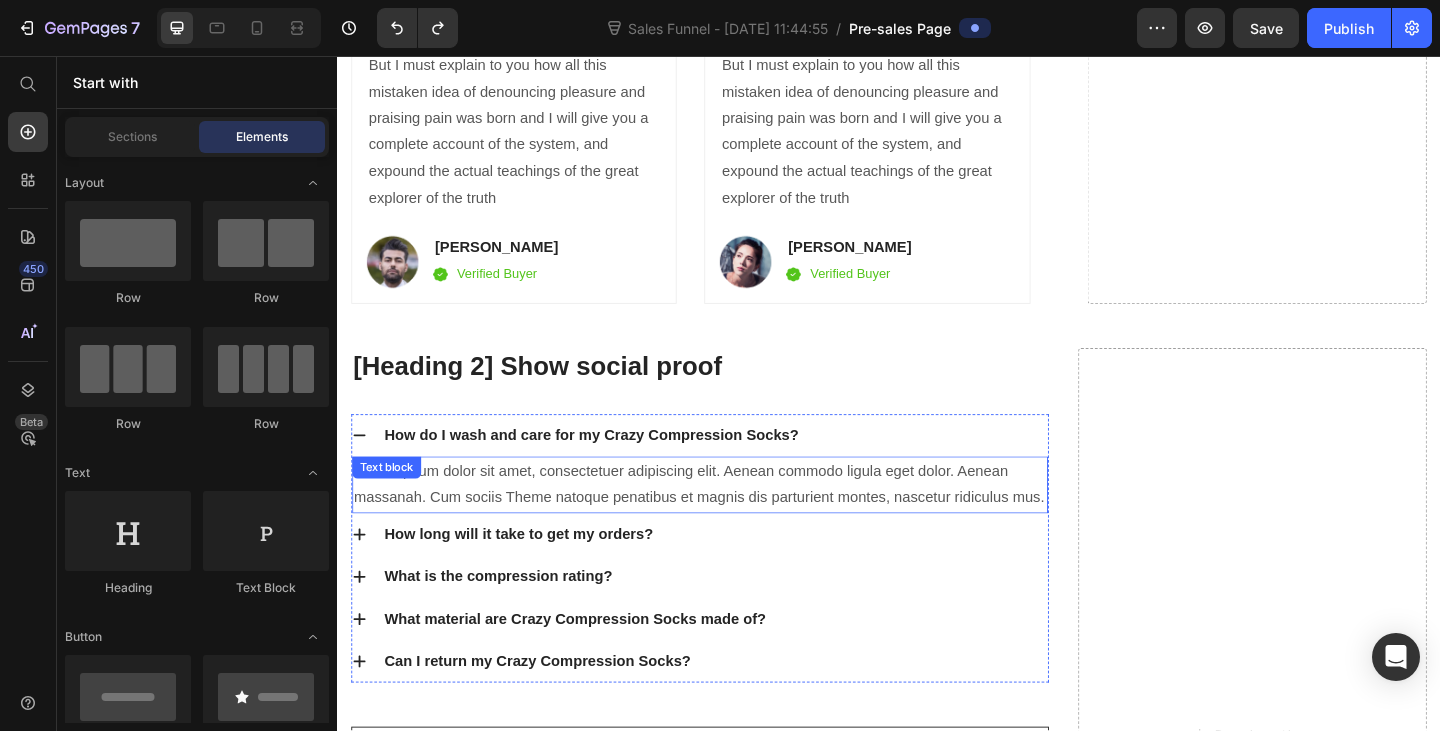 scroll, scrollTop: 7008, scrollLeft: 0, axis: vertical 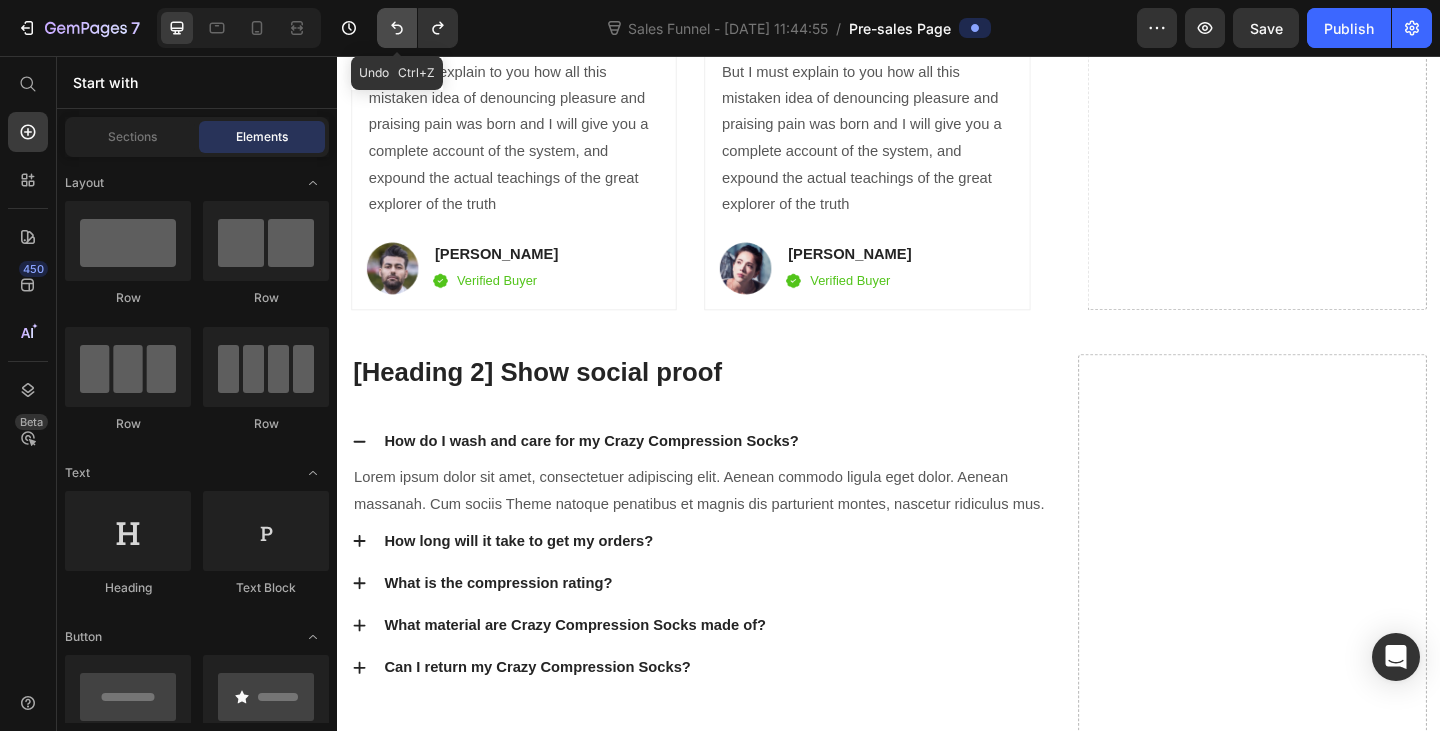 click 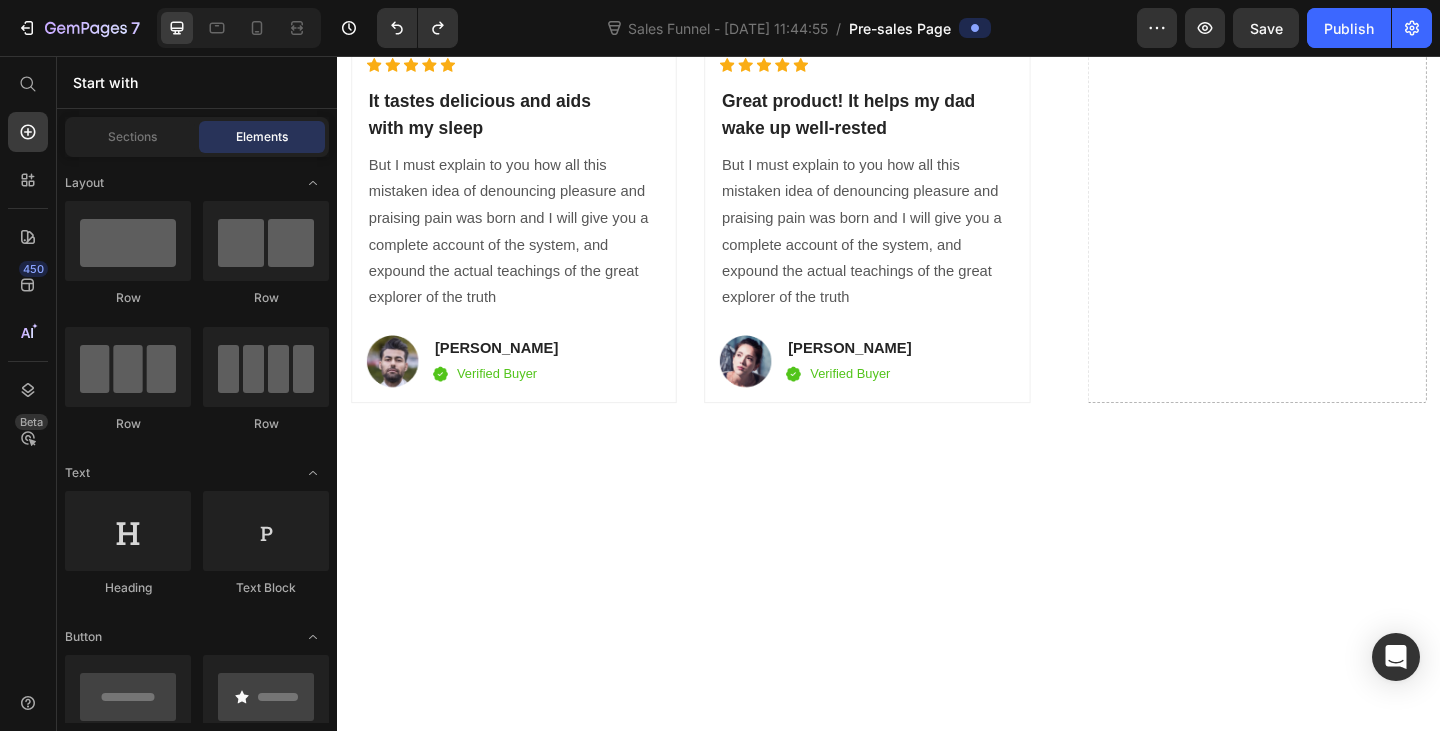 scroll, scrollTop: 5208, scrollLeft: 0, axis: vertical 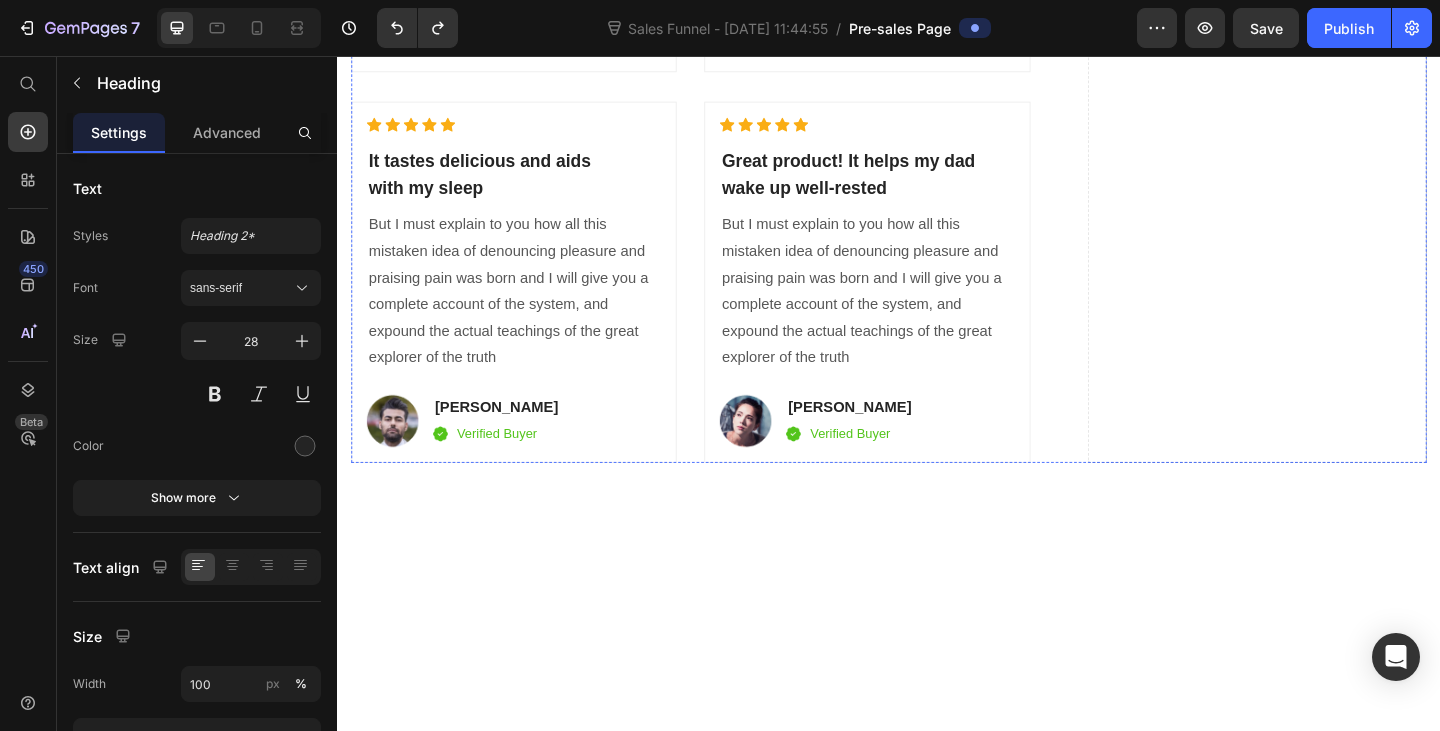 click on "[Heading 2] Compare with other products" at bounding box center (721, -1278) 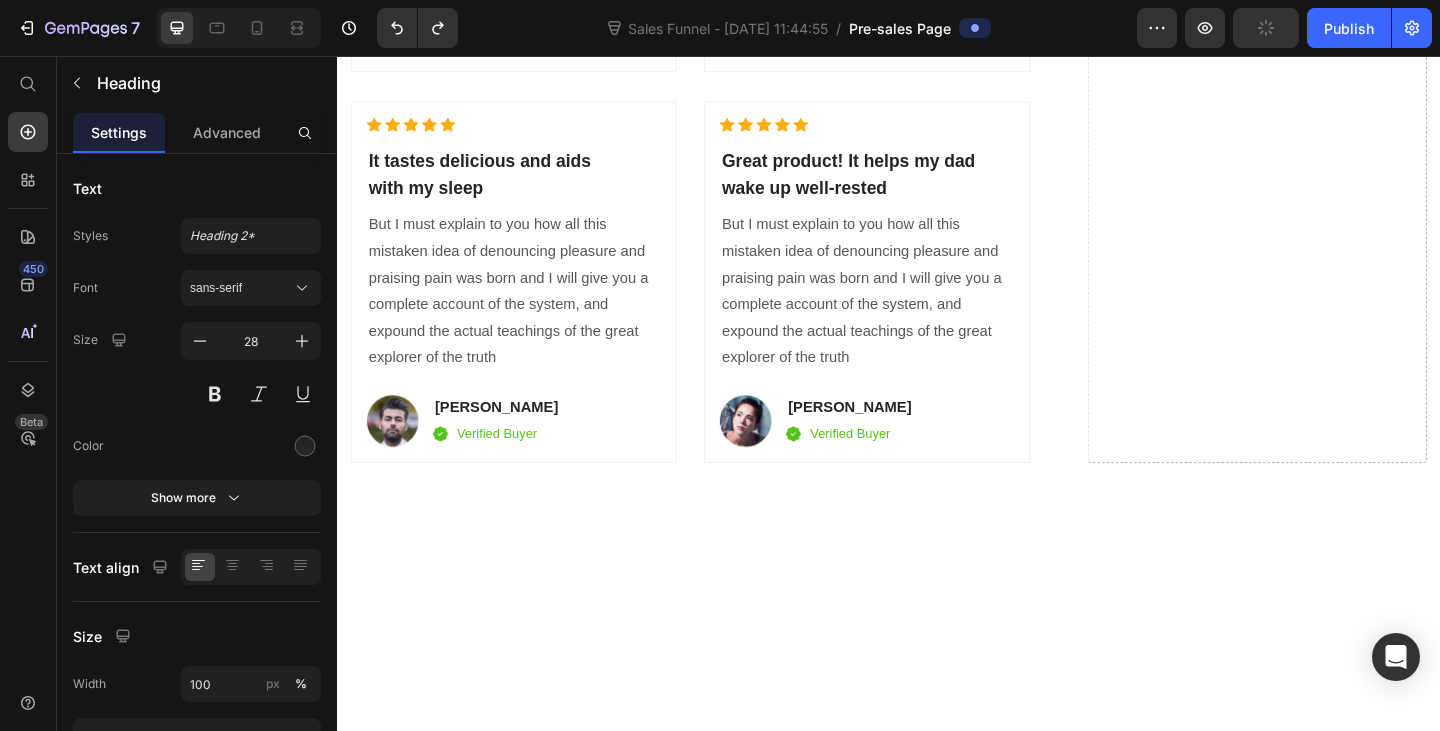 click at bounding box center [497, -1317] 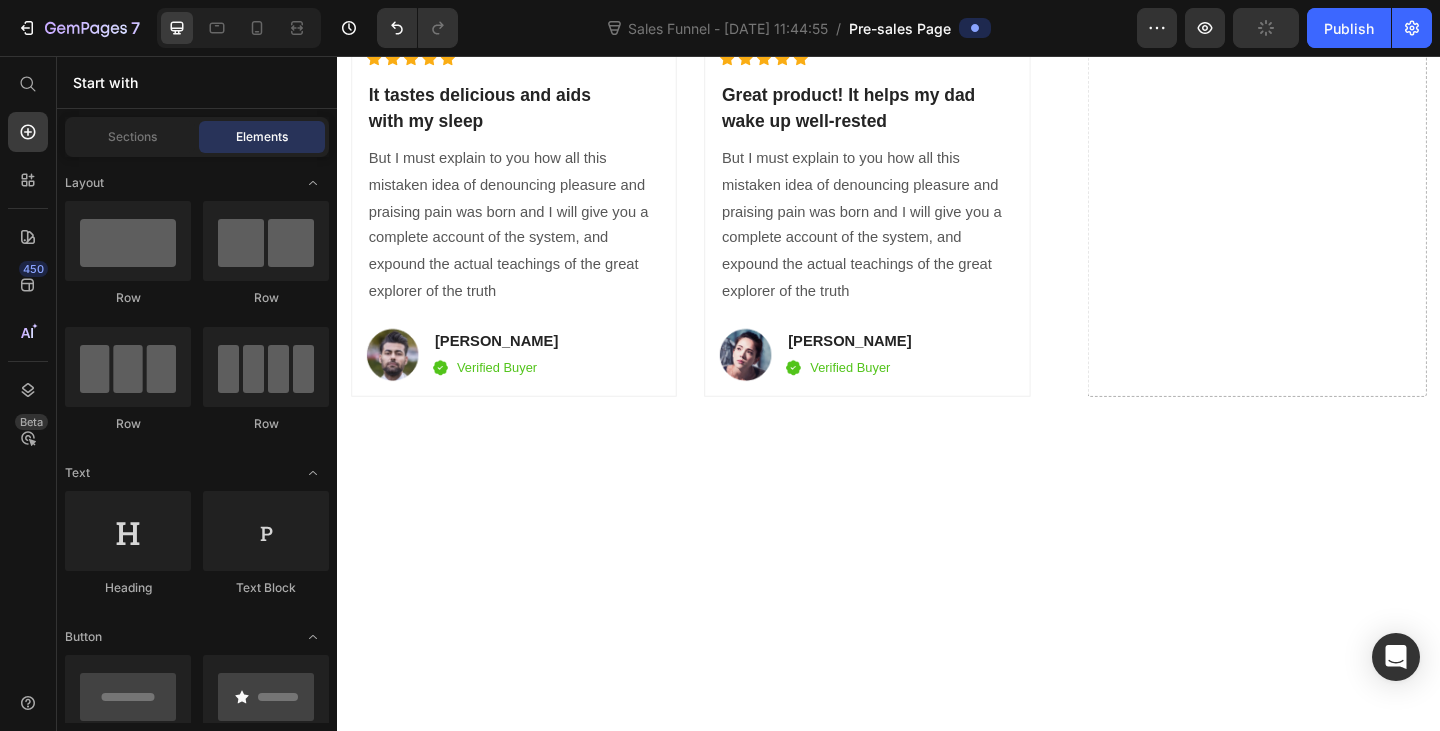 click on "Title Line Targets the root cause Text block Row Backed by long term studies Text block Row Doctor Formulated Text block Row Clinically Backed Text block Row
Drop element here Row" at bounding box center [476, -984] 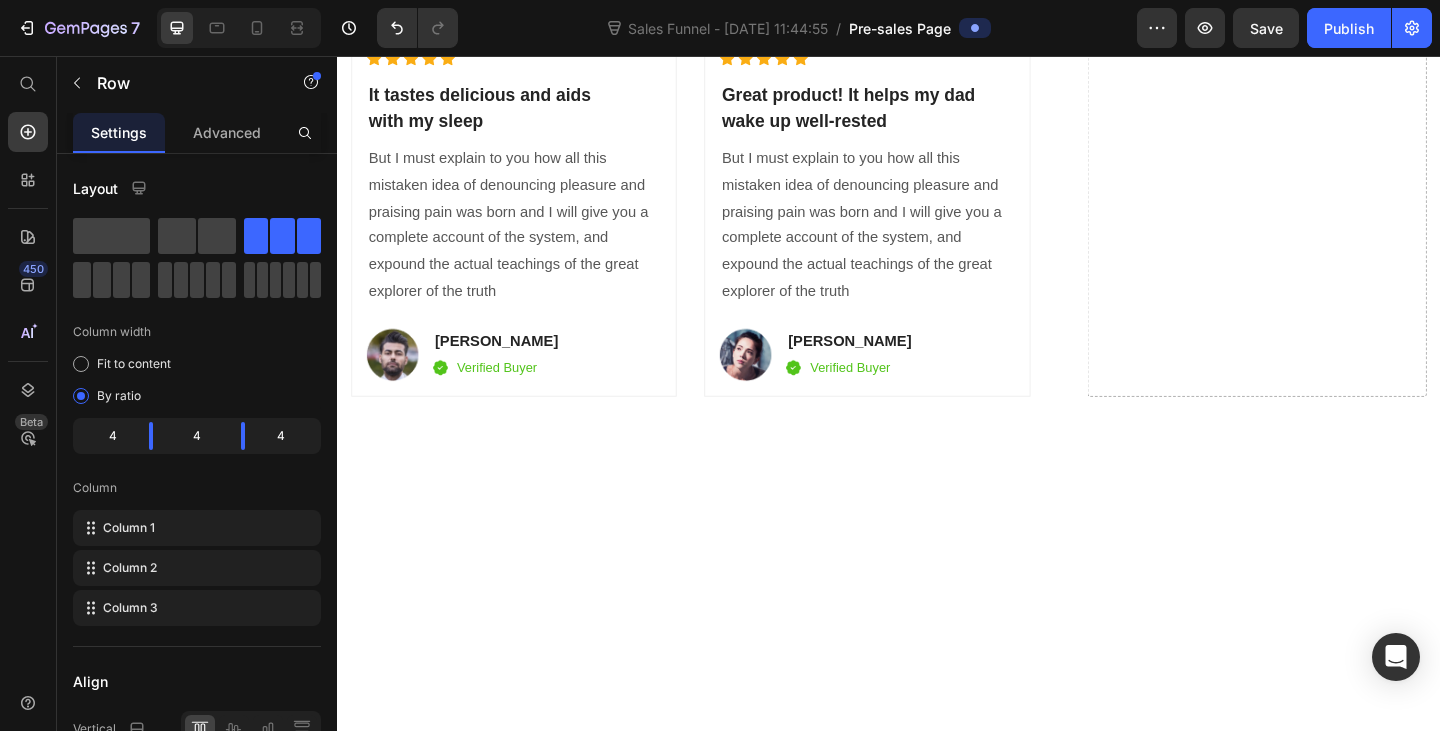 click on "Row" at bounding box center (423, -1292) 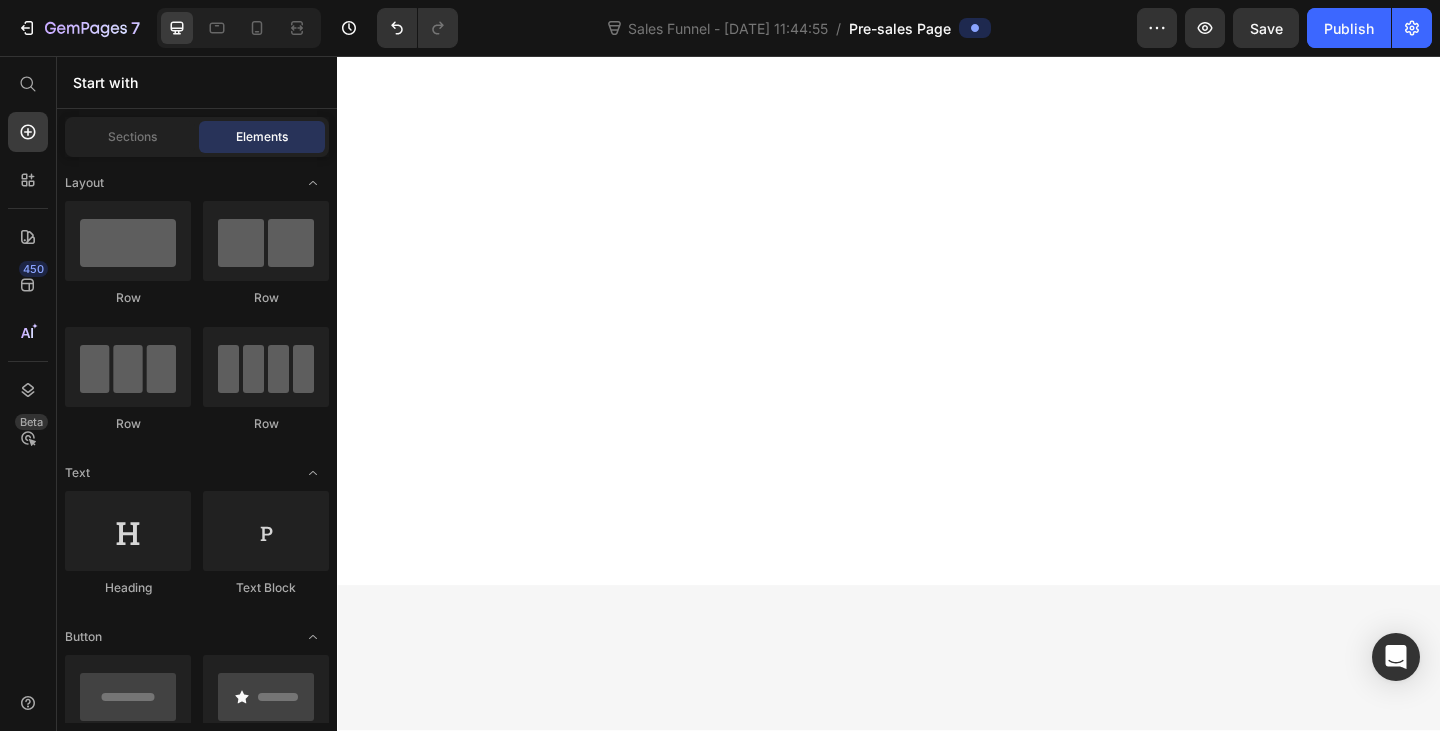 scroll, scrollTop: 5365, scrollLeft: 0, axis: vertical 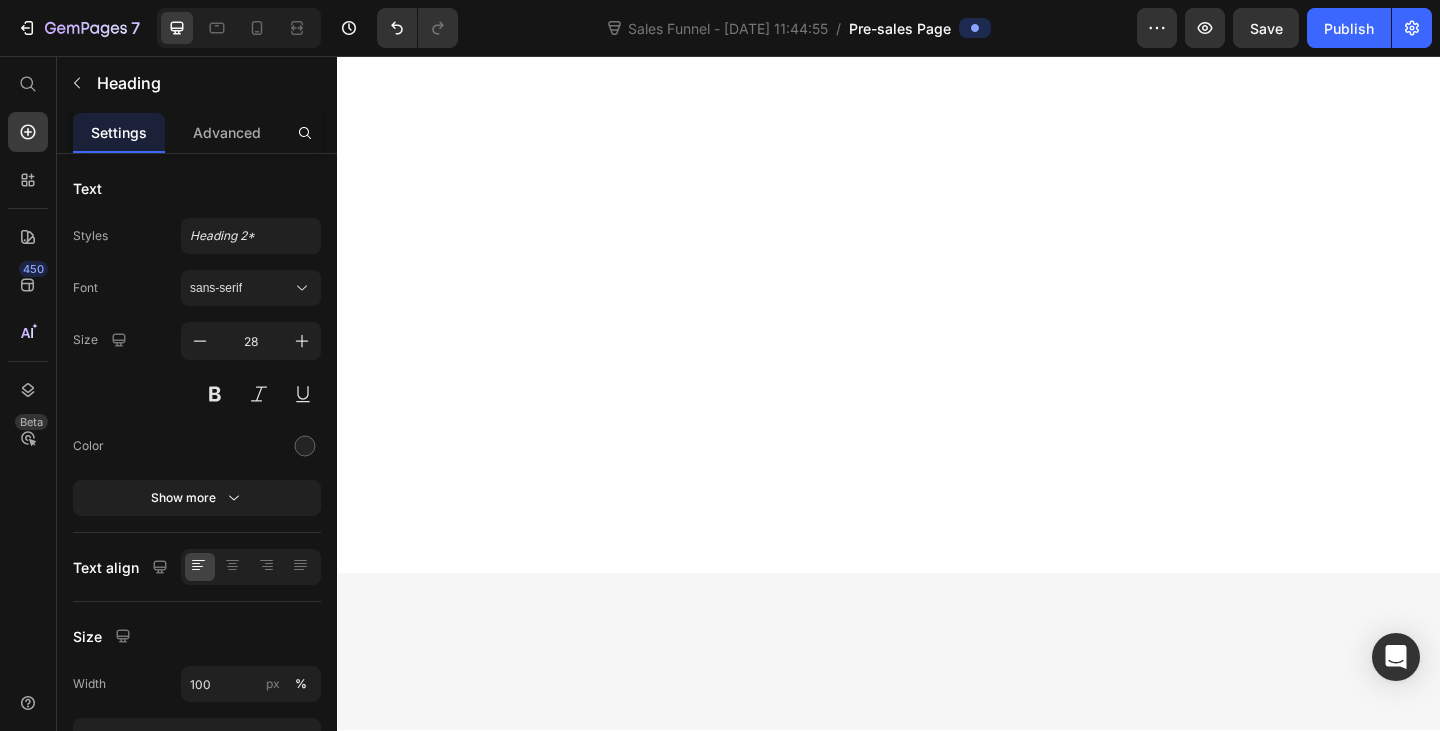 click on "[Heading 2] Show social proof" at bounding box center [721, -1248] 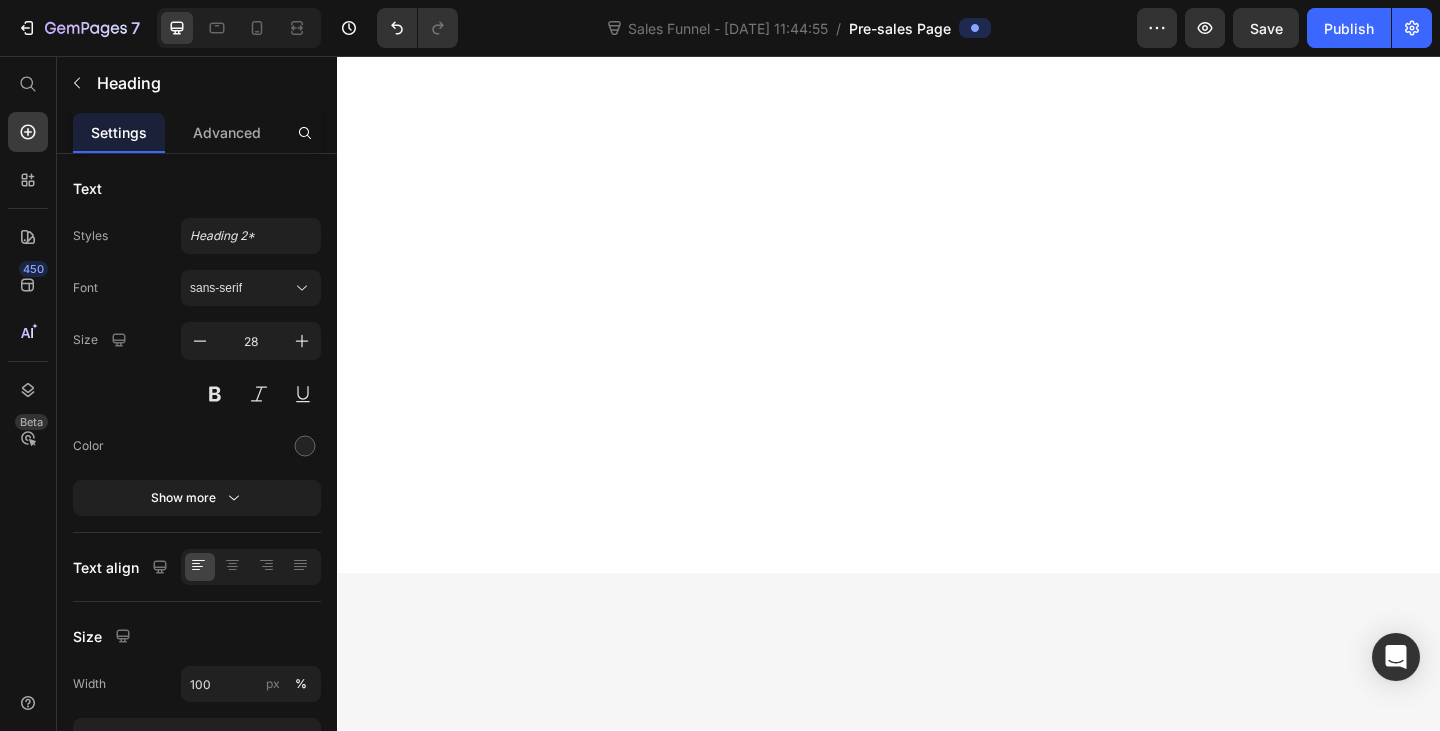click on "What" at bounding box center [721, -1248] 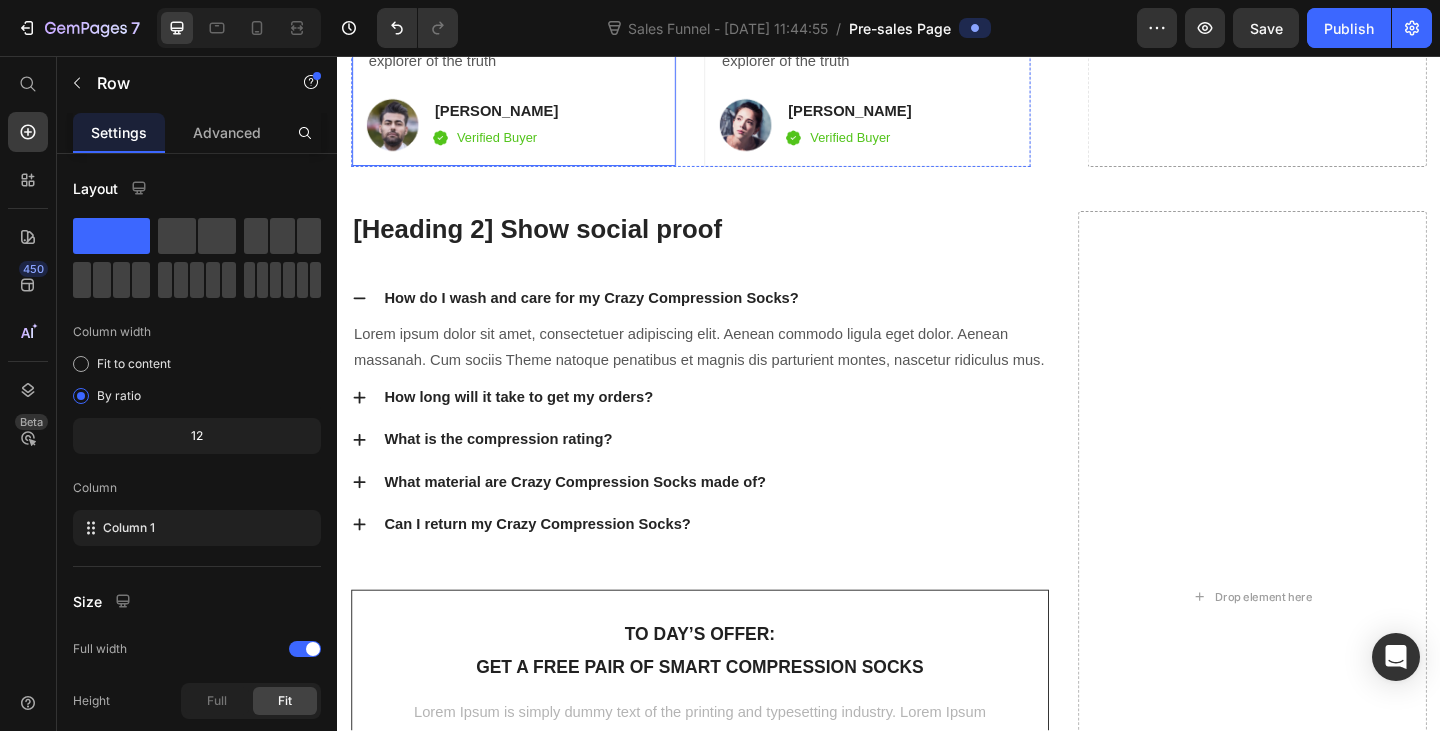 scroll, scrollTop: 6665, scrollLeft: 0, axis: vertical 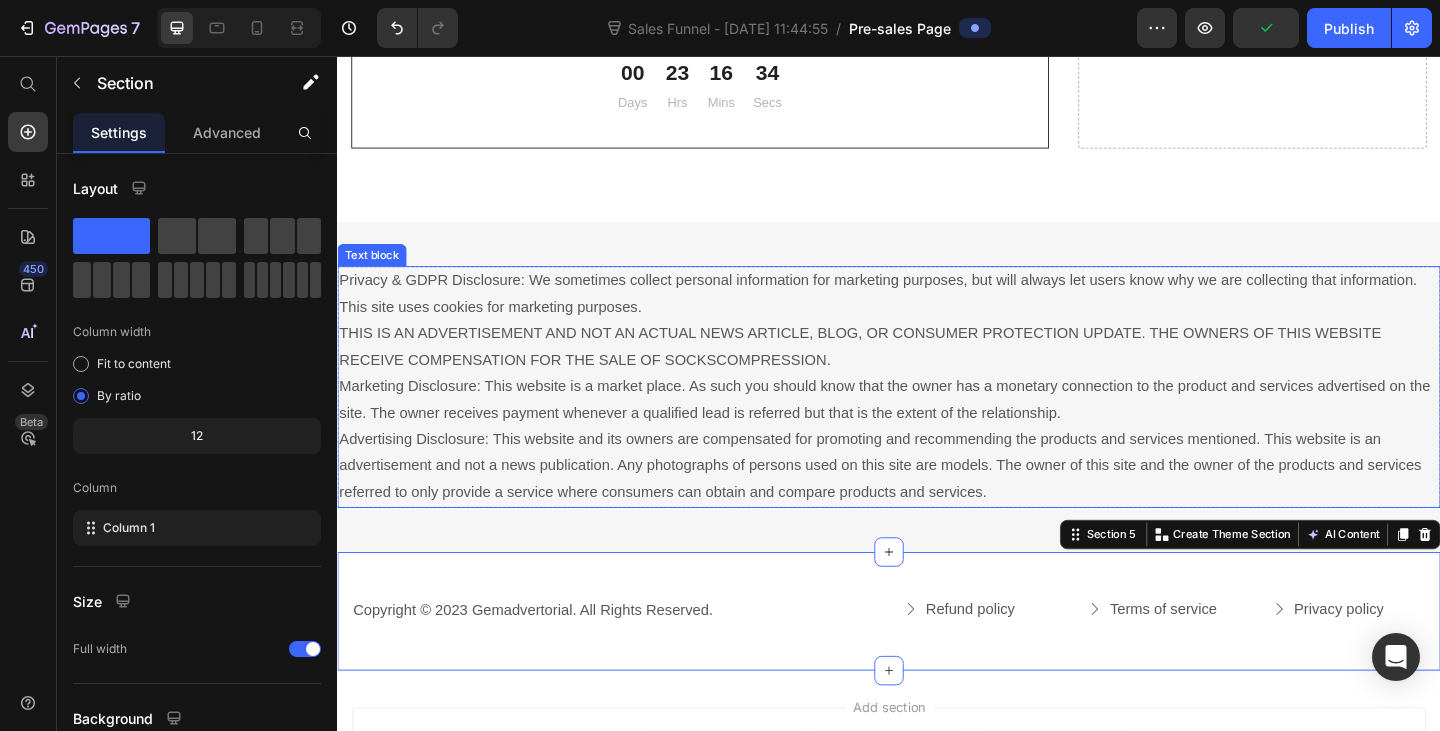 drag, startPoint x: 865, startPoint y: 494, endPoint x: 866, endPoint y: 391, distance: 103.00485 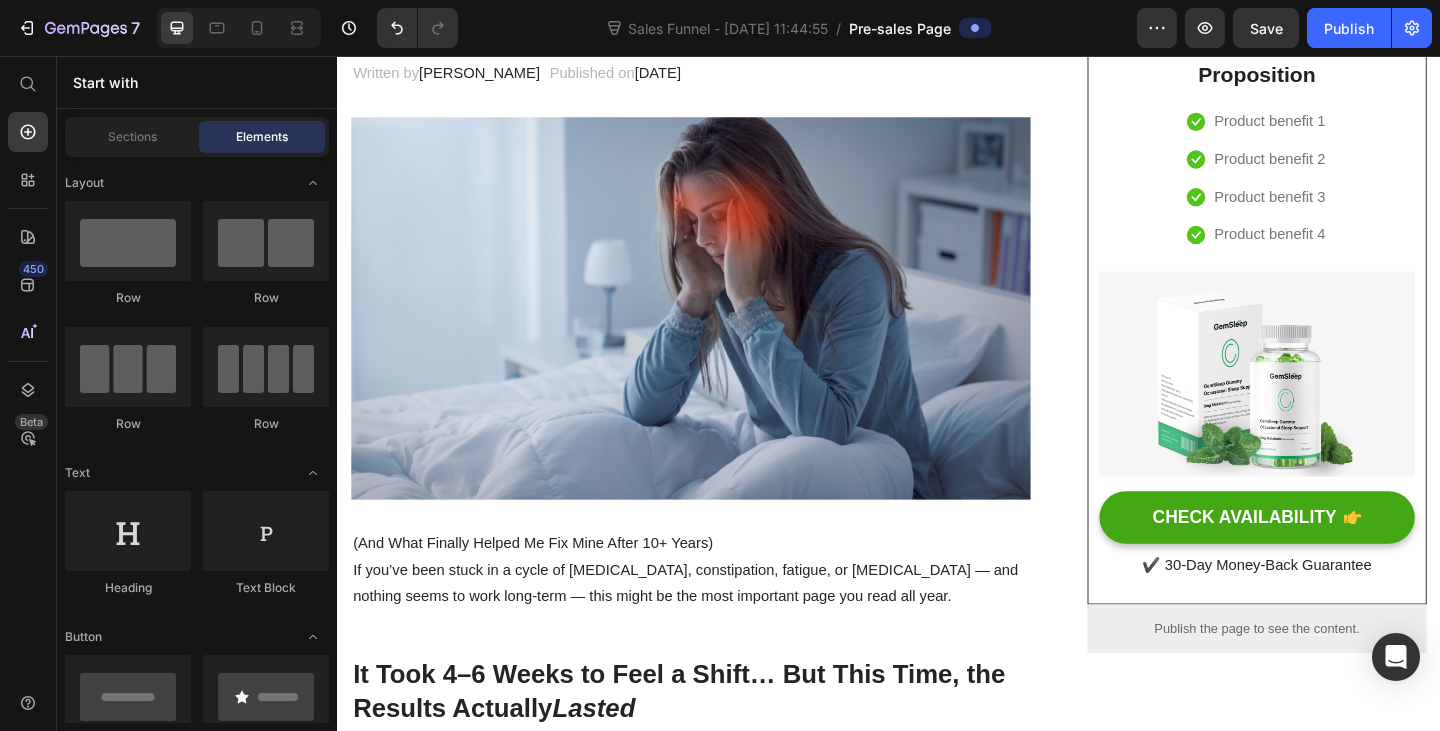 scroll, scrollTop: 0, scrollLeft: 0, axis: both 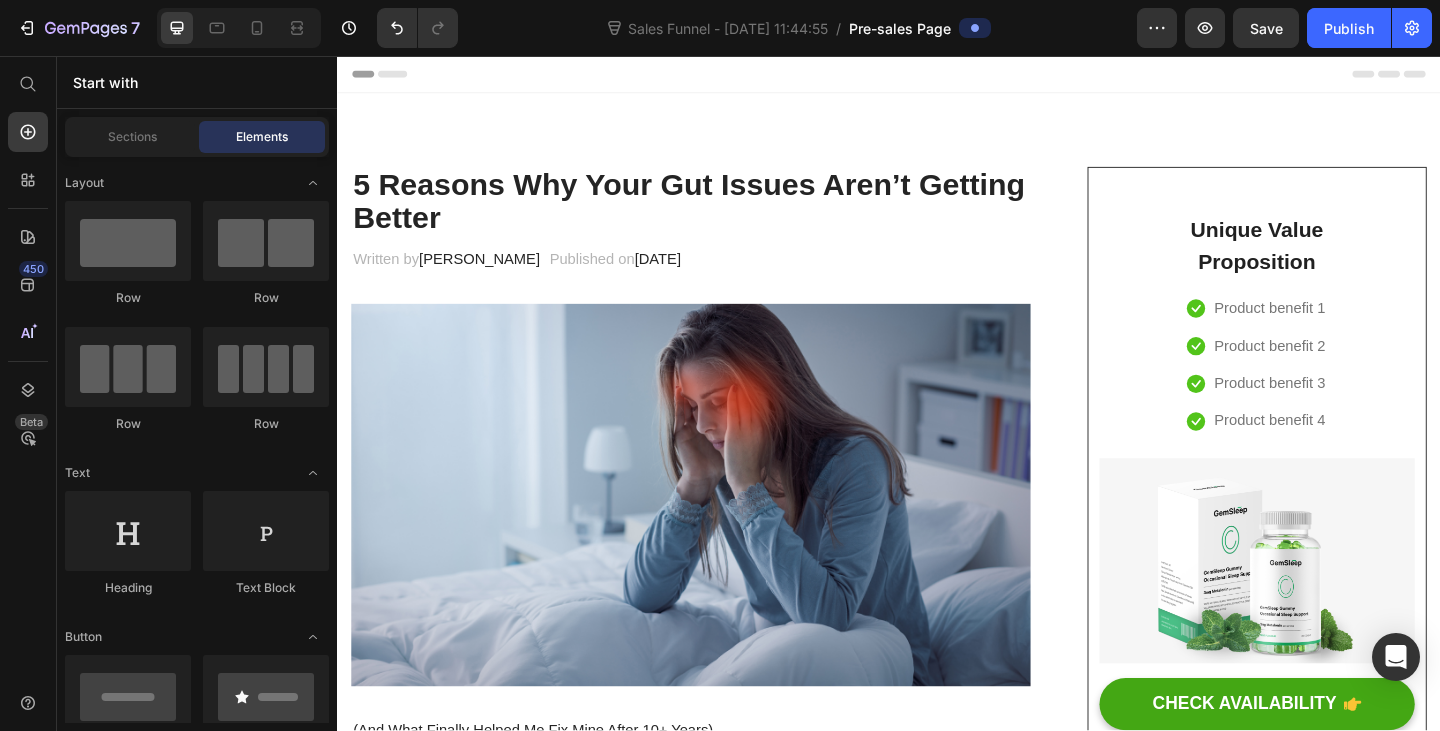 drag, startPoint x: 1534, startPoint y: 698, endPoint x: 1610, endPoint y: 88, distance: 614.7162 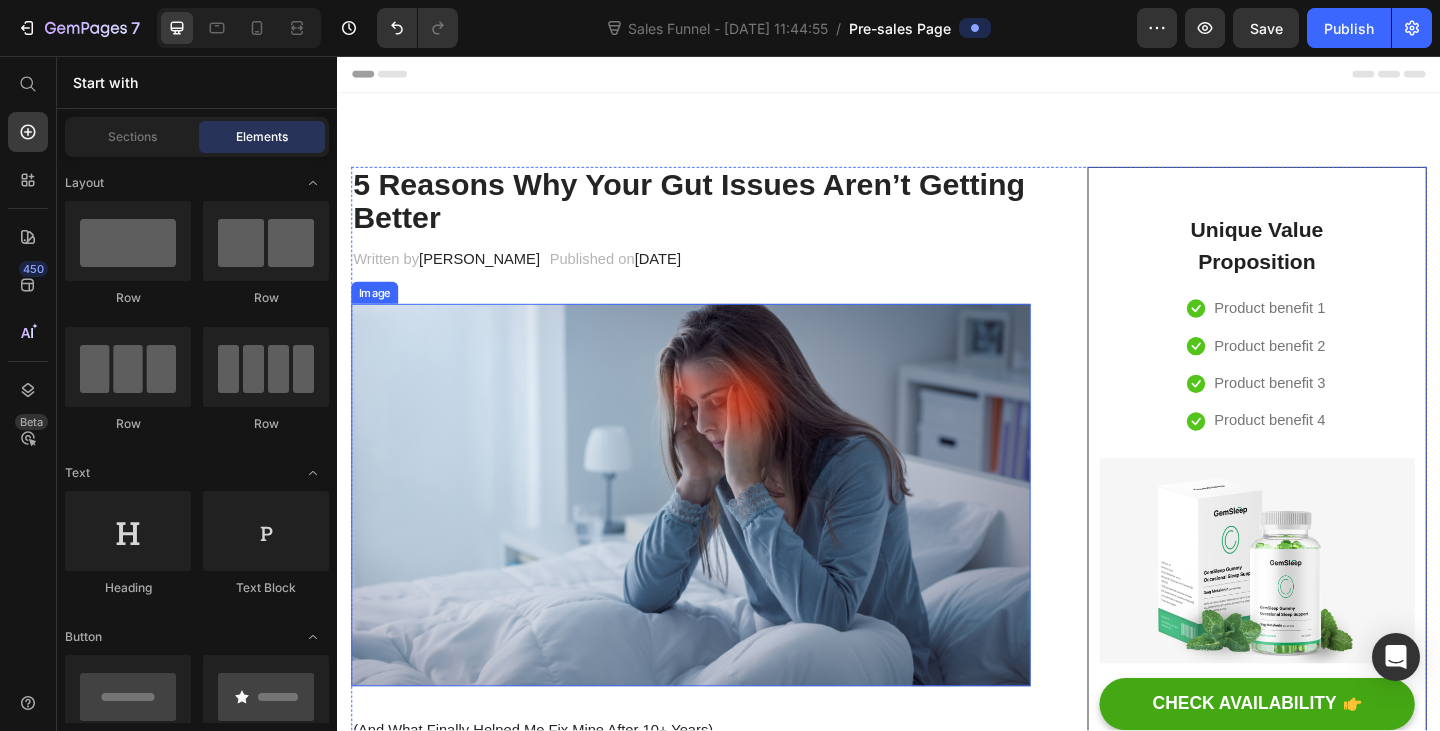 click at bounding box center (721, 533) 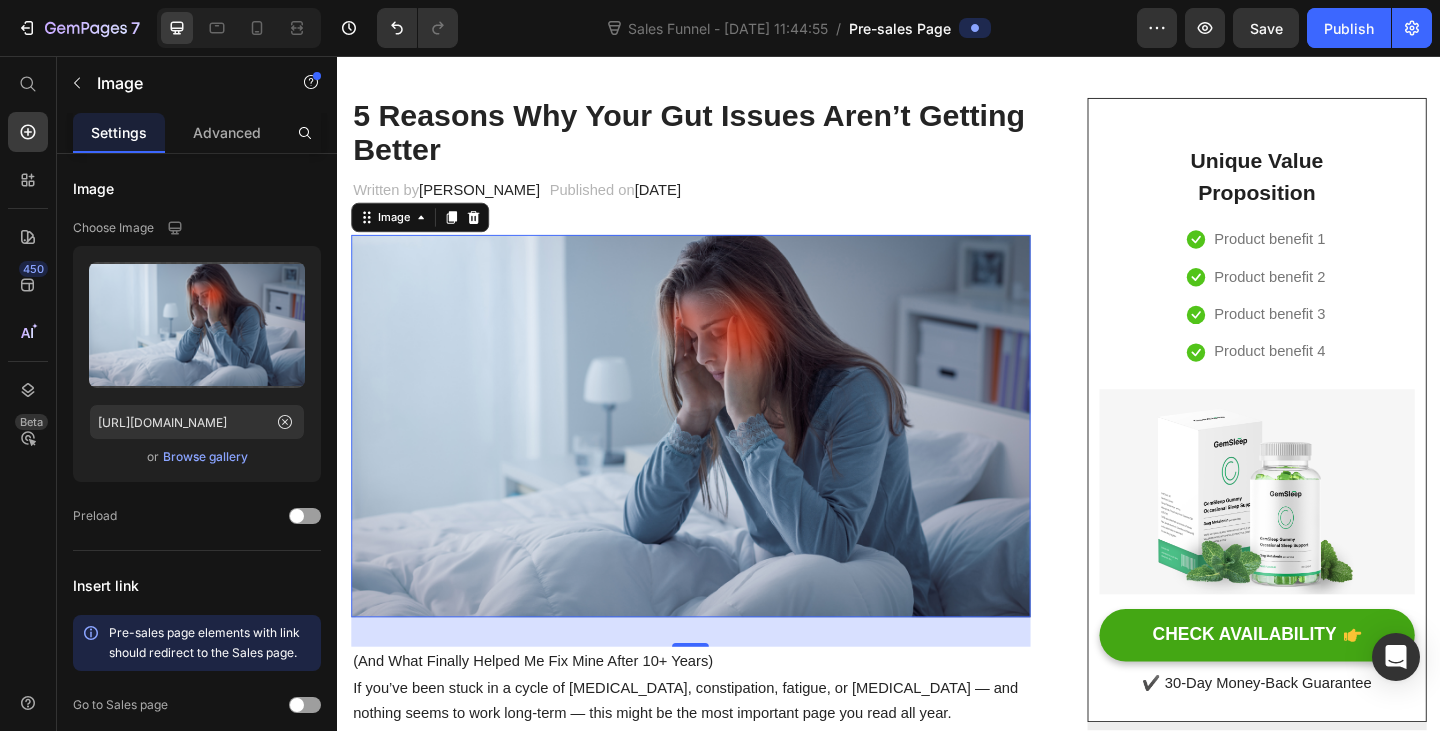 scroll, scrollTop: 100, scrollLeft: 0, axis: vertical 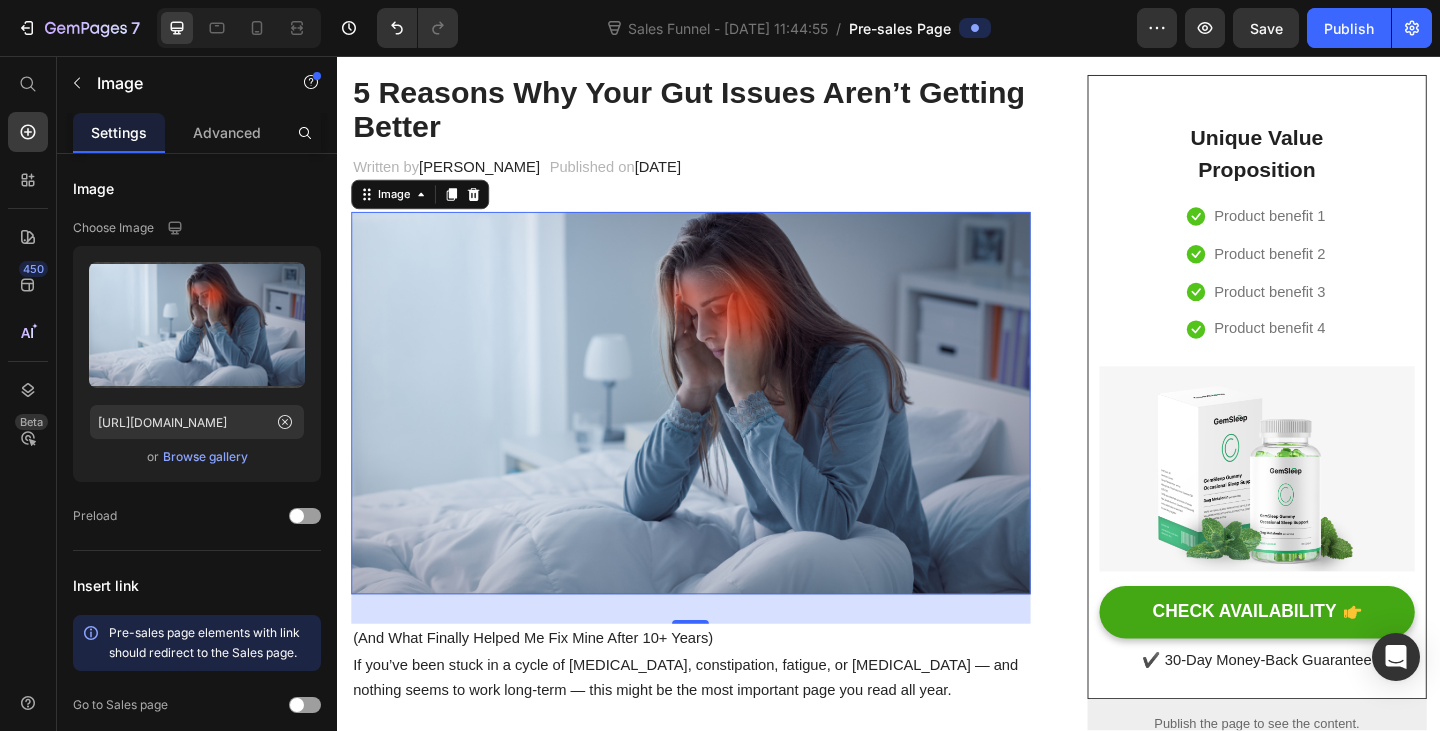 click at bounding box center [721, 433] 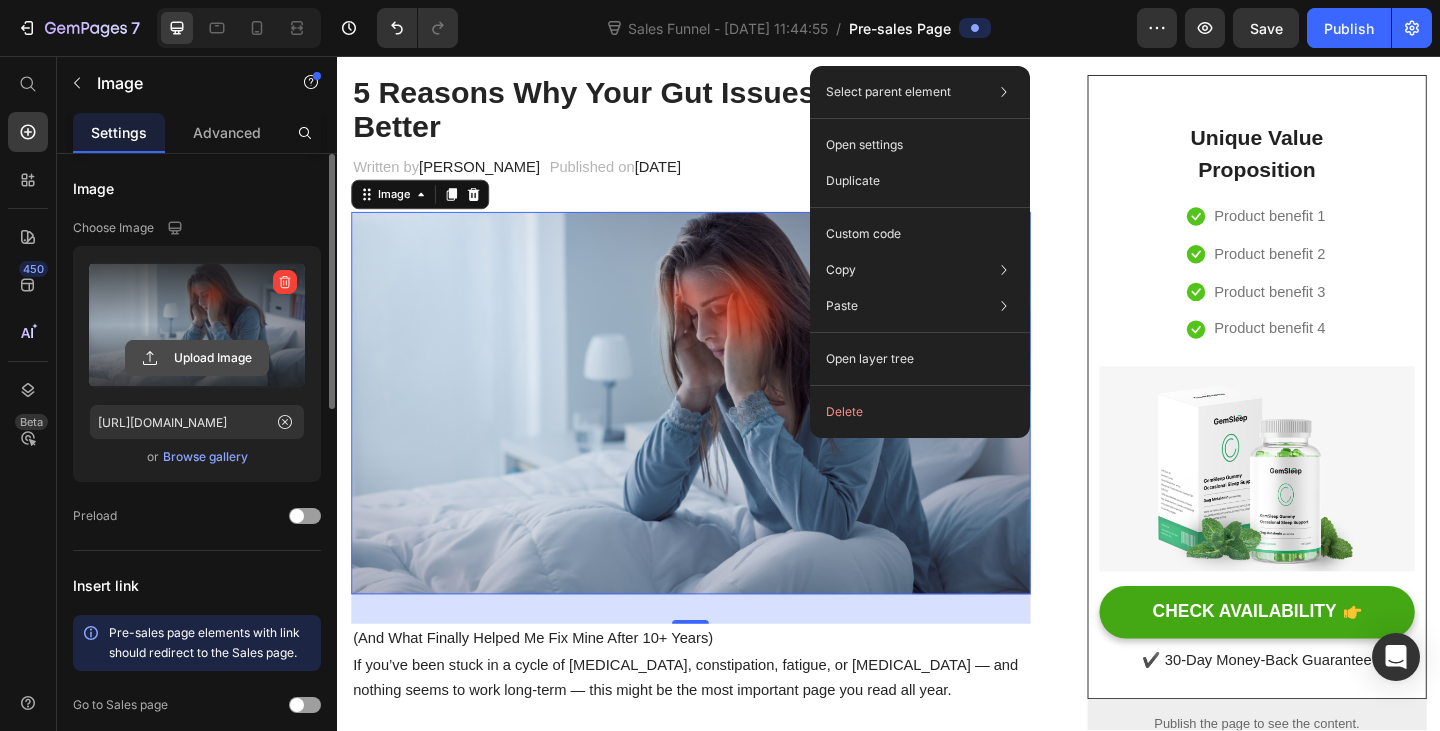 click 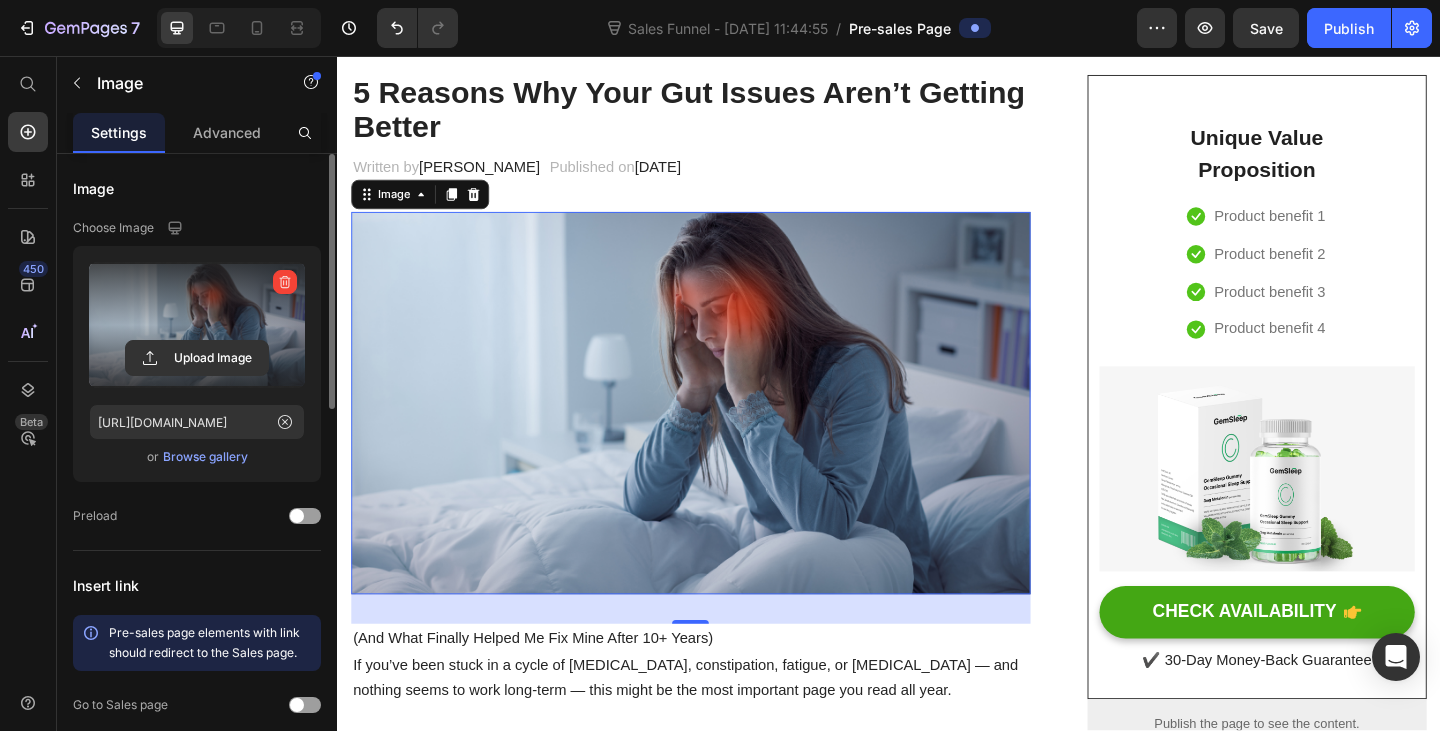 click at bounding box center (197, 325) 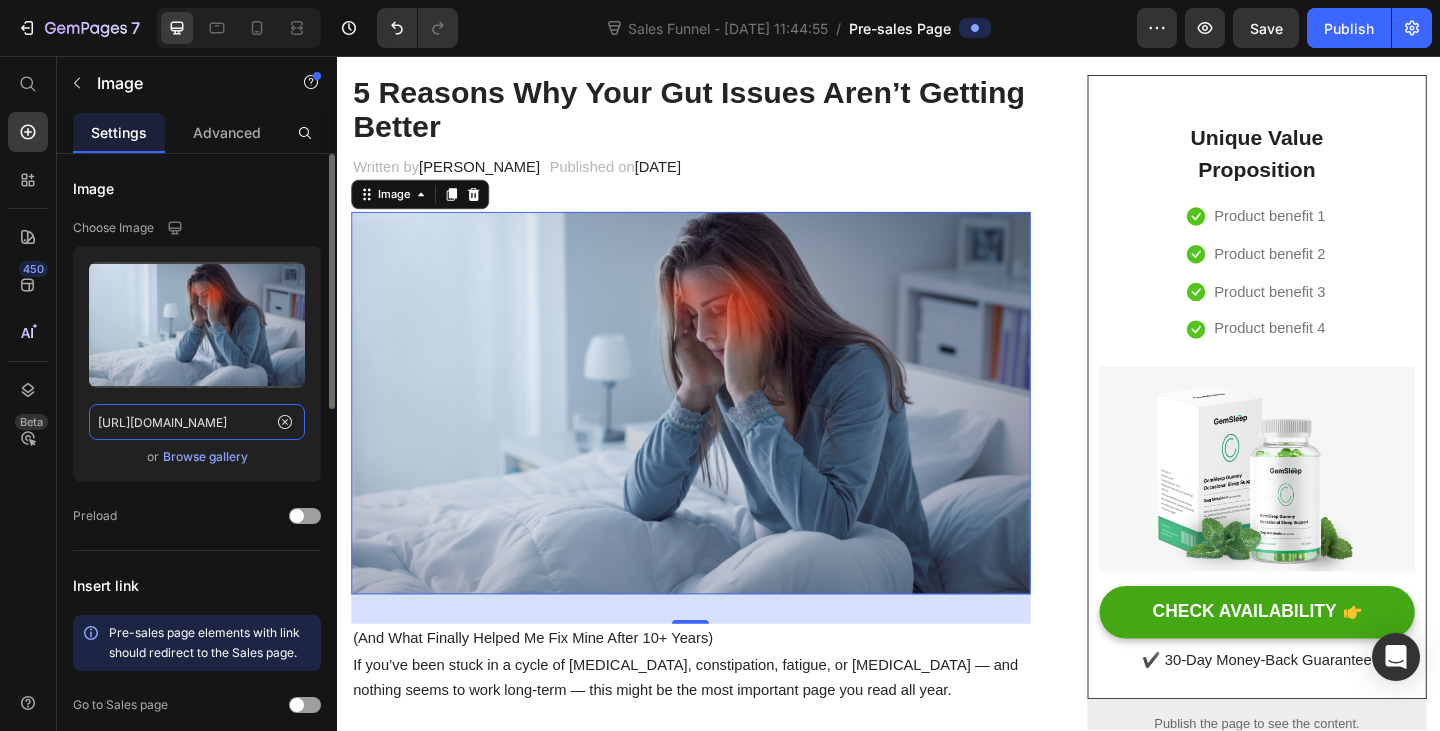 click on "[URL][DOMAIN_NAME]" 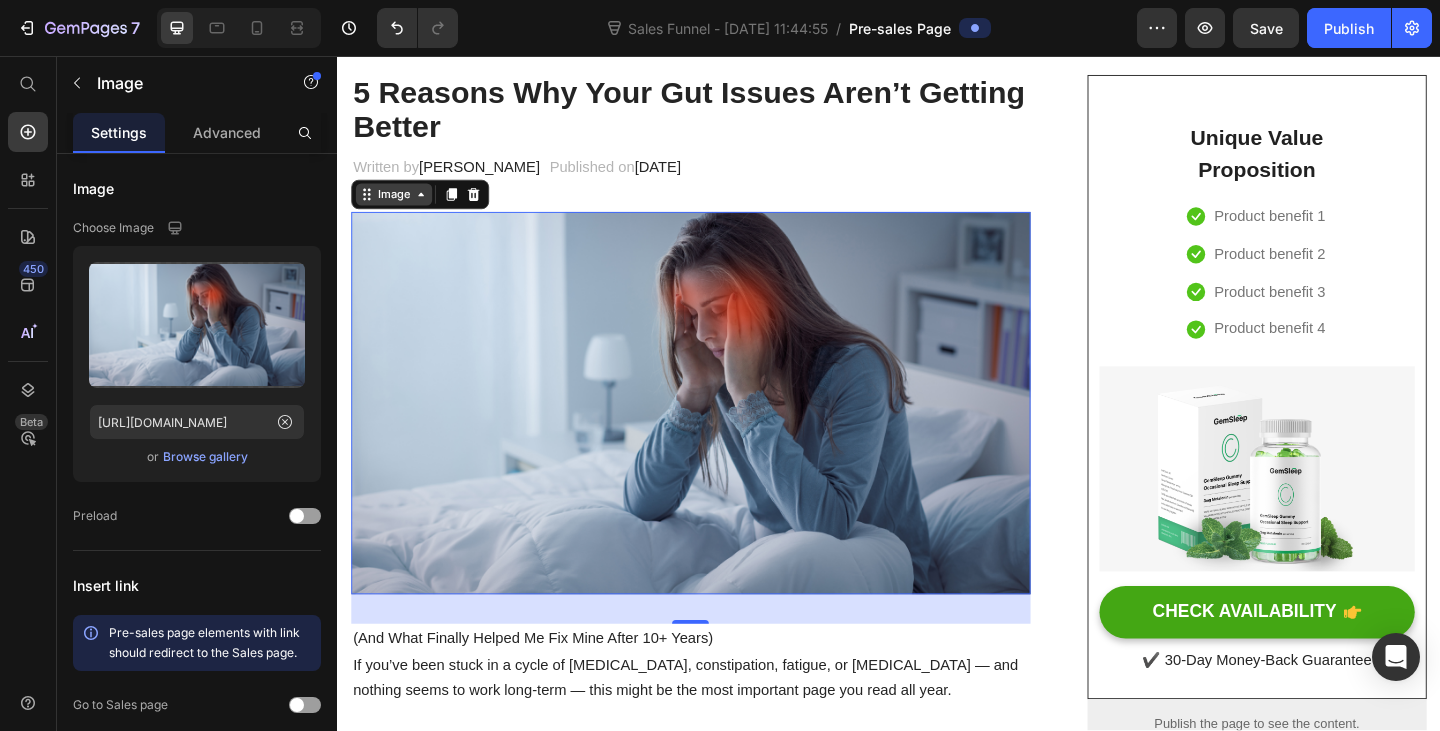 click on "Image" at bounding box center (398, 207) 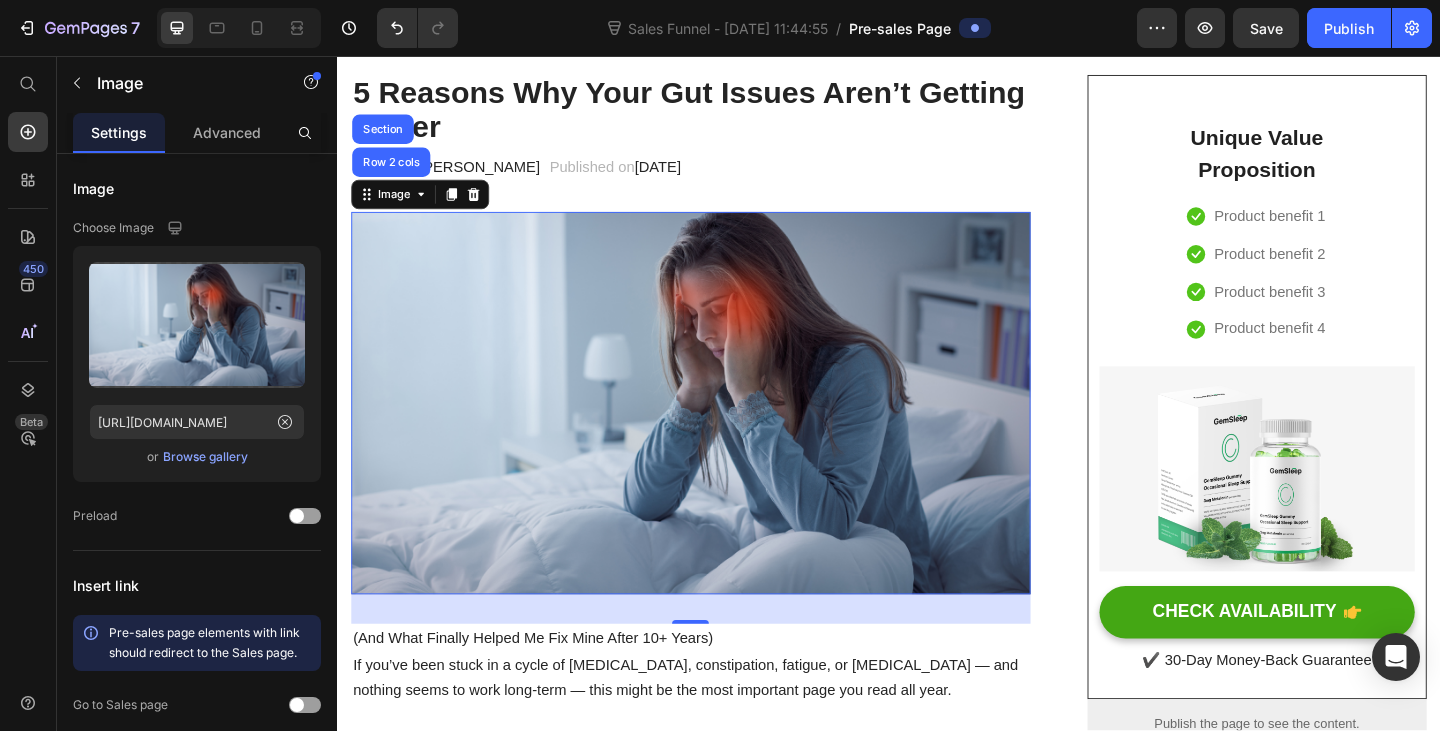 click at bounding box center [721, 433] 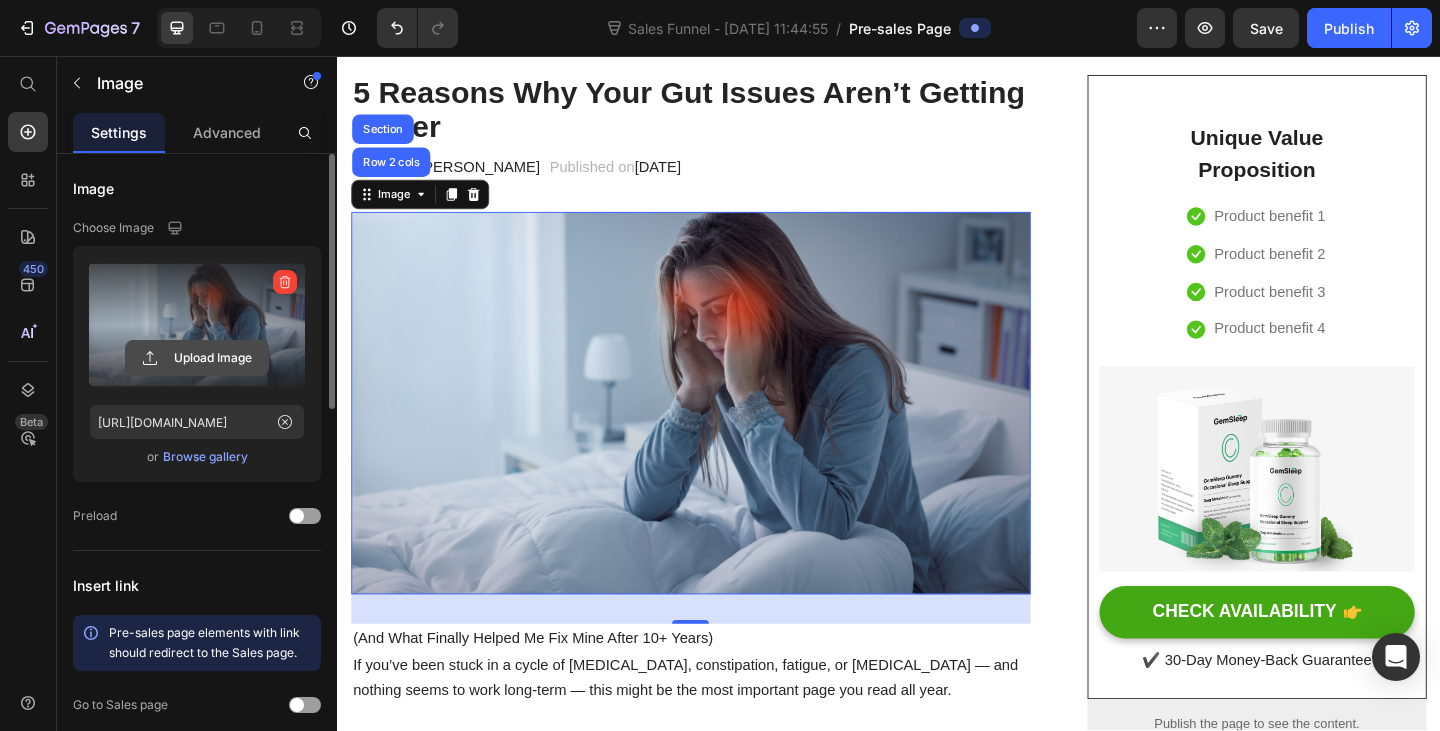 click 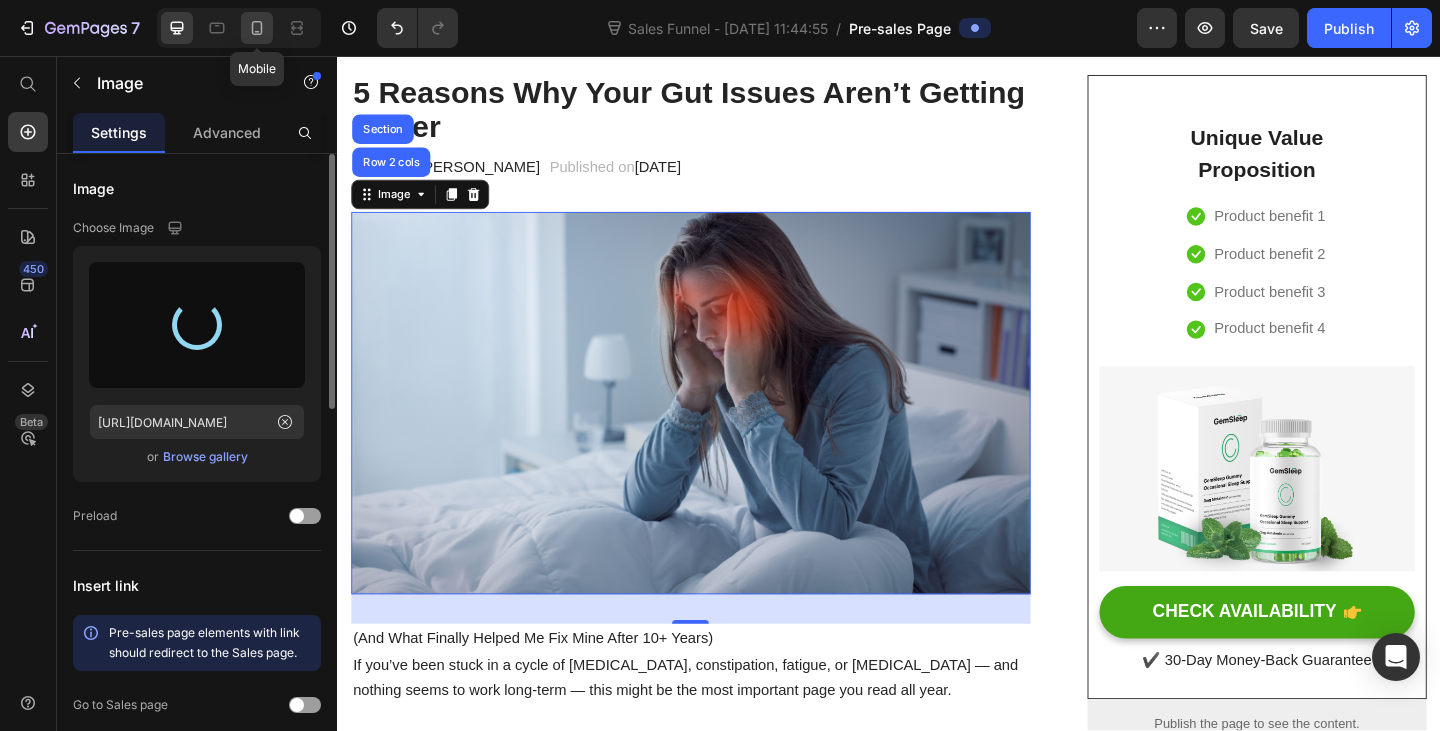 click 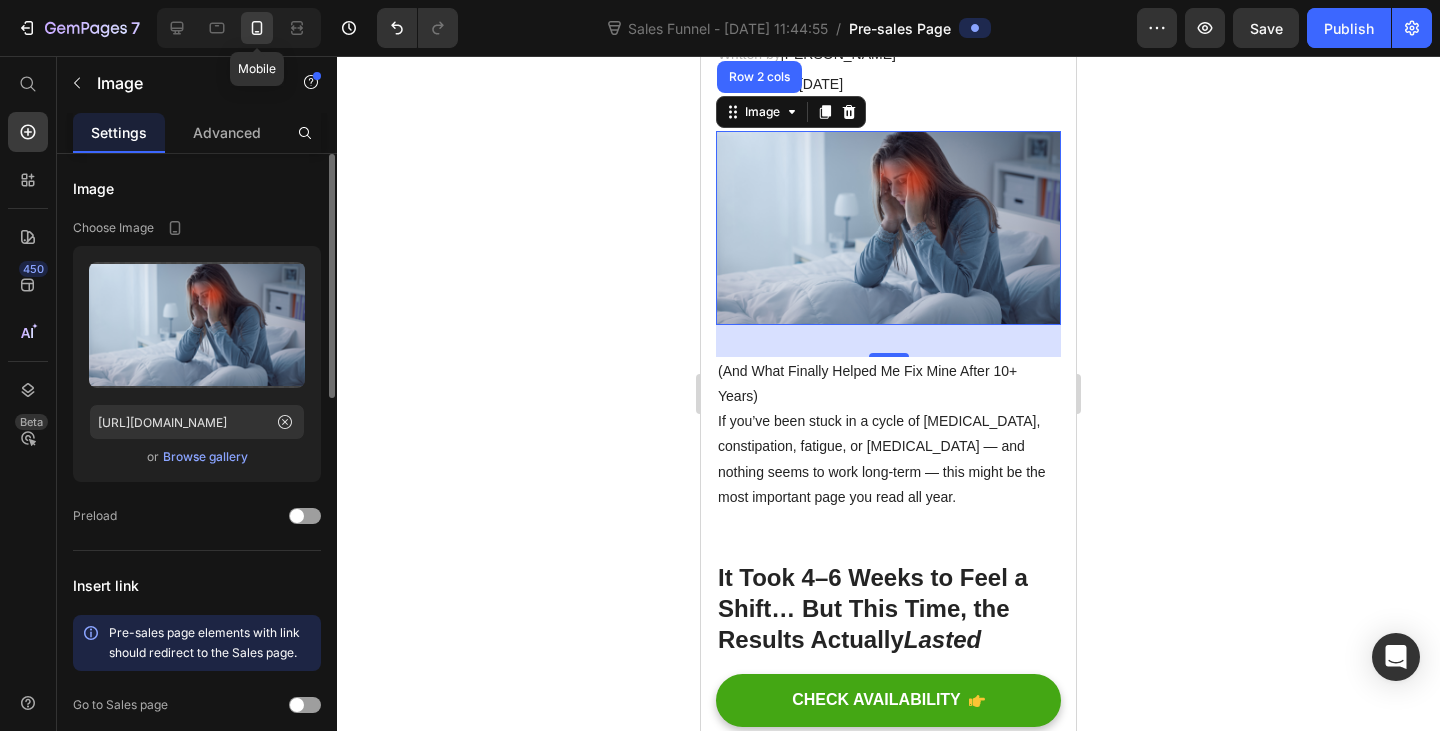 scroll, scrollTop: 246, scrollLeft: 0, axis: vertical 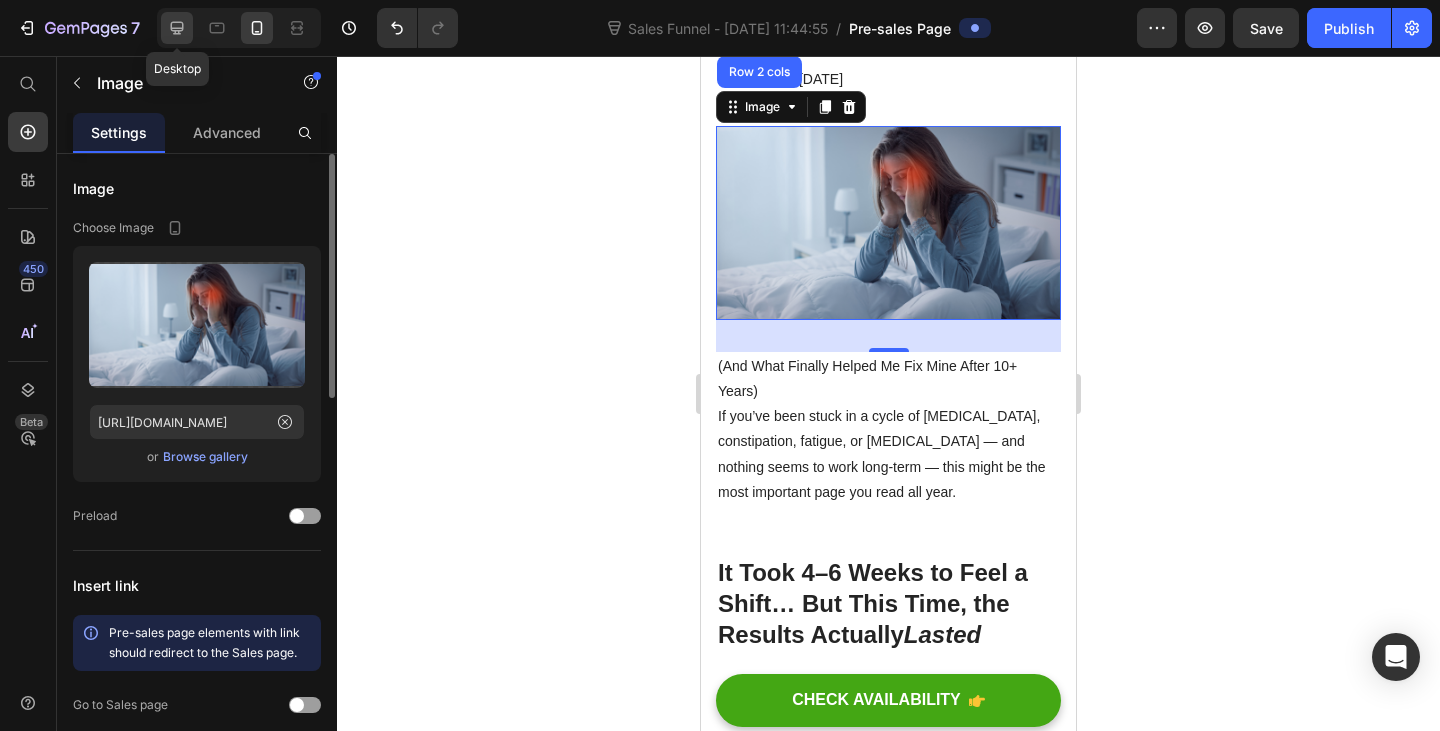click 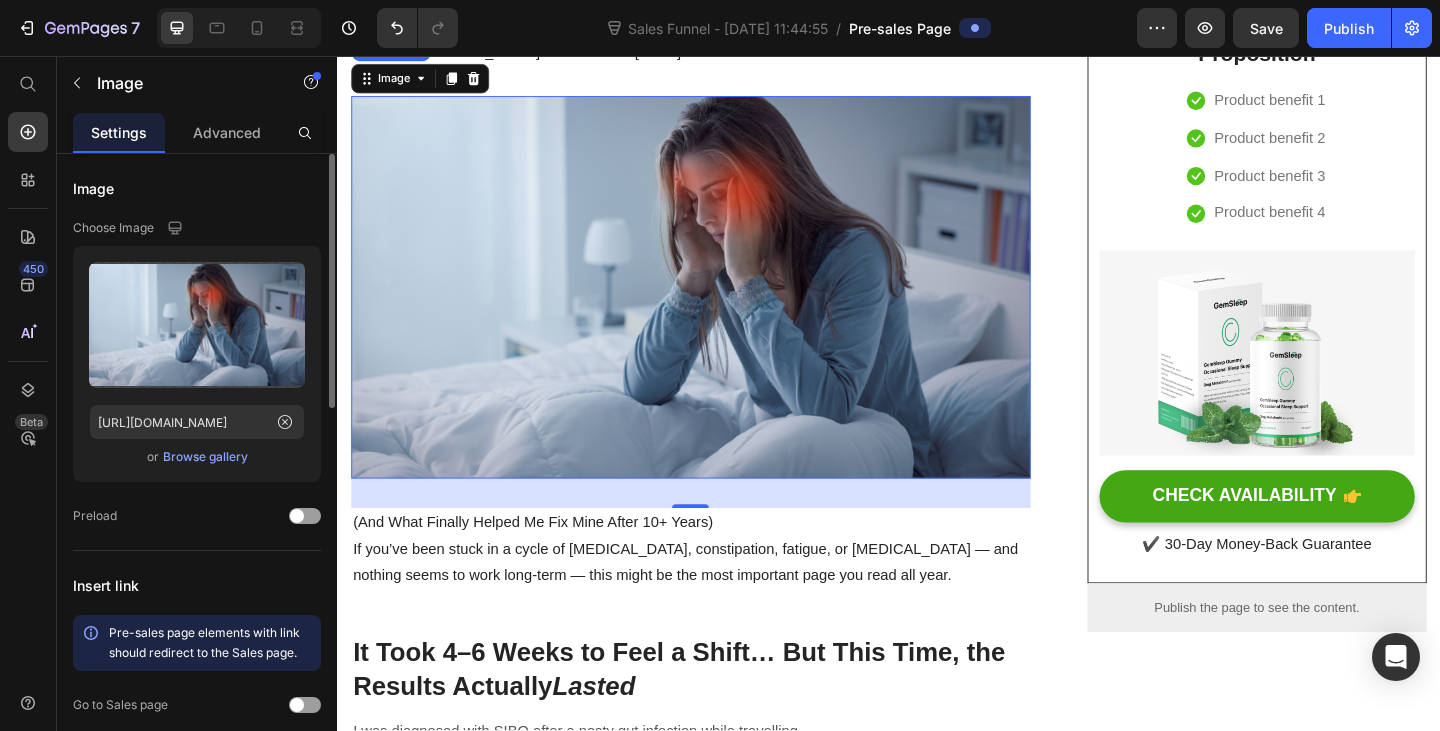 scroll, scrollTop: 200, scrollLeft: 0, axis: vertical 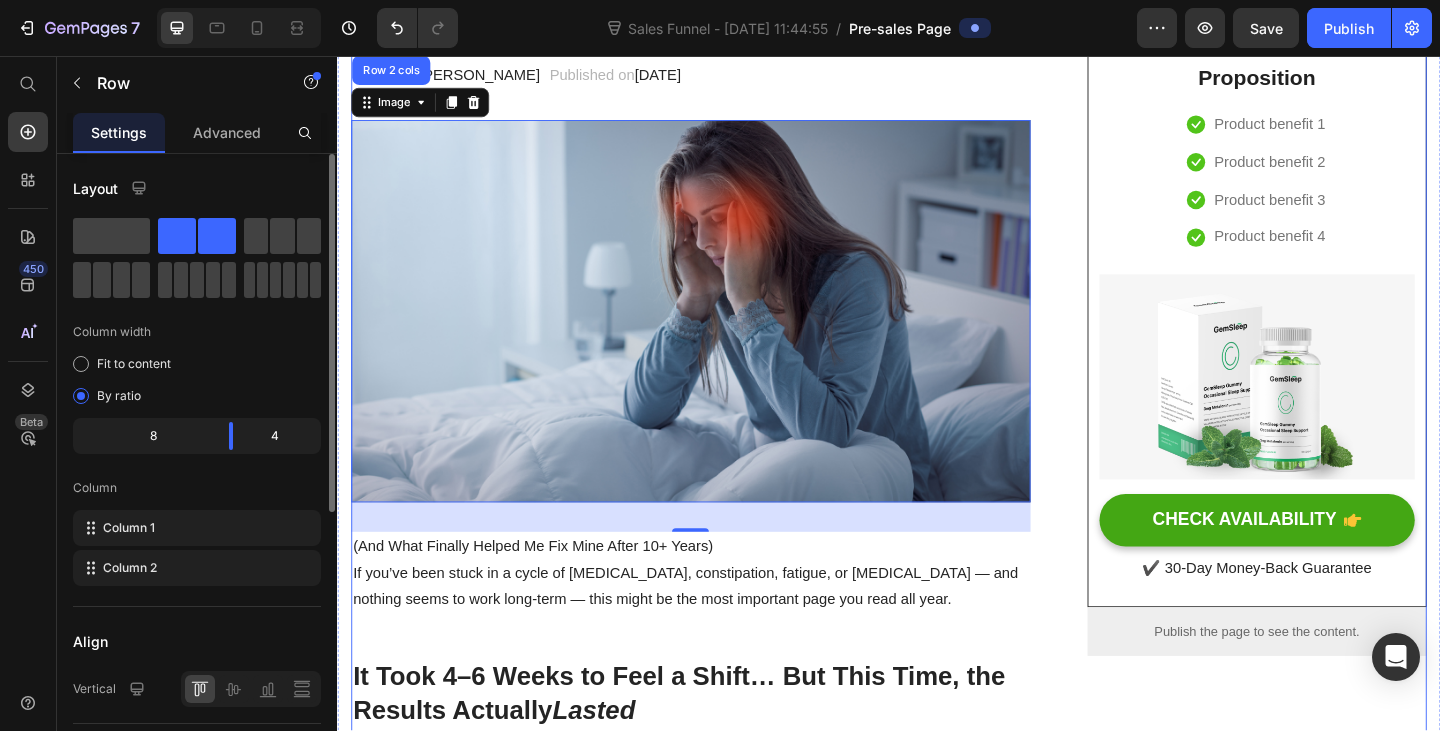 click on "5 Reasons Why Your Gut Issues Aren’t Getting Better Heading Written by  [PERSON_NAME]   Text block Published on  [DATE] Text block Row Image Row 2 cols Section   32 (And What Finally Helped Me Fix Mine After 10+ Years) If you’ve been stuck in a cycle of [MEDICAL_DATA], constipation, fatigue, or [MEDICAL_DATA] — and nothing seems to work long-term — this might be the most important page you read all year. Text block It Took 4–6 Weeks to Feel a Shift… But This Time, the Results Actually  Lasted Heading I was diagnosed with SIBO after a nasty gut infection while travelling. I tried everything: probiotics, antimicrobials, strict diets, enzymes, fasting… And while some of it helped  temporarily , I always crashed again. It wasn’t until I stopped focusing only on the gut — and started supporting the  nervous system that runs it  — that things finally changed. Here’s What I Discovered… Text block ✅ Reason #1: Your Gut Doesn’t Work Without Proper Signals from Your Brain Heading   Image ." at bounding box center [937, 2051] 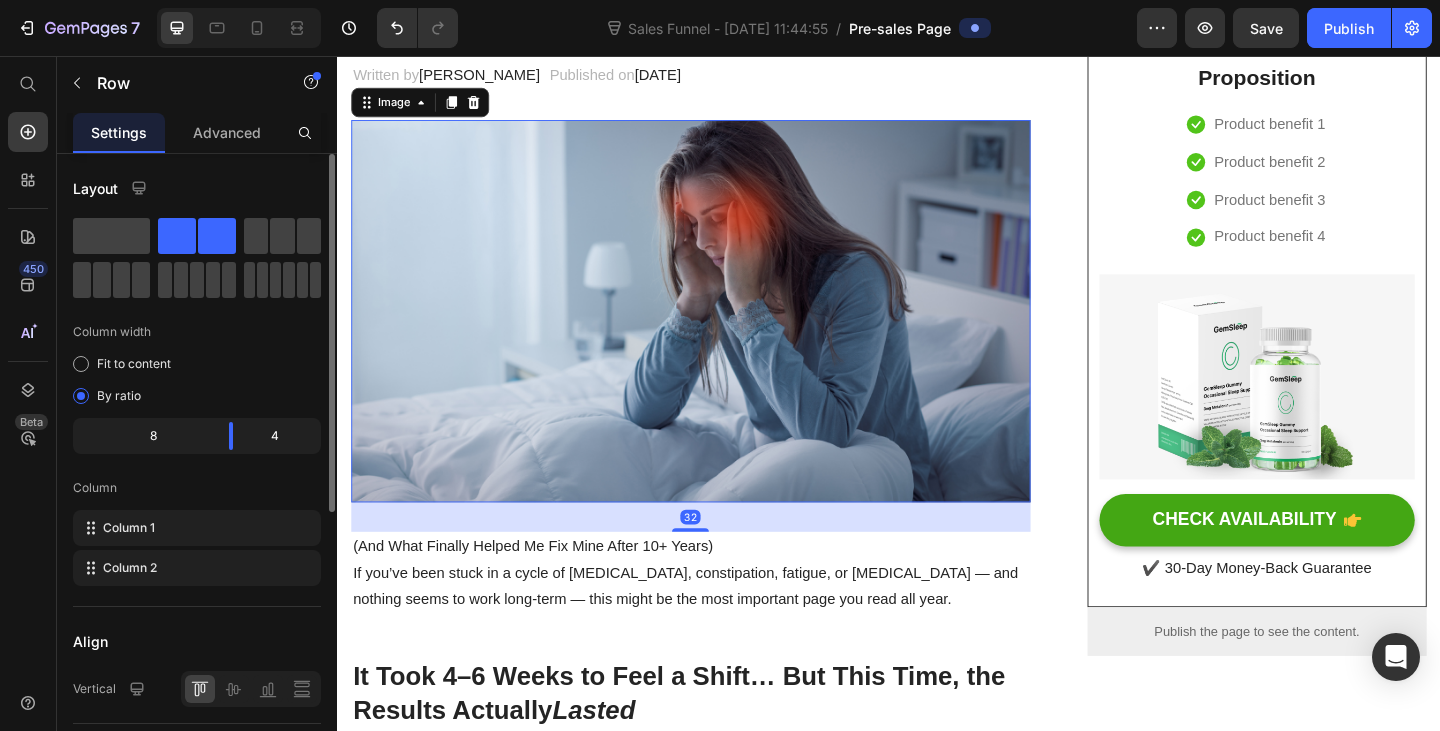 click at bounding box center (721, 333) 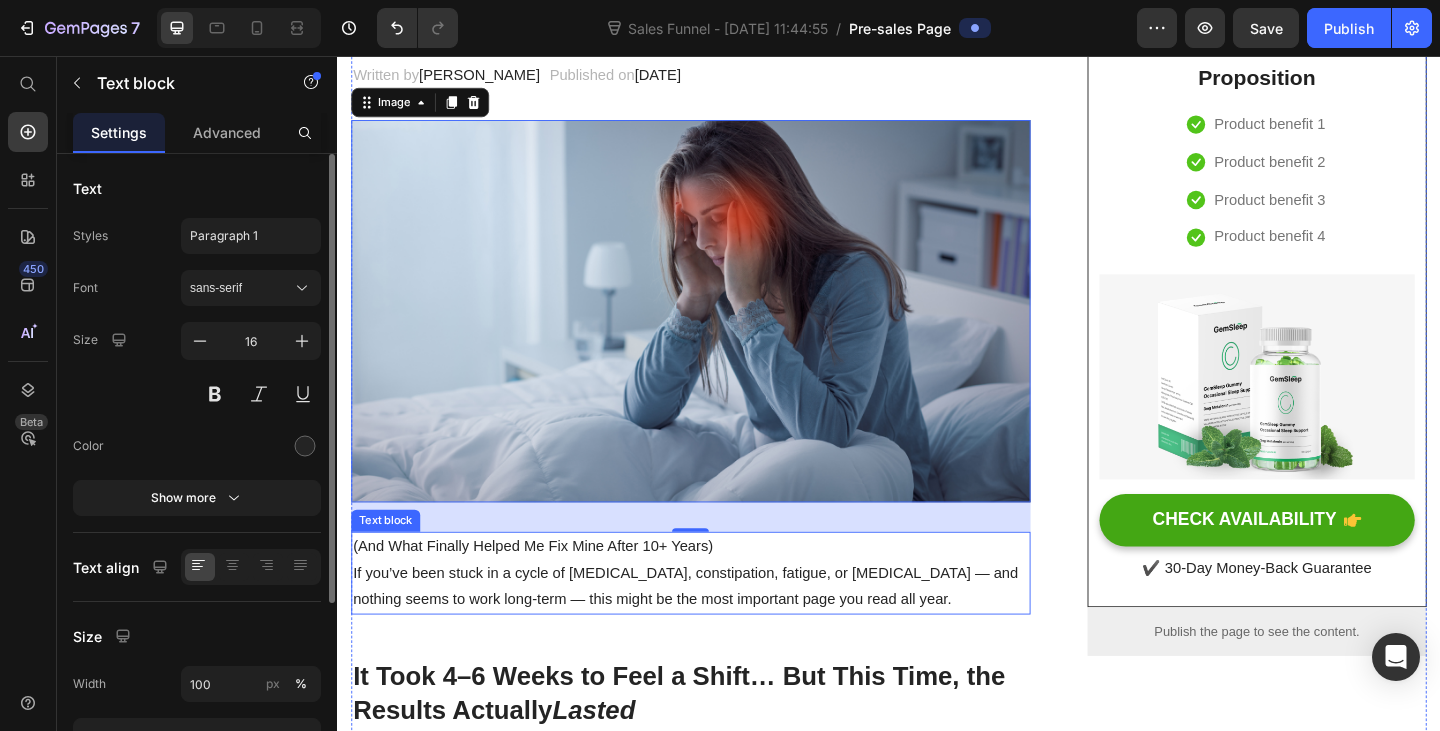 click on "If you’ve been stuck in a cycle of [MEDICAL_DATA], constipation, fatigue, or [MEDICAL_DATA] — and nothing seems to work long-term — this might be the most important page you read all year." at bounding box center [721, 634] 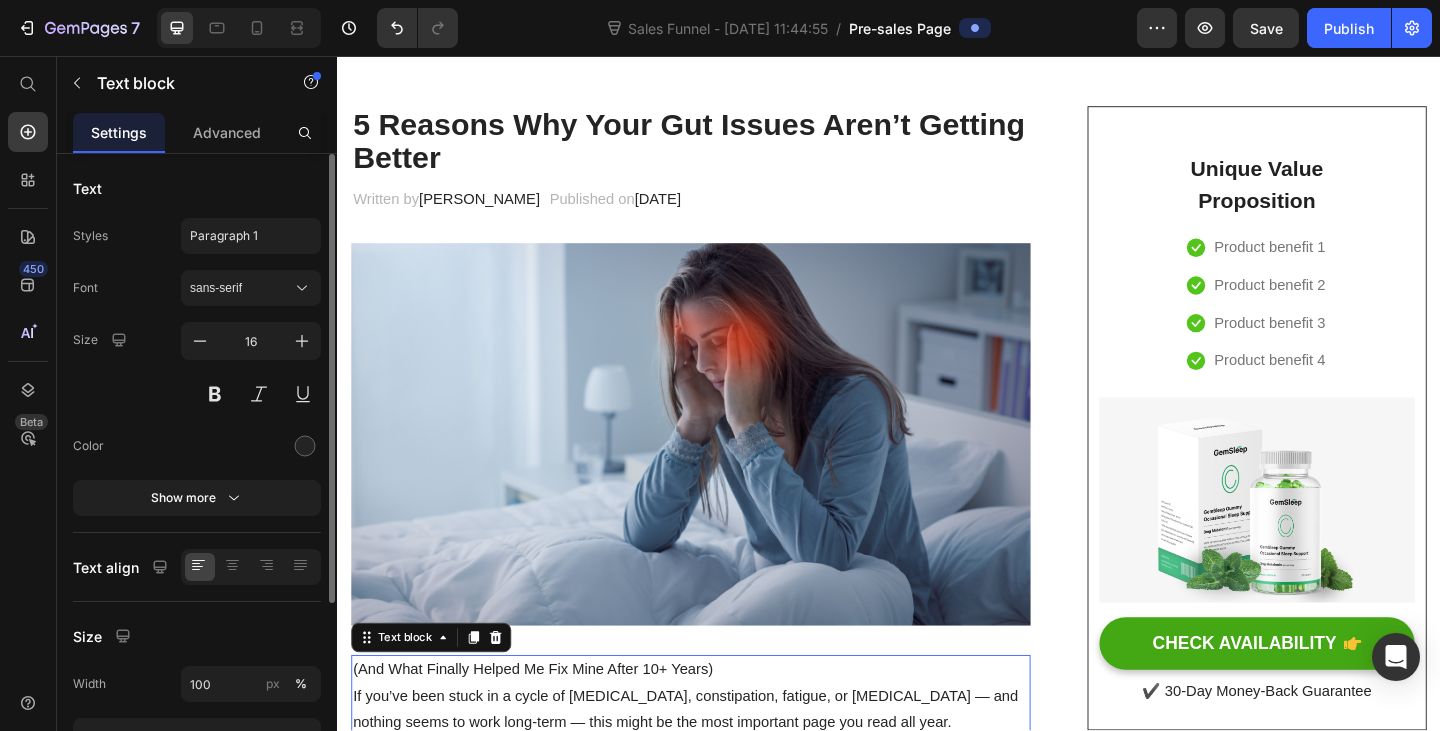 scroll, scrollTop: 0, scrollLeft: 0, axis: both 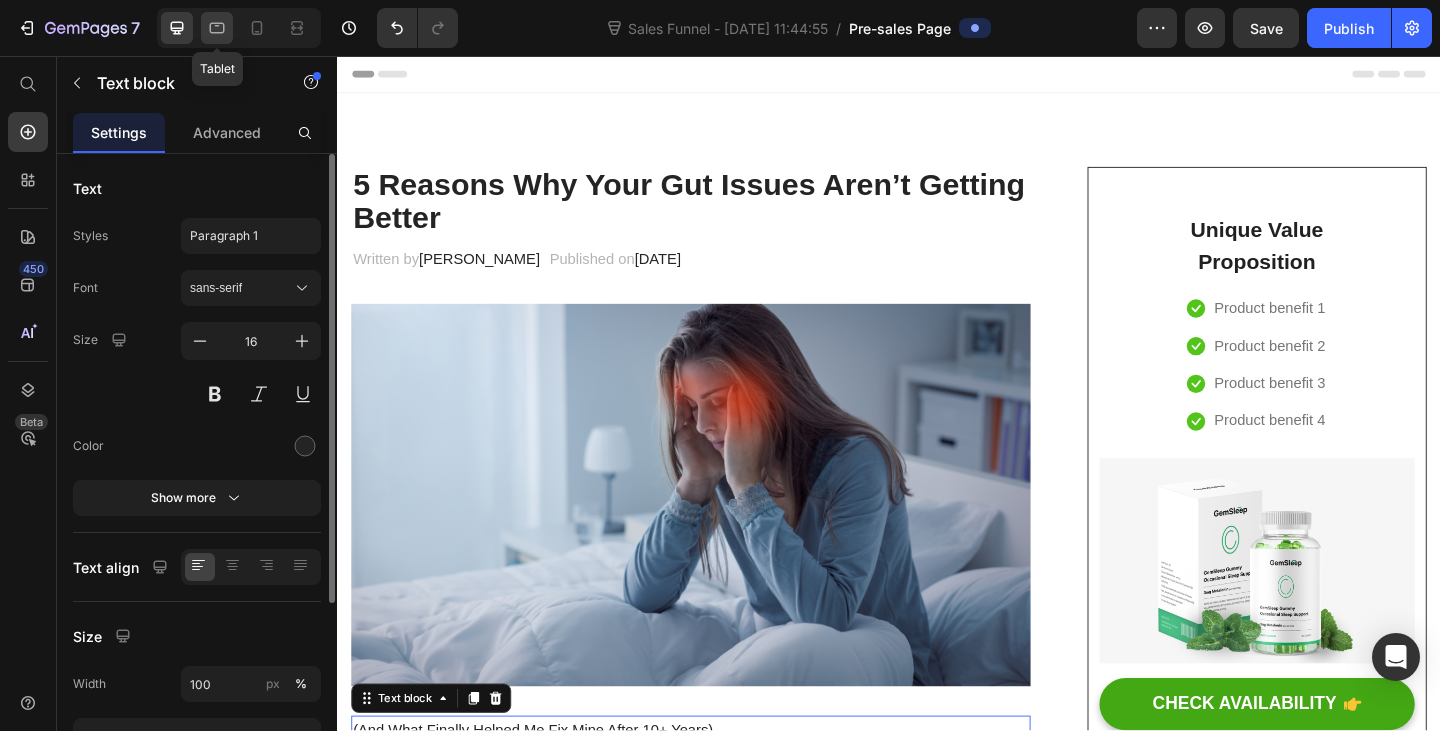 click 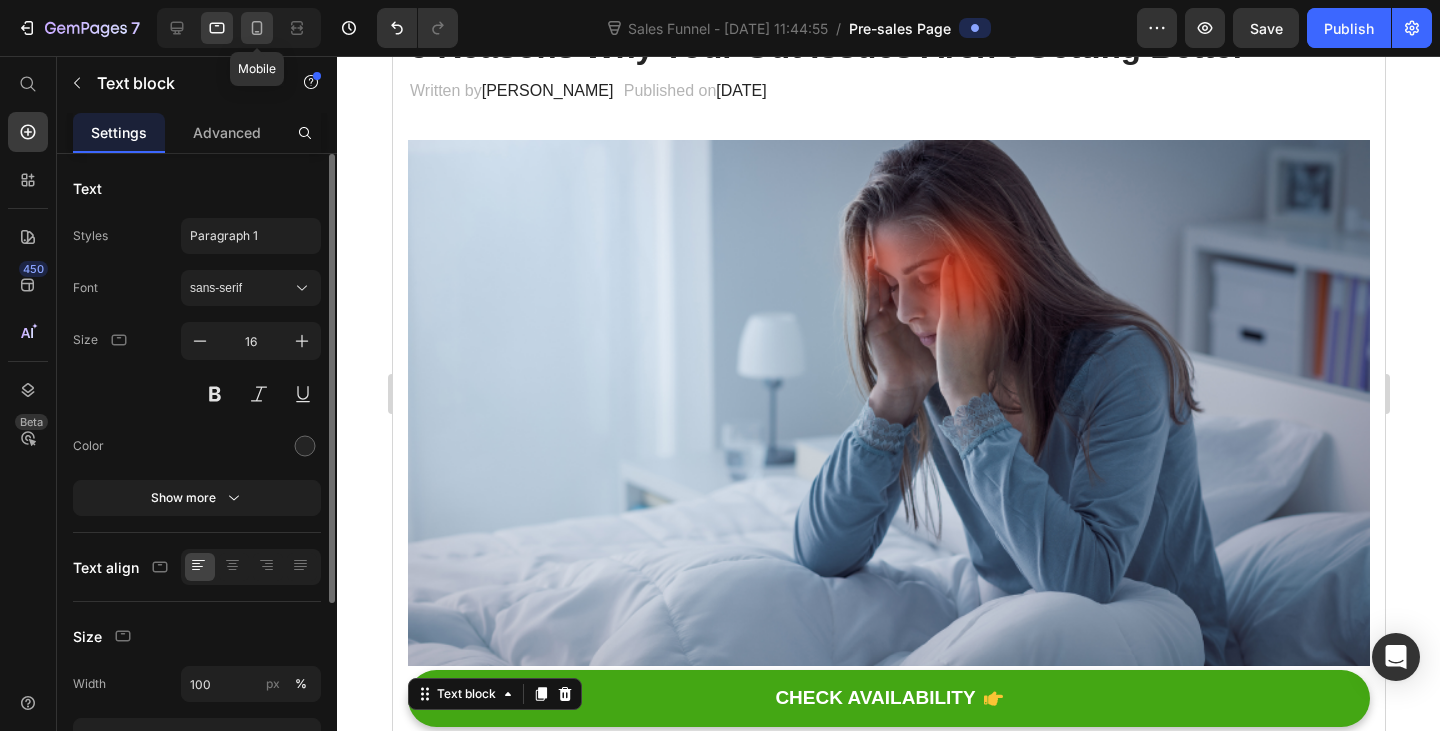 click 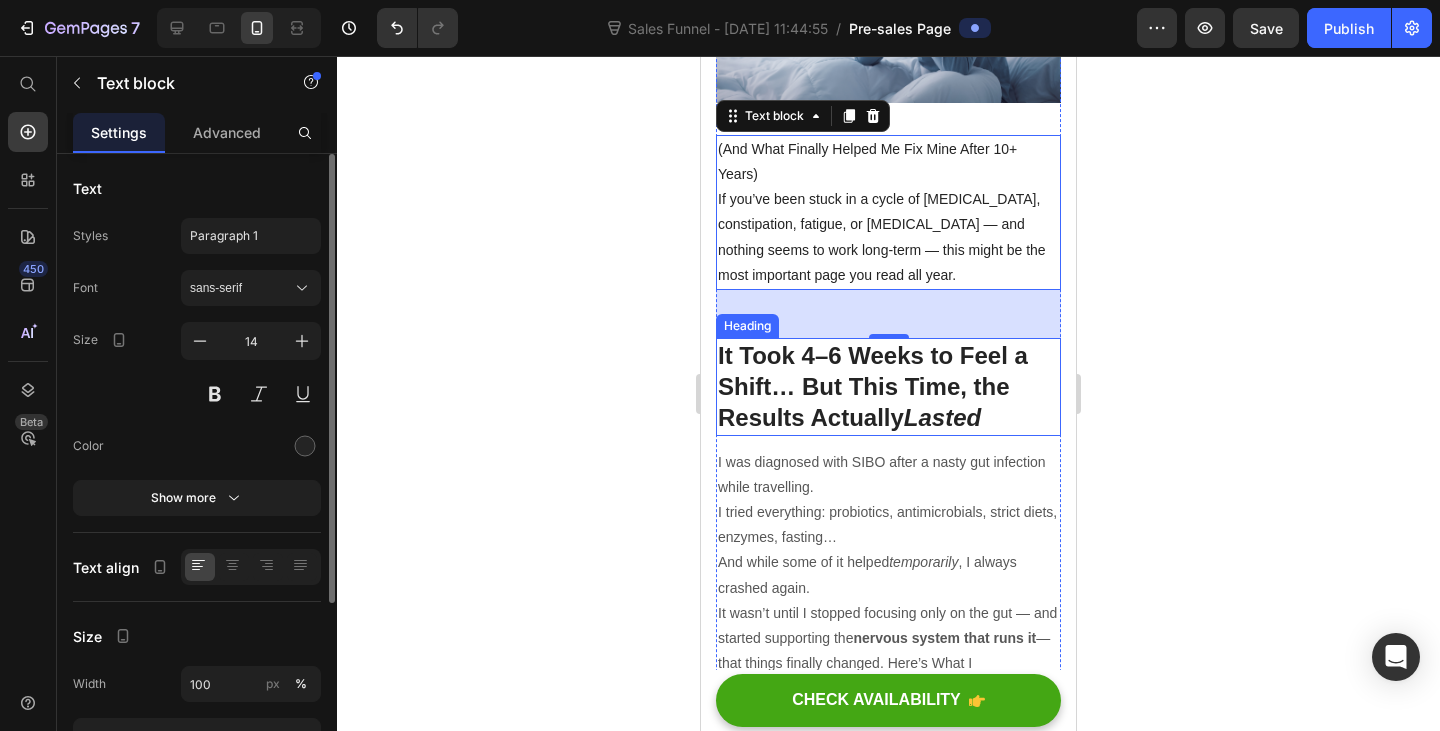 scroll, scrollTop: 0, scrollLeft: 0, axis: both 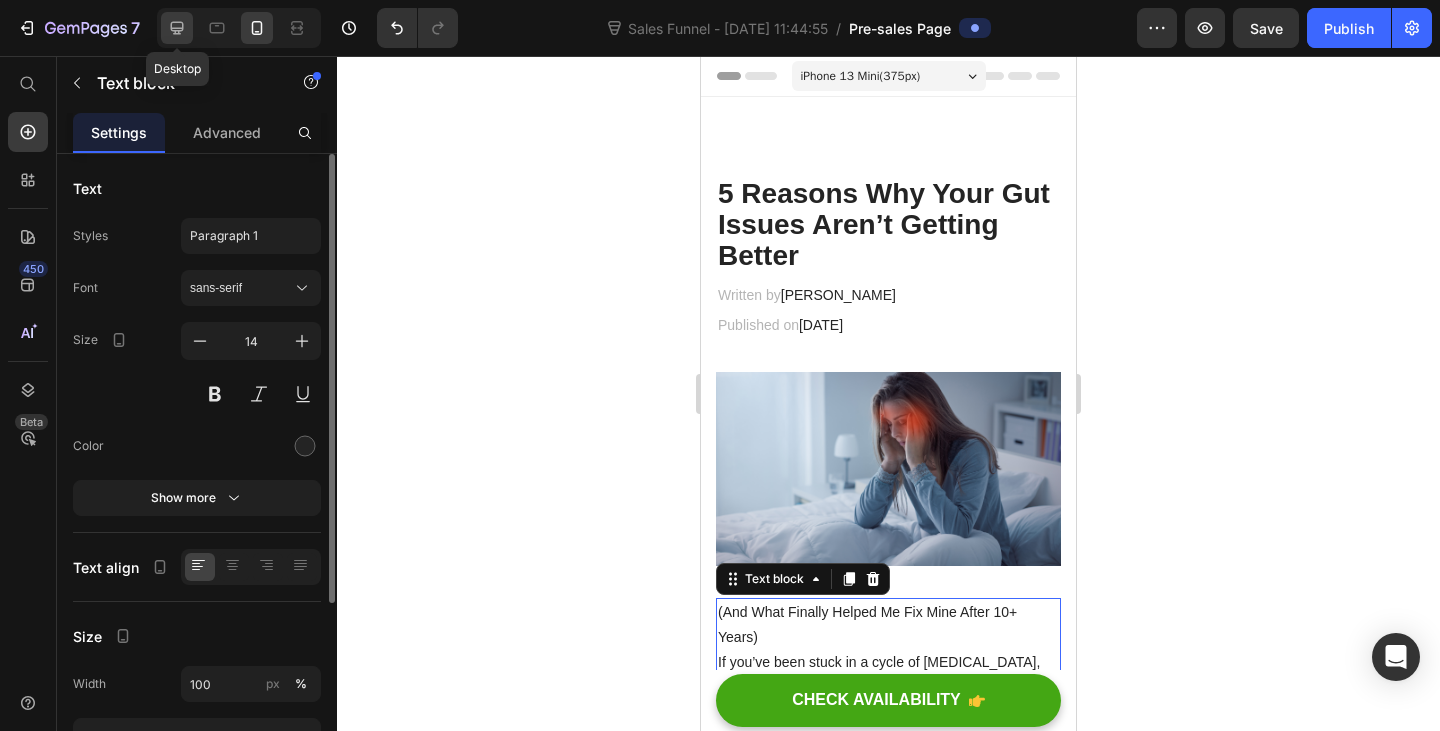 click 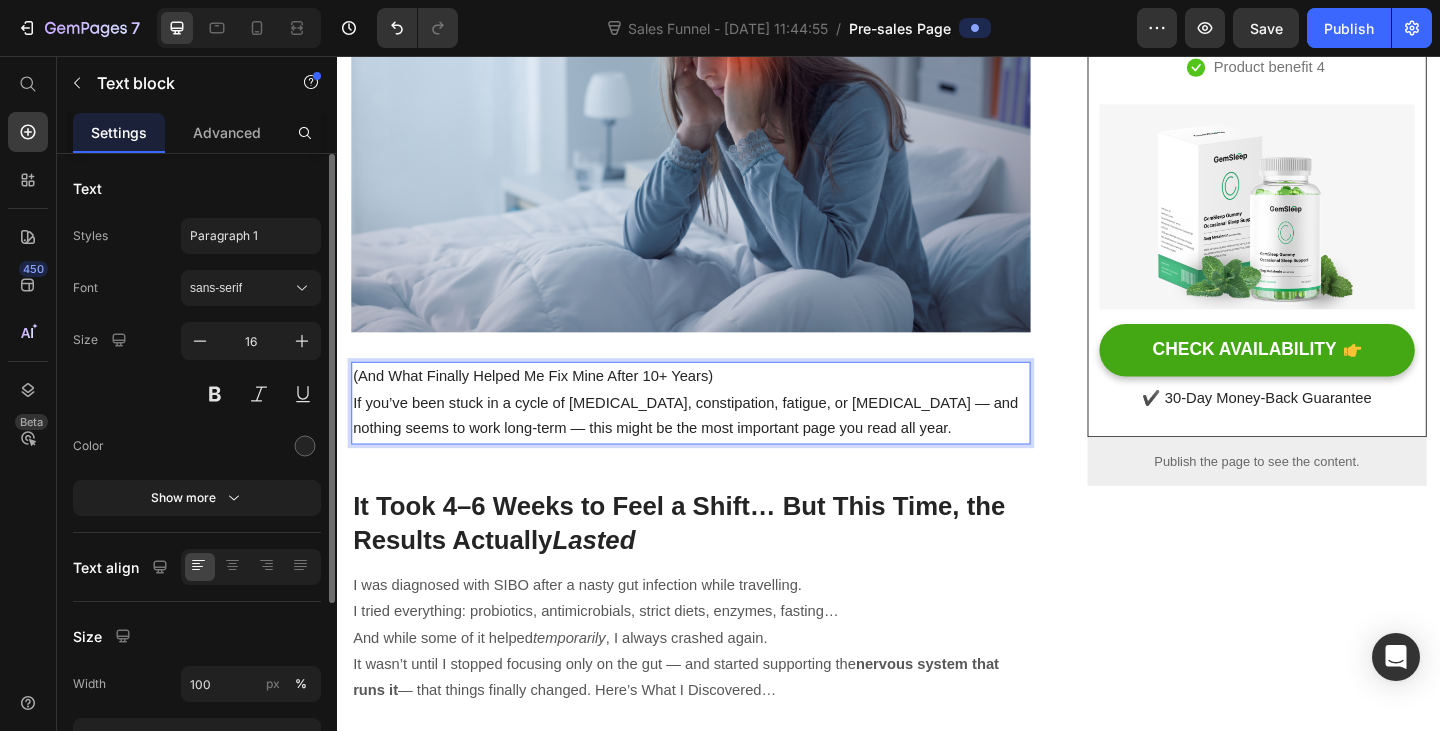 click on "5 Reasons Why Your Gut Issues Aren’t Getting Better Heading Written by  [PERSON_NAME]   Text block Published on  [DATE] Text block Row Image (And What Finally Helped Me Fix Mine After 10+ Years) If you’ve been stuck in a cycle of [MEDICAL_DATA], constipation, fatigue, or [MEDICAL_DATA] — and nothing seems to work long-term — this might be the most important page you read all year. Text block   48 It Took 4–6 Weeks to Feel a Shift… But This Time, the Results Actually  Lasted Heading I was diagnosed with SIBO after a nasty gut infection while travelling. I tried everything: probiotics, antimicrobials, strict diets, enzymes, fasting… And while some of it helped  temporarily , I always crashed again. It wasn’t until I stopped focusing only on the gut — and started supporting the  nervous system that runs it  — that things finally changed. Here’s What I Discovered… Text block ✅ Reason #1: Your Gut Doesn’t Work Without Proper Signals from Your Brain Heading If your system is stuck in  ." at bounding box center (721, 1866) 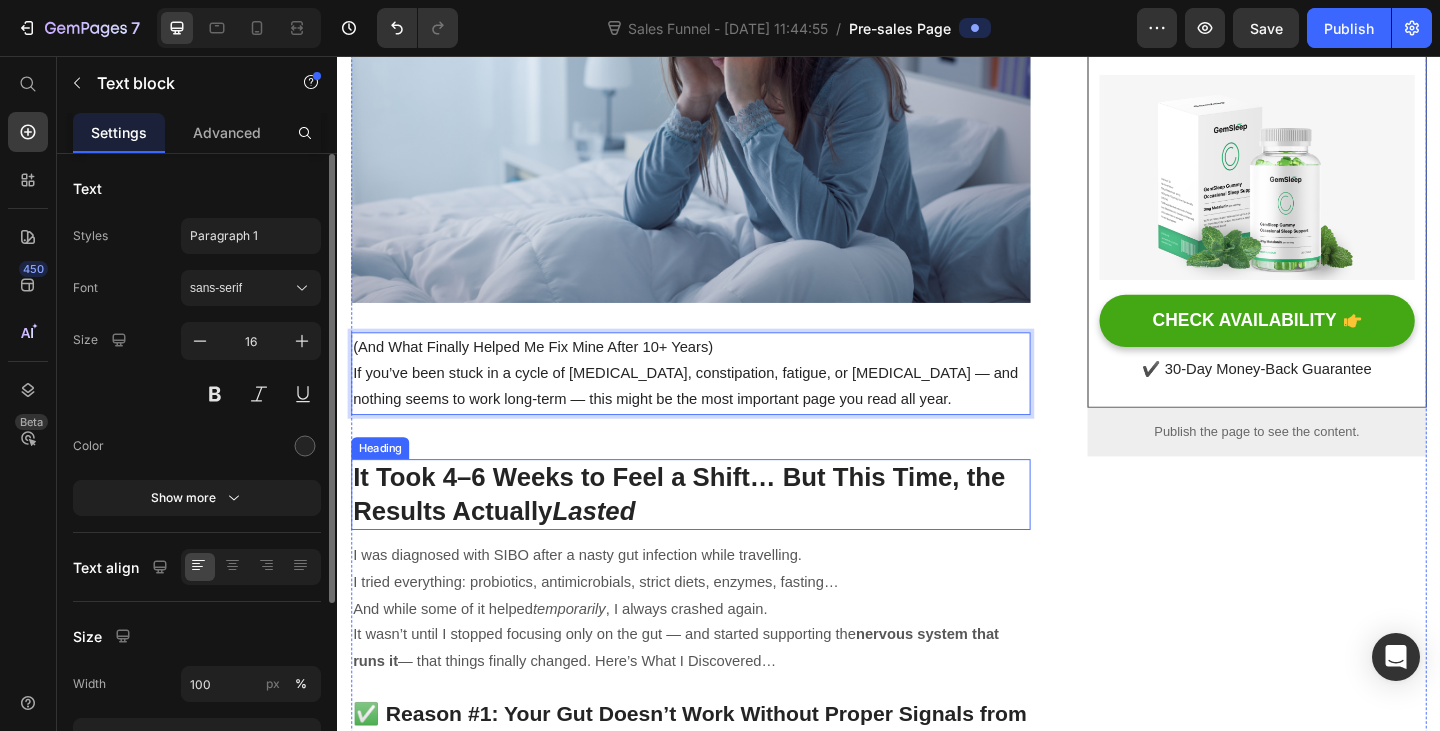 scroll, scrollTop: 342, scrollLeft: 0, axis: vertical 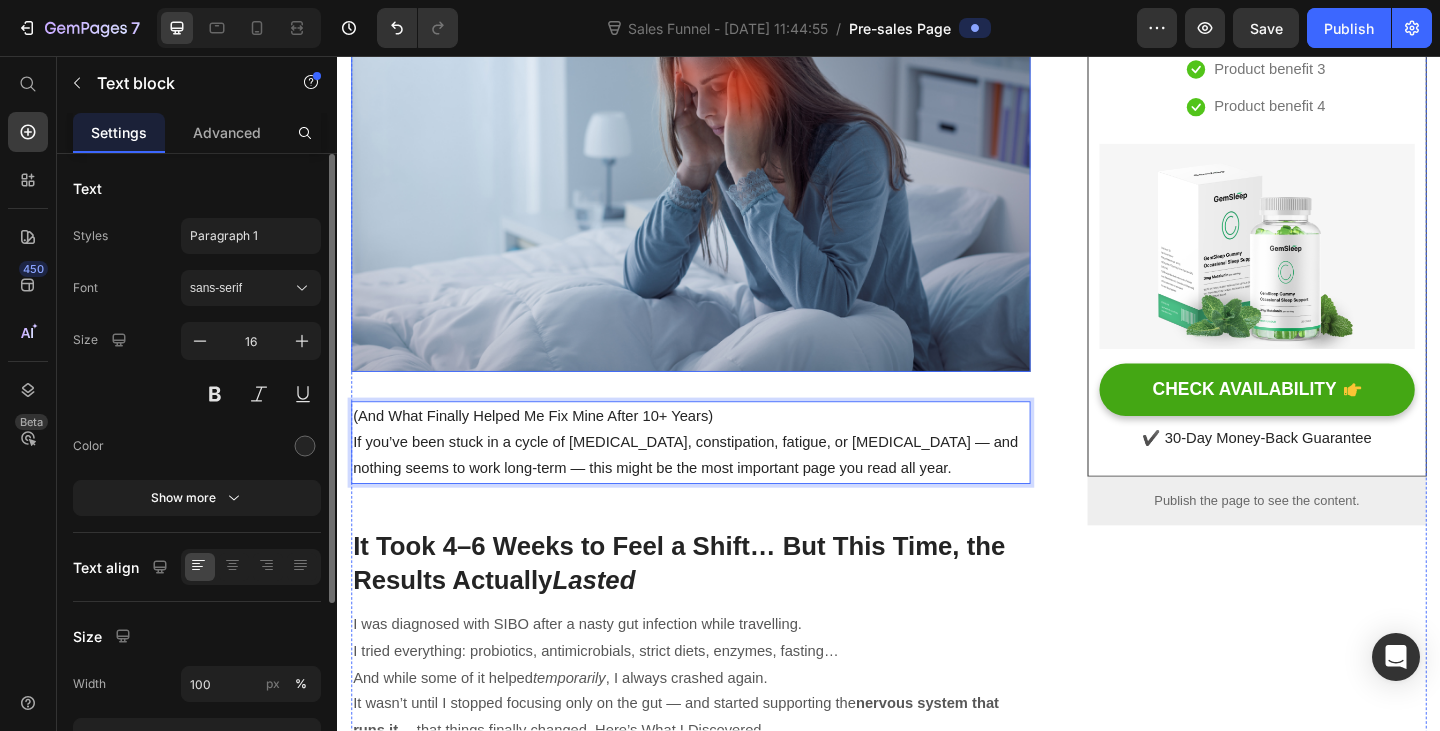 click at bounding box center (721, 191) 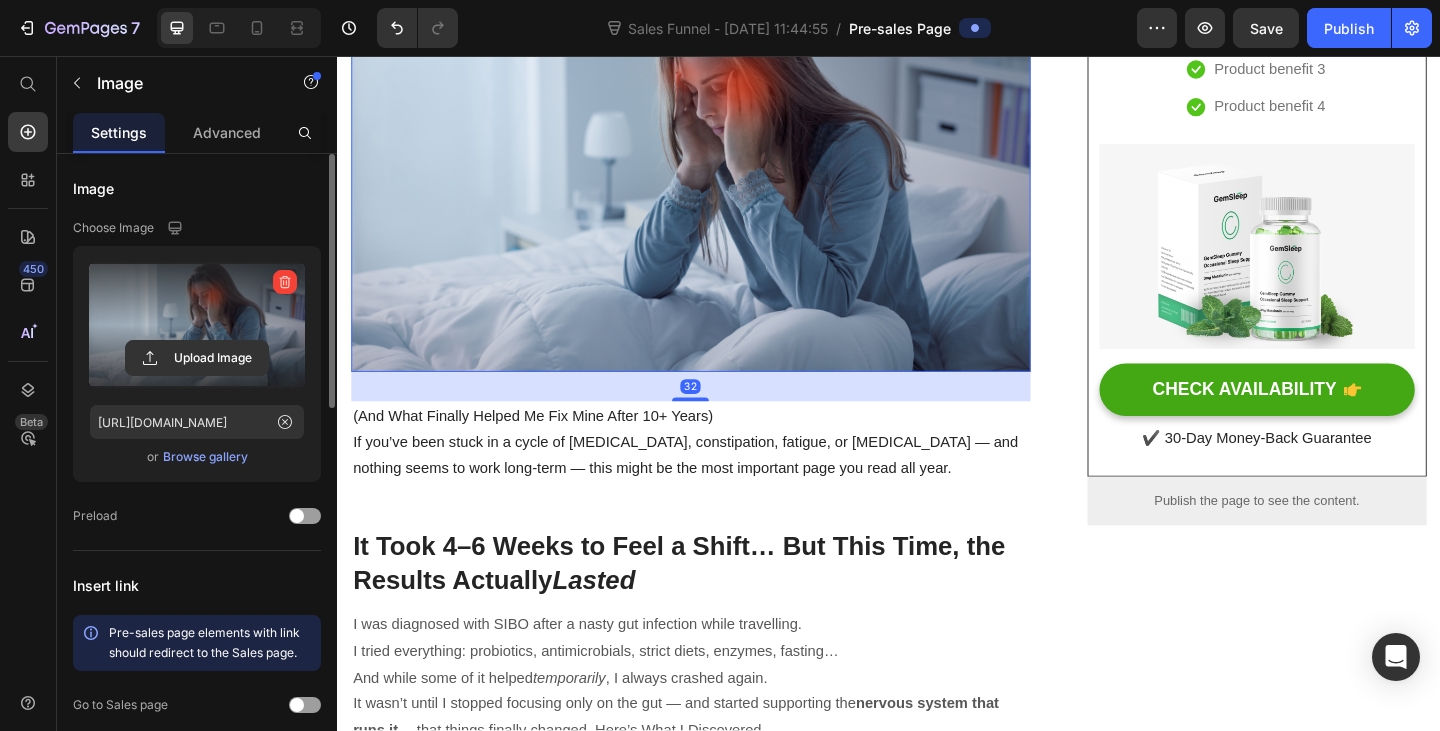 click at bounding box center (197, 325) 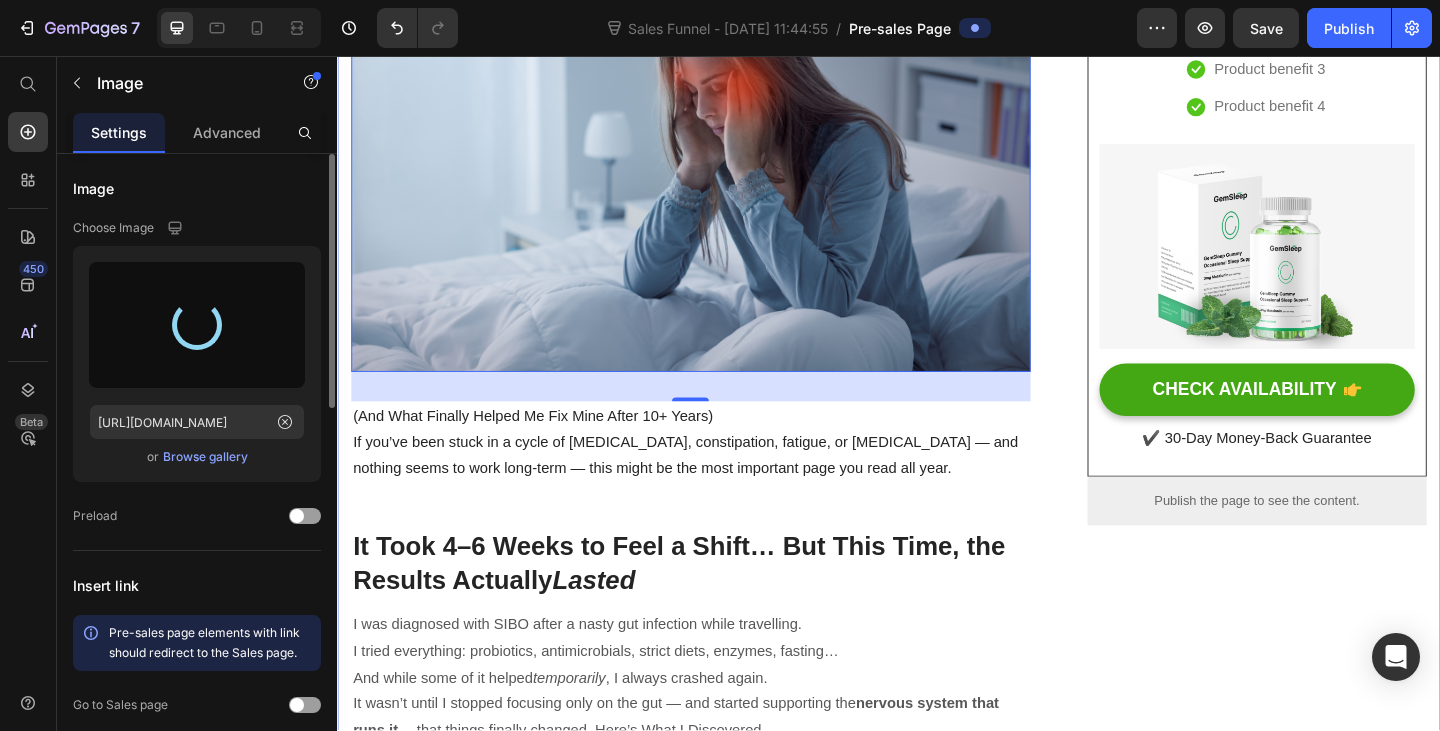 type on "[URL][DOMAIN_NAME]" 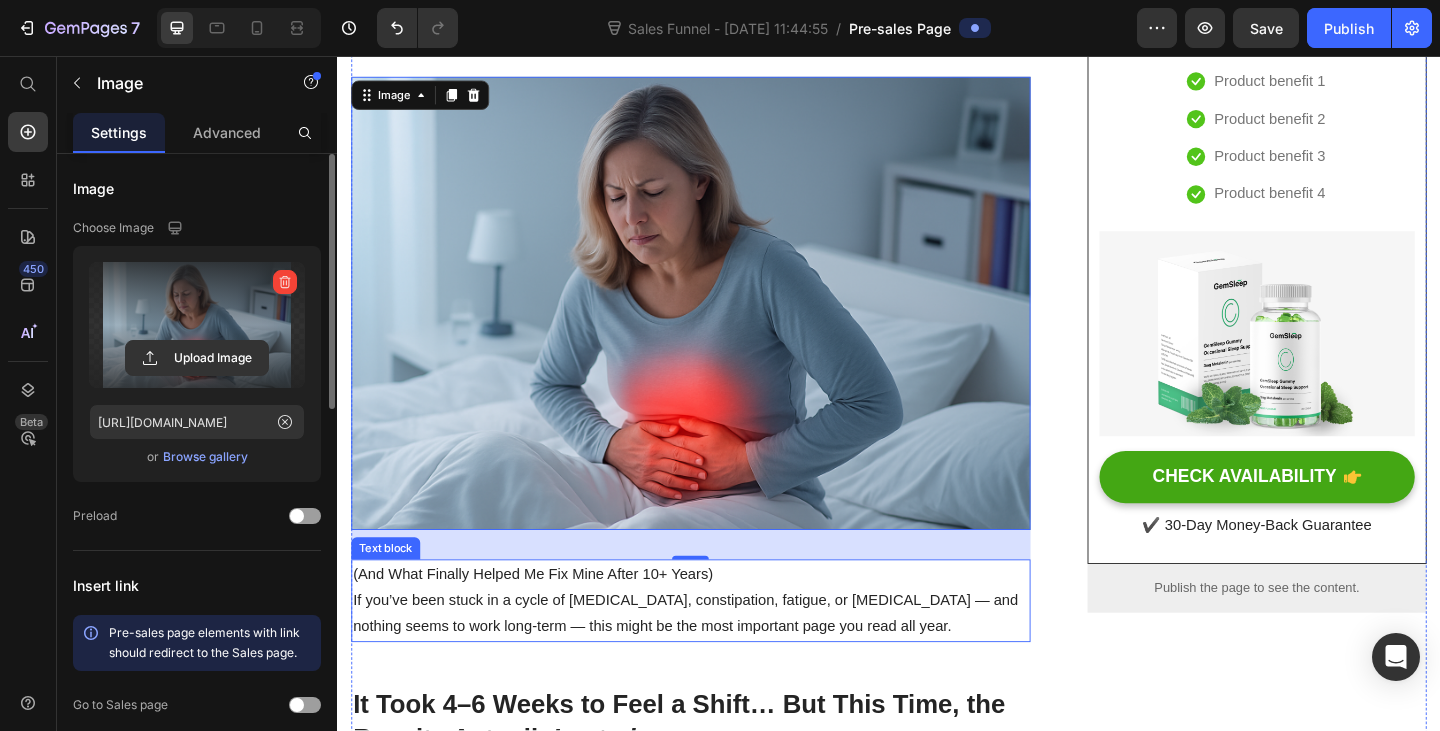 scroll, scrollTop: 42, scrollLeft: 0, axis: vertical 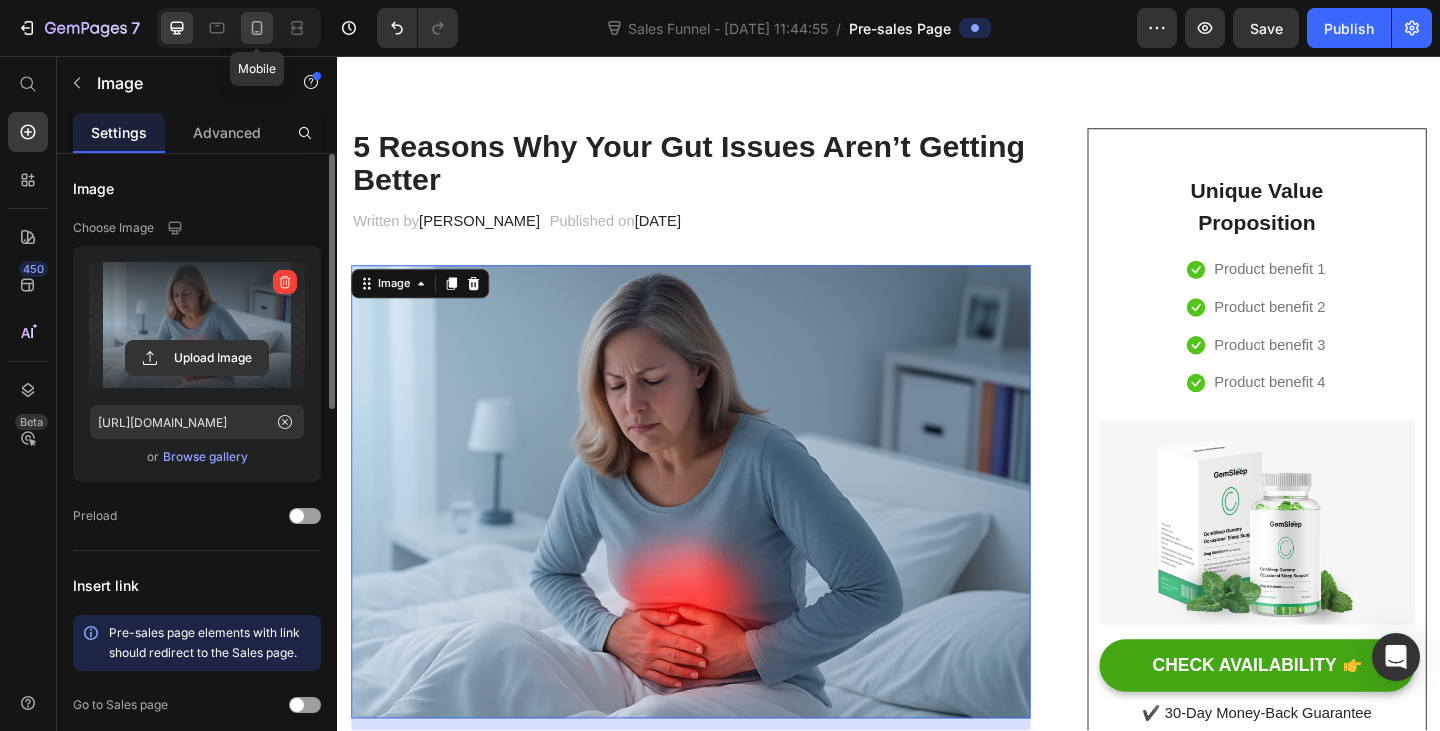 click 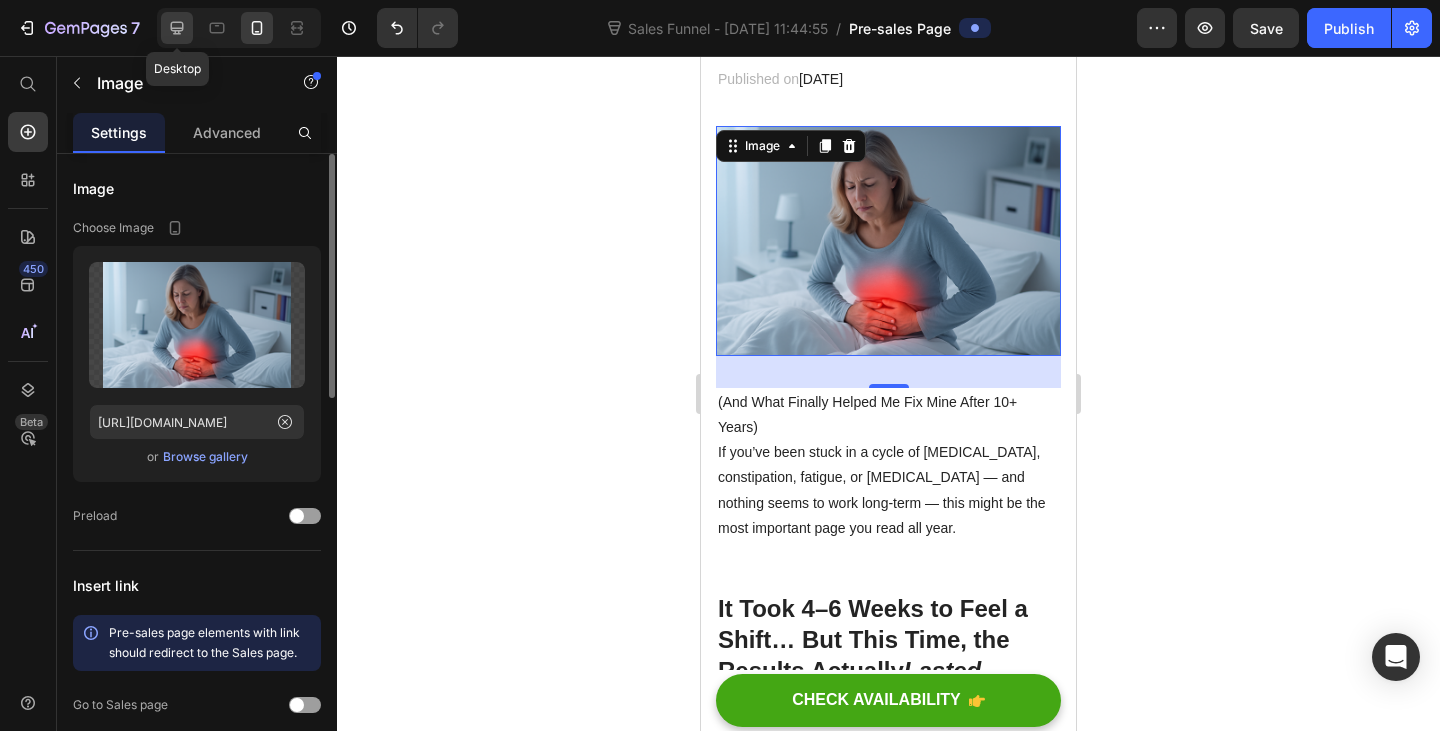 click 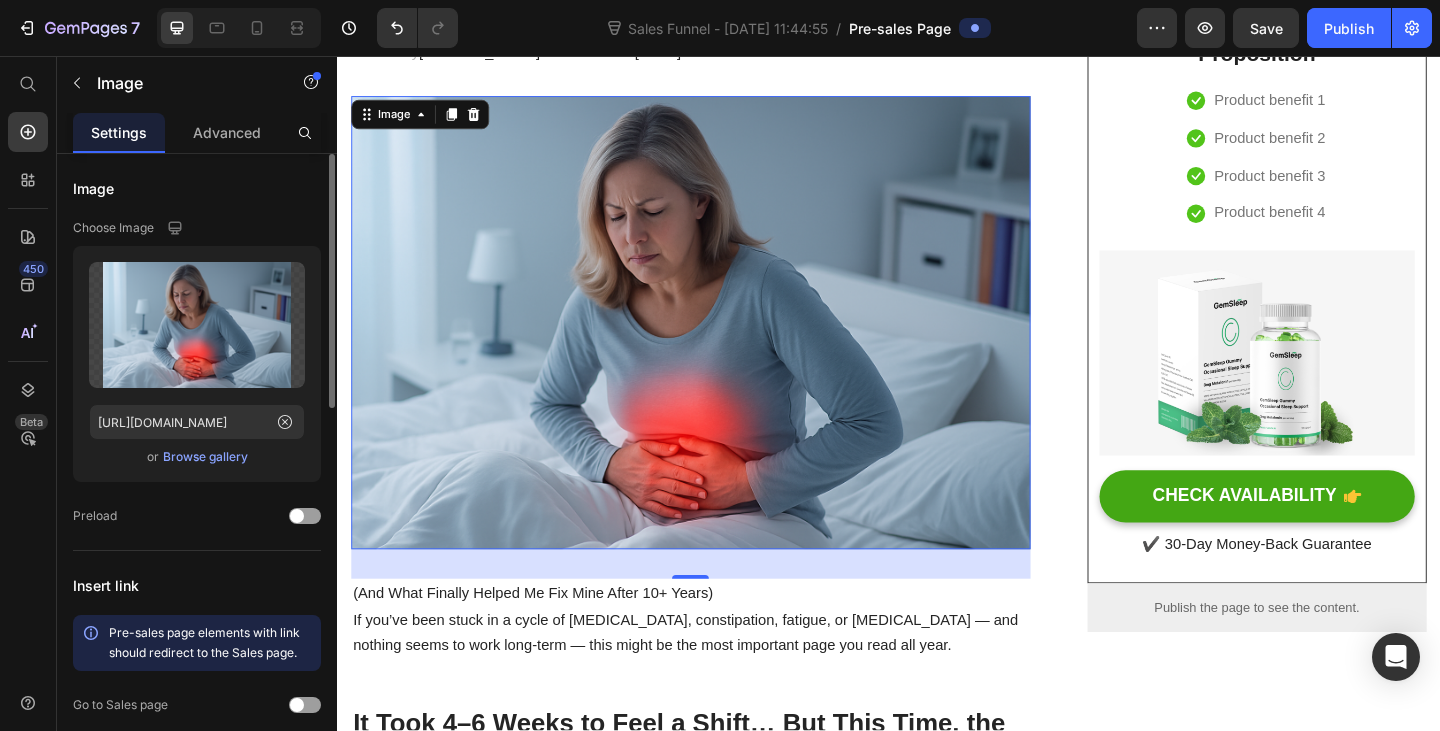 scroll, scrollTop: 200, scrollLeft: 0, axis: vertical 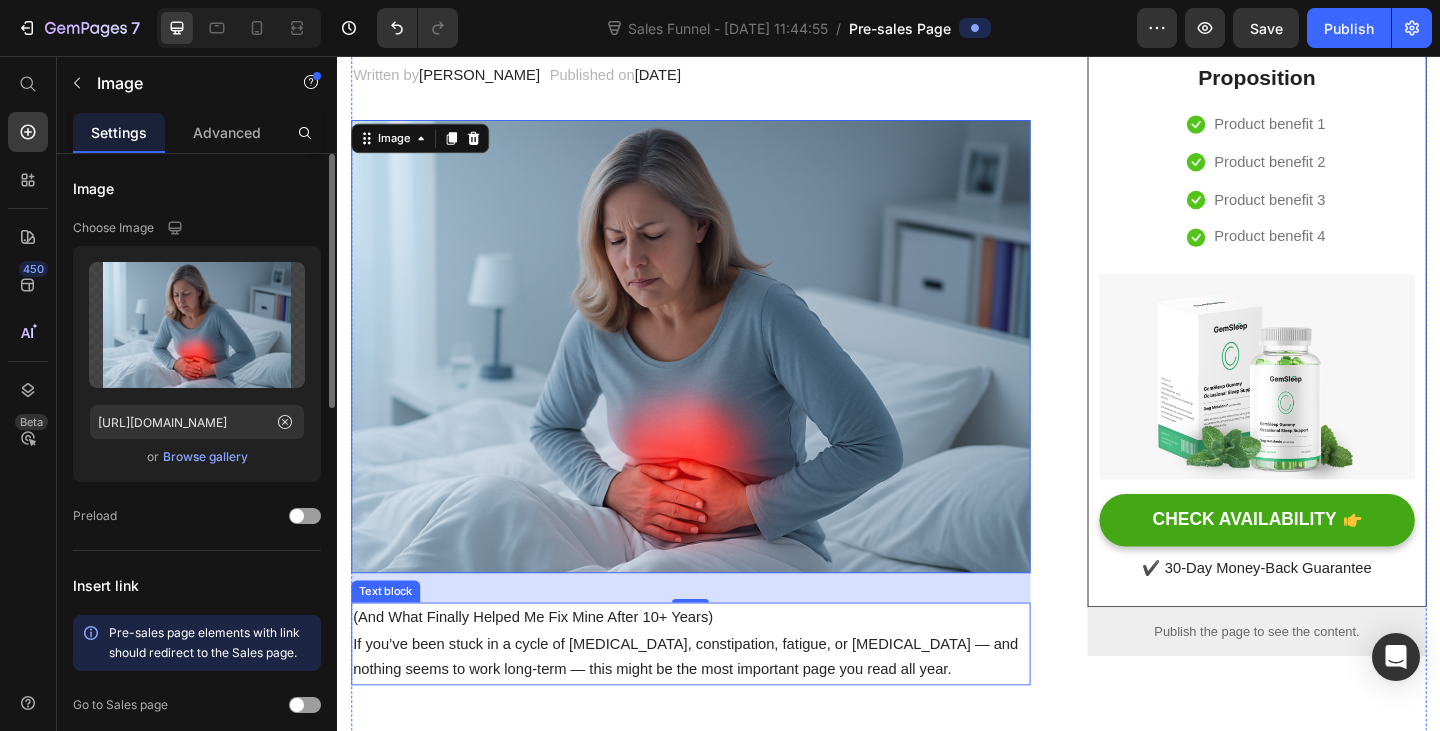 click on "If you’ve been stuck in a cycle of [MEDICAL_DATA], constipation, fatigue, or [MEDICAL_DATA] — and nothing seems to work long-term — this might be the most important page you read all year." at bounding box center [721, 711] 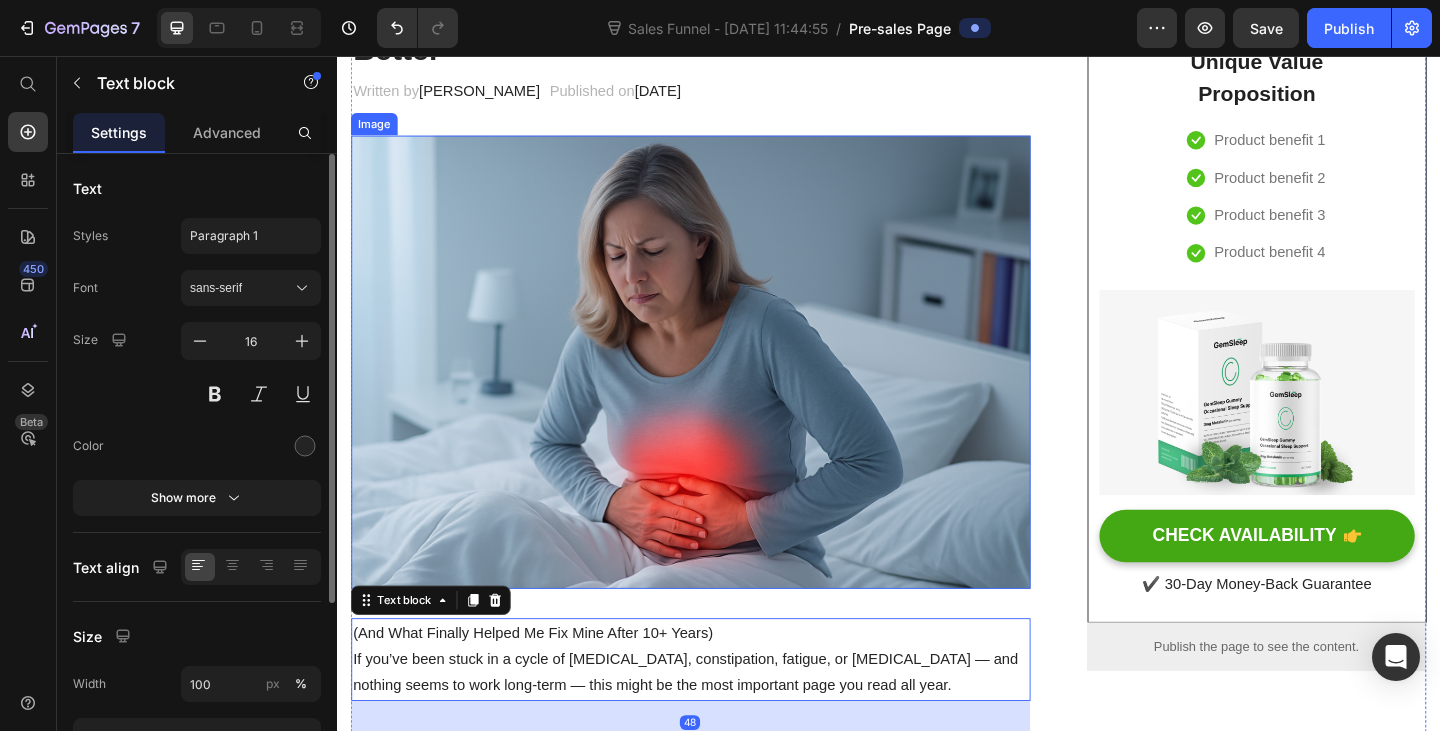 scroll, scrollTop: 0, scrollLeft: 0, axis: both 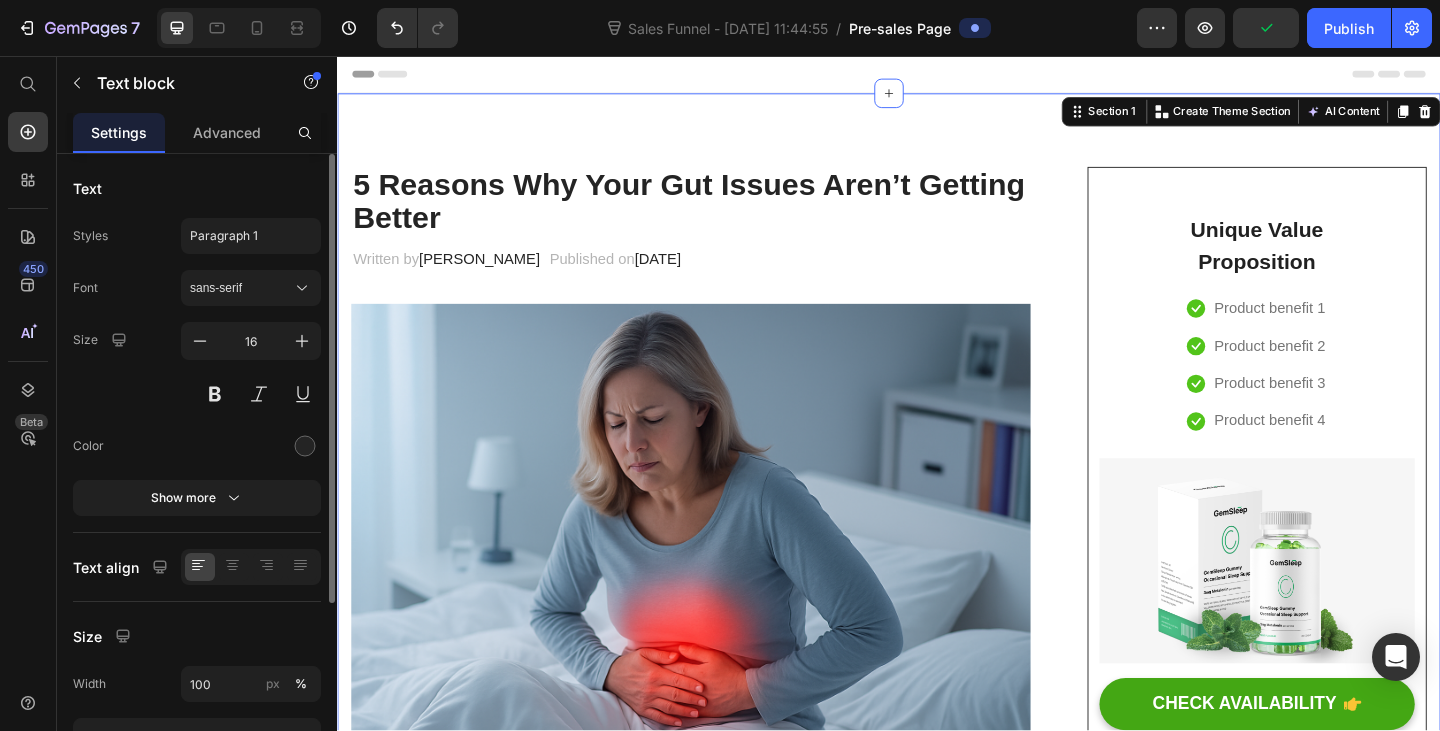 click on "5 Reasons Why Your Gut Issues Aren’t Getting Better Heading Written by  [PERSON_NAME]   Text block Published on  [DATE] Text block Row Image (And What Finally Helped Me Fix Mine After 10+ Years) If you’ve been stuck in a cycle of [MEDICAL_DATA], constipation, fatigue, or [MEDICAL_DATA] — and nothing seems to work long-term — this might be the most important page you read all year. Text block It Took 4–6 Weeks to Feel a Shift… But This Time, the Results Actually  Lasted Heading I was diagnosed with SIBO after a nasty gut infection while travelling. I tried everything: probiotics, antimicrobials, strict diets, enzymes, fasting… And while some of it helped  temporarily , I always crashed again. It wasn’t until I stopped focusing only on the gut — and started supporting the  nervous system that runs it  — that things finally changed. Here’s What I Discovered… Text block ✅ Reason #1: Your Gut Doesn’t Work Without Proper Signals from Your Brain Heading If your system is stuck in" at bounding box center [937, 2249] 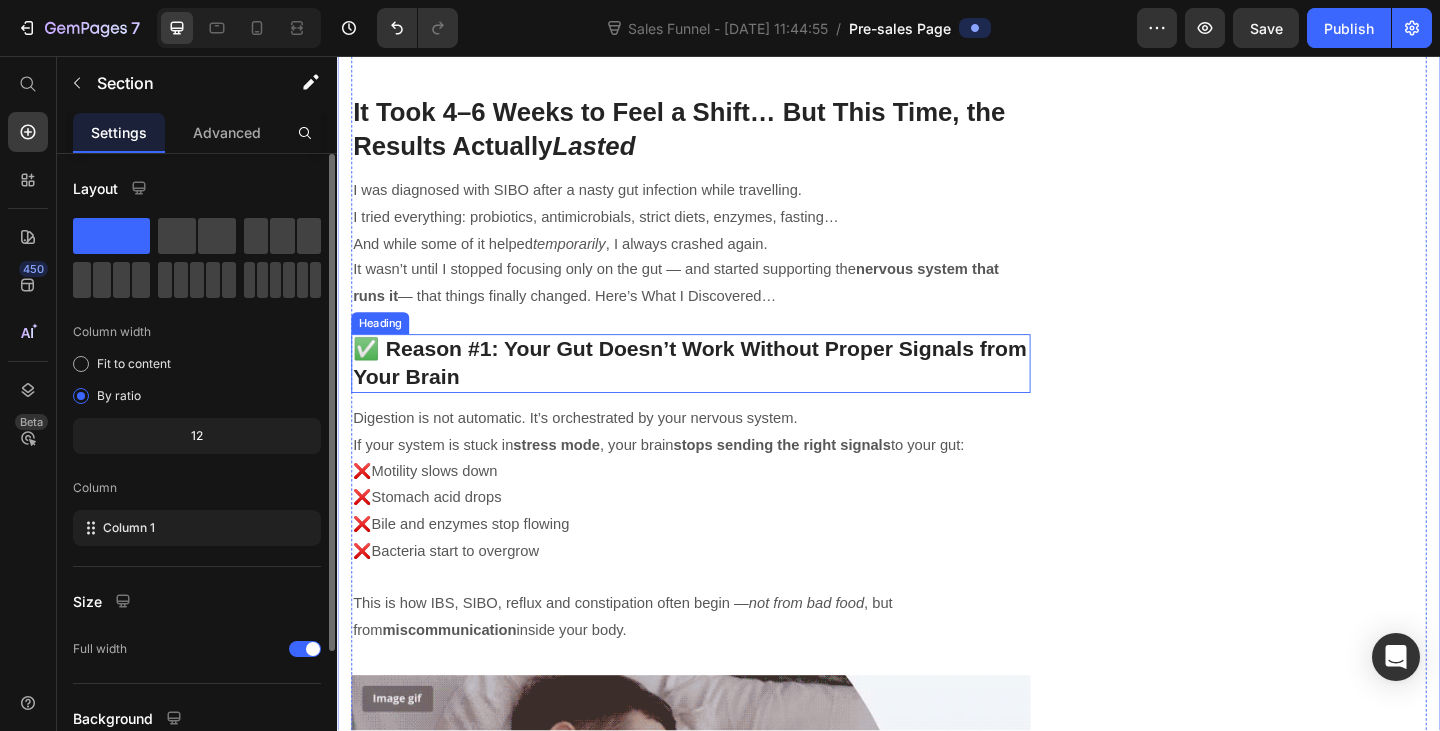 scroll, scrollTop: 1000, scrollLeft: 0, axis: vertical 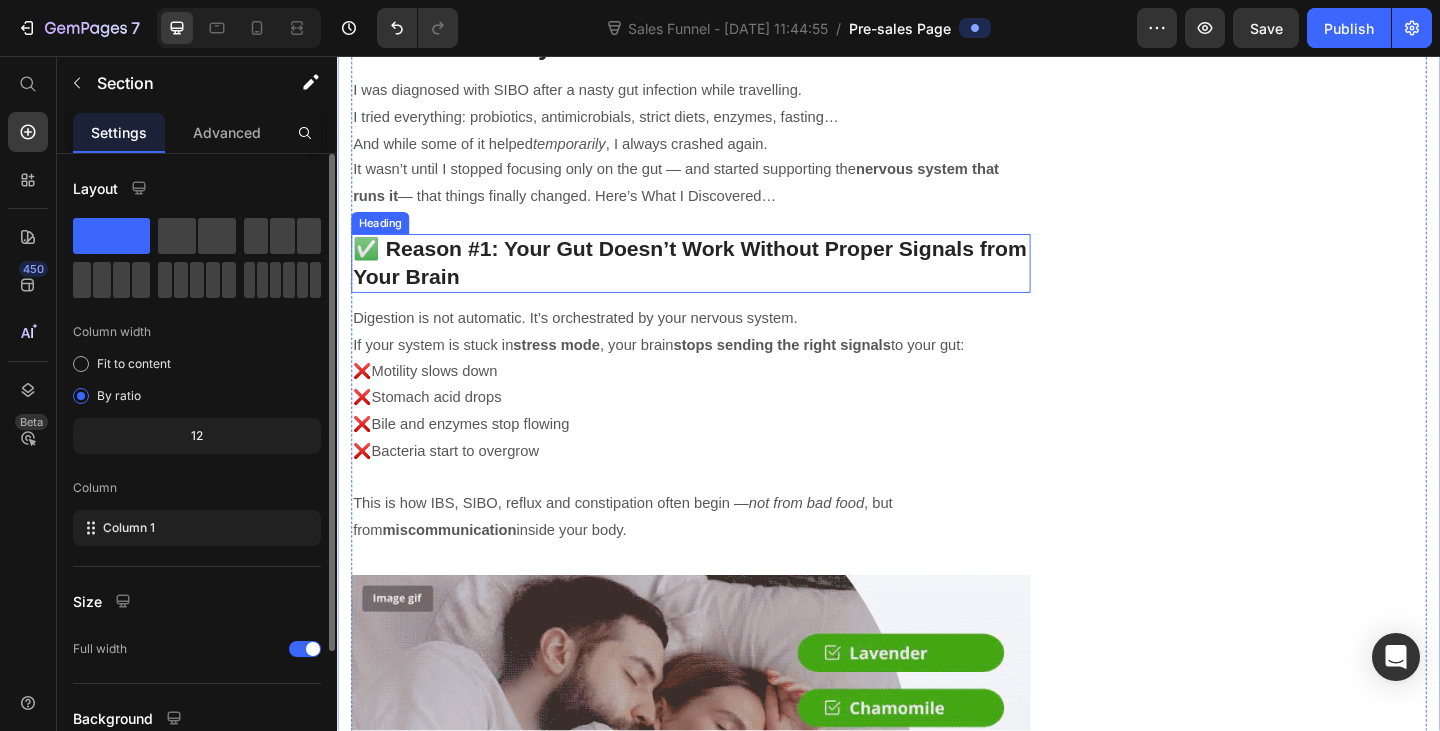 click on "✅ Reason #1: Your Gut Doesn’t Work Without Proper Signals from Your Brain" at bounding box center (721, 282) 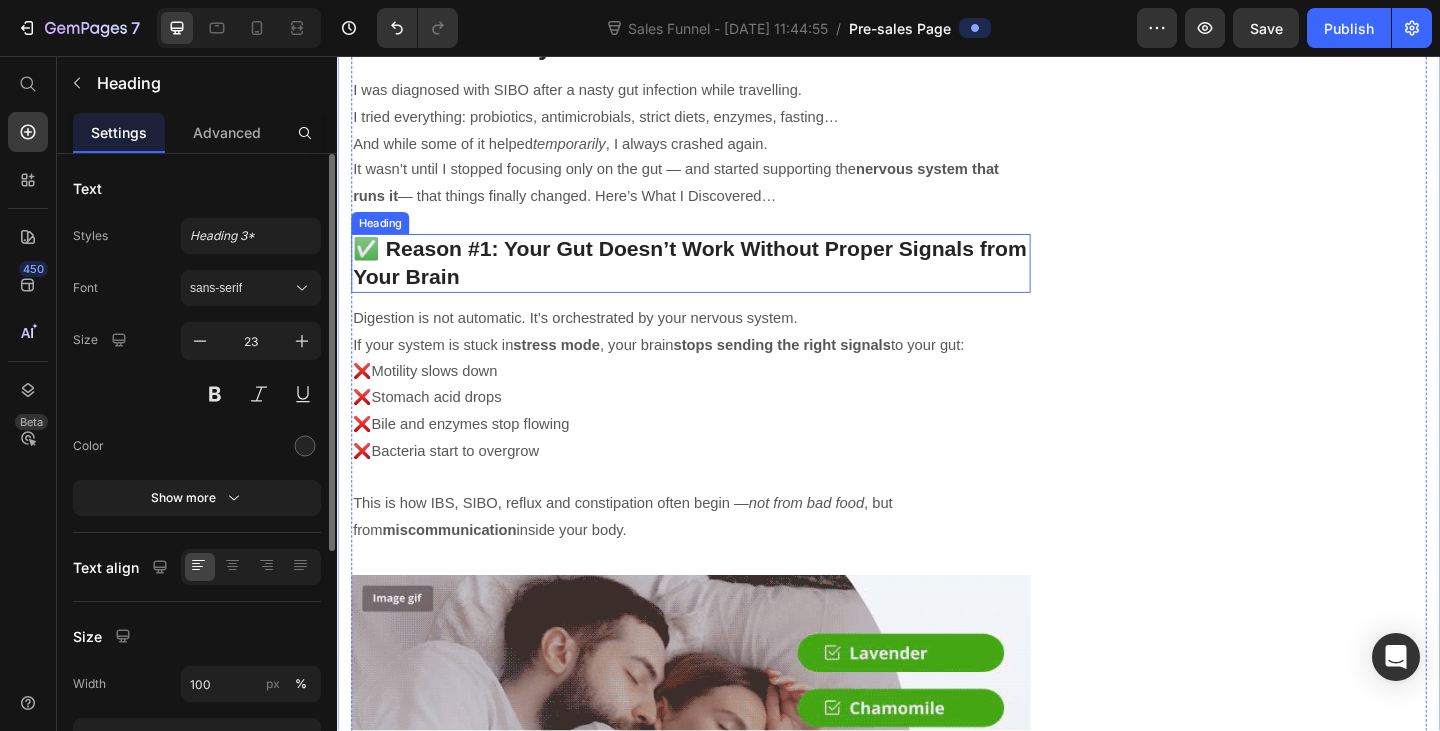 click on "✅ Reason #1: Your Gut Doesn’t Work Without Proper Signals from Your Brain" at bounding box center [721, 282] 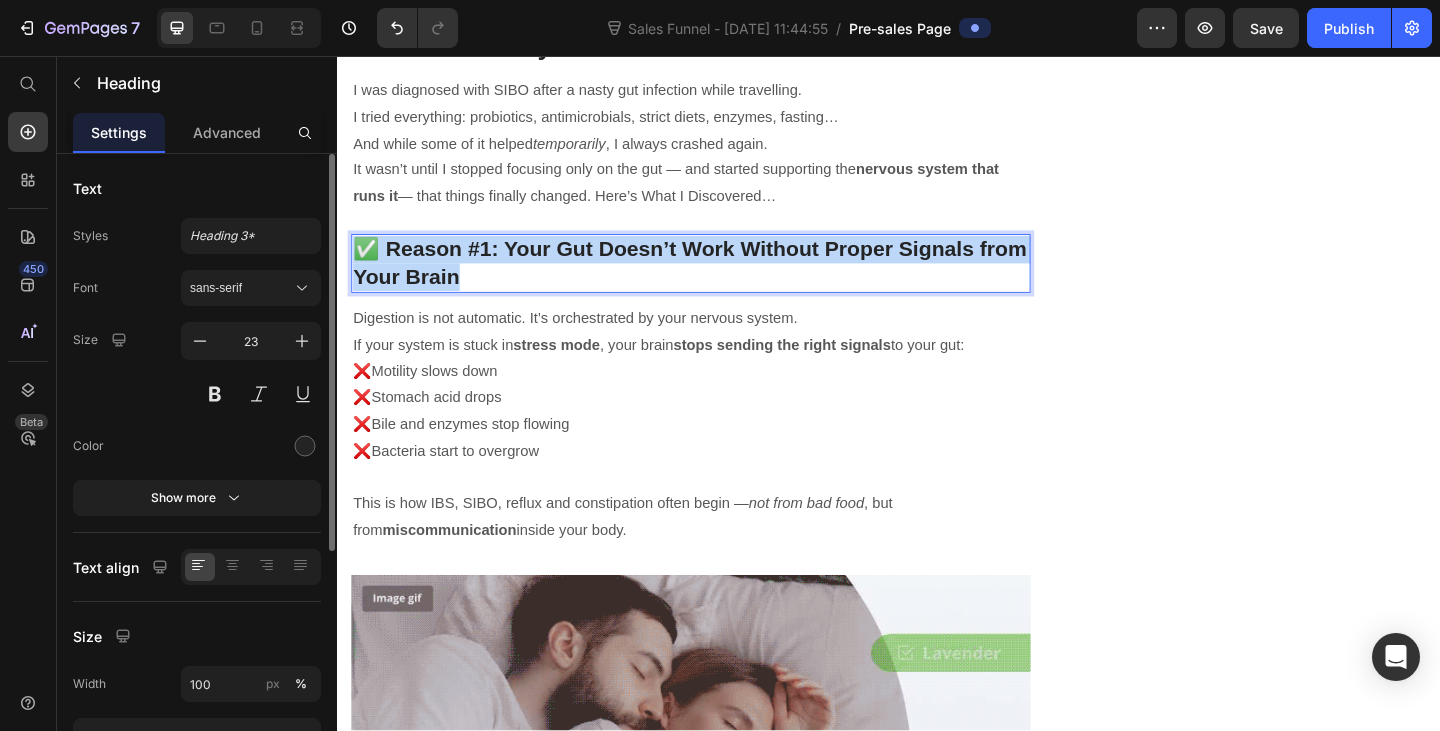 click on "✅ Reason #1: Your Gut Doesn’t Work Without Proper Signals from Your Brain" at bounding box center [721, 282] 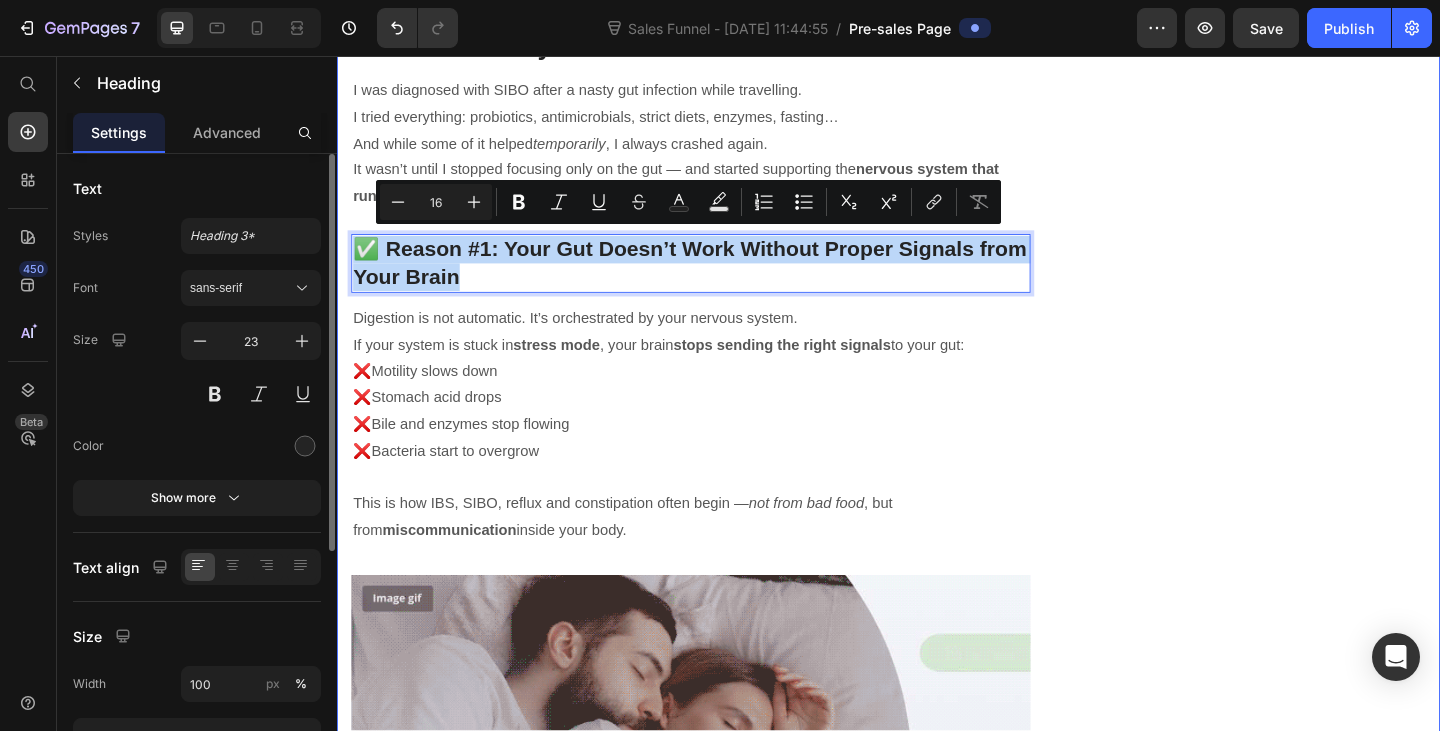 click on "5 Reasons Why Your Gut Issues Aren’t Getting Better Heading Written by  [PERSON_NAME]   Text block Published on  [DATE] Text block Row Image (And What Finally Helped Me Fix Mine After 10+ Years) If you’ve been stuck in a cycle of [MEDICAL_DATA], constipation, fatigue, or [MEDICAL_DATA] — and nothing seems to work long-term — this might be the most important page you read all year. Text block It Took 4–6 Weeks to Feel a Shift… But This Time, the Results Actually  Lasted Heading I was diagnosed with SIBO after a nasty gut infection while travelling. I tried everything: probiotics, antimicrobials, strict diets, enzymes, fasting… And while some of it helped  temporarily , I always crashed again. It wasn’t until I stopped focusing only on the gut — and started supporting the  nervous system that runs it  — that things finally changed. Here’s What I Discovered… Text block ✅ Reason #1: Your Gut Doesn’t Work Without Proper Signals from Your Brain Heading   12 If your system is stuck in  ." at bounding box center [937, 1457] 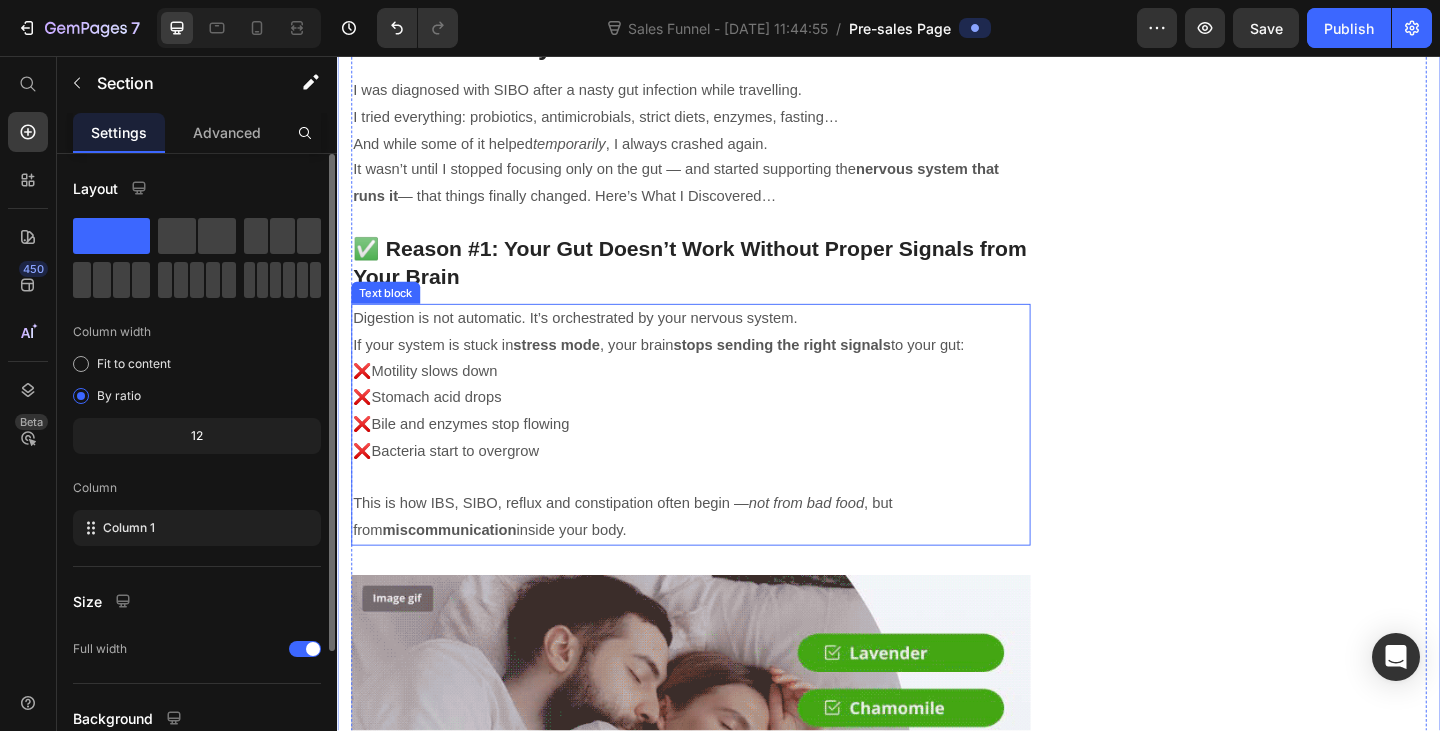 click on "❌Motility slows down" at bounding box center (721, 399) 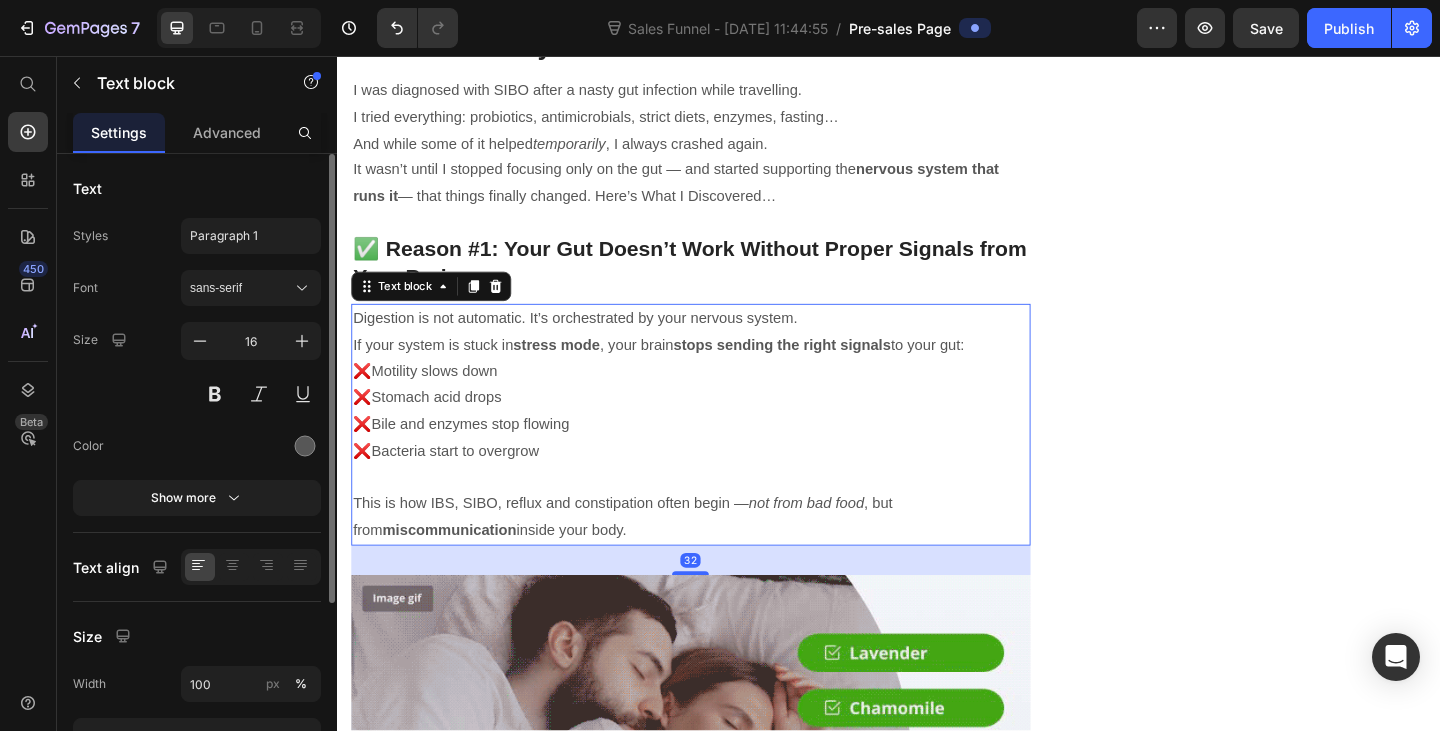 click on "❌Motility slows down" at bounding box center (721, 399) 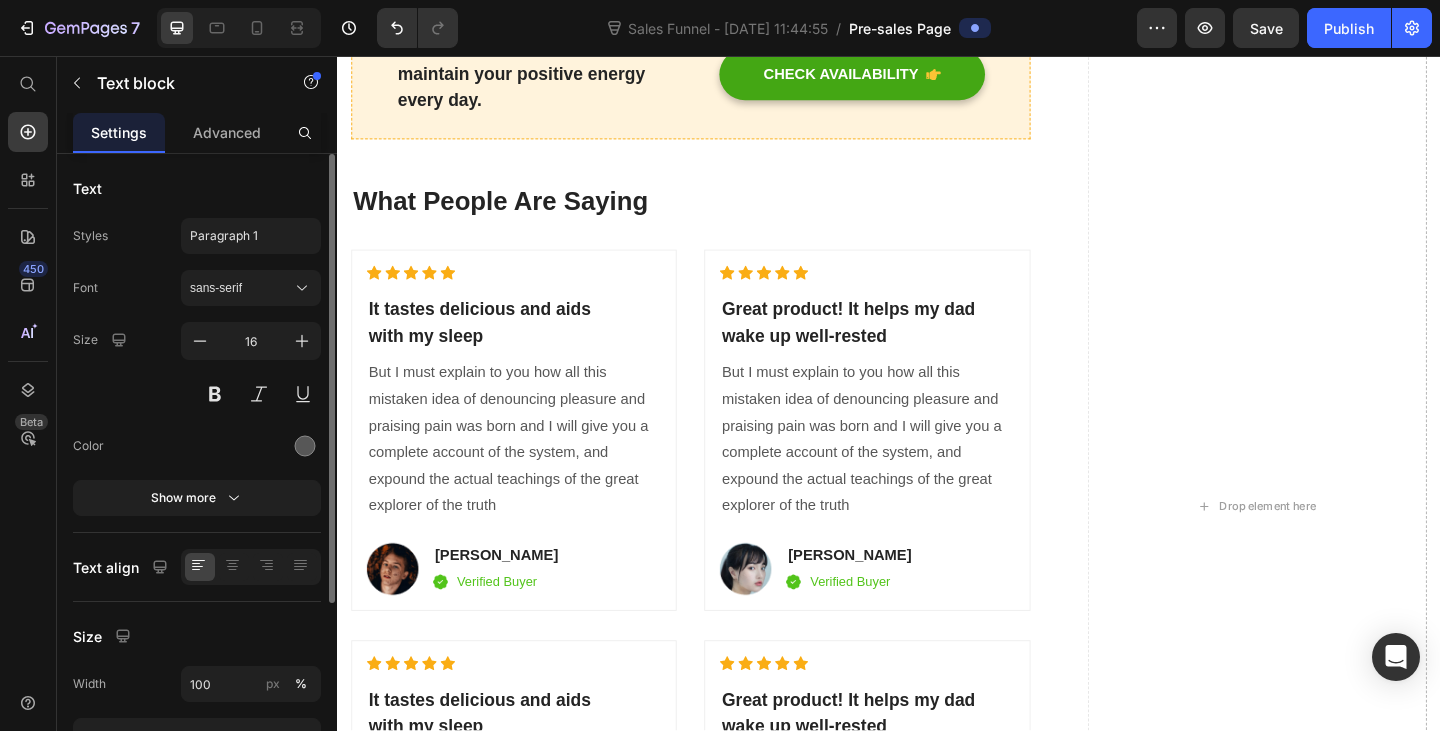 scroll, scrollTop: 4900, scrollLeft: 0, axis: vertical 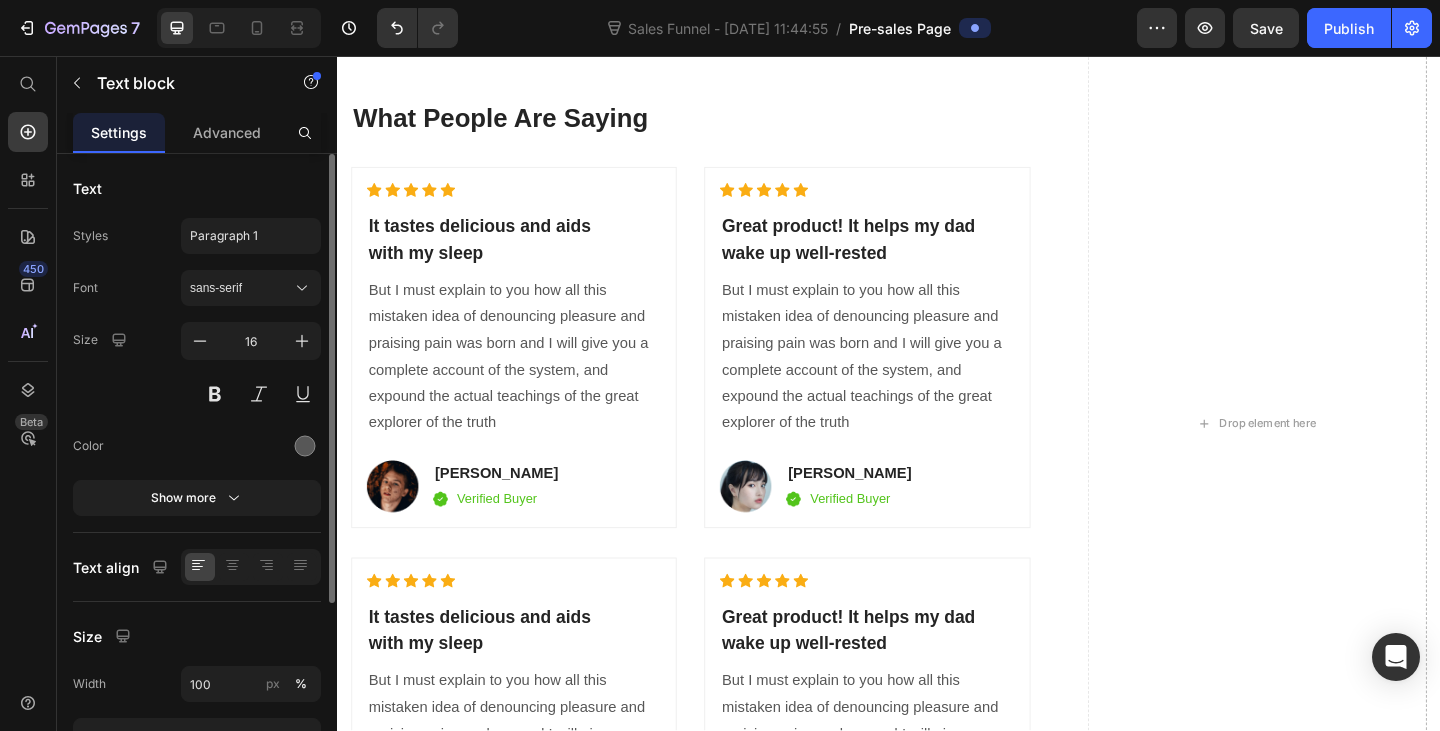 click on "CHECK AVAILABILITY" at bounding box center (721, -399) 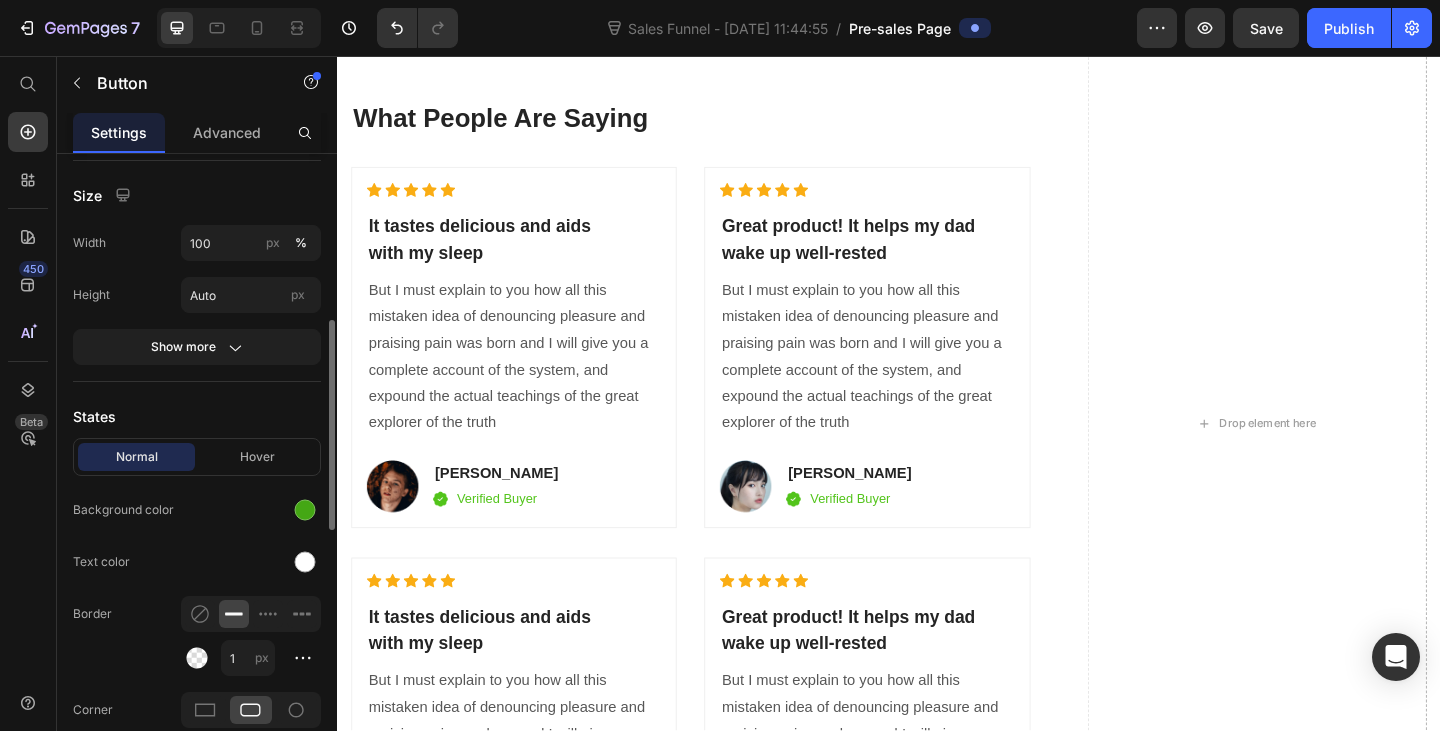 scroll, scrollTop: 600, scrollLeft: 0, axis: vertical 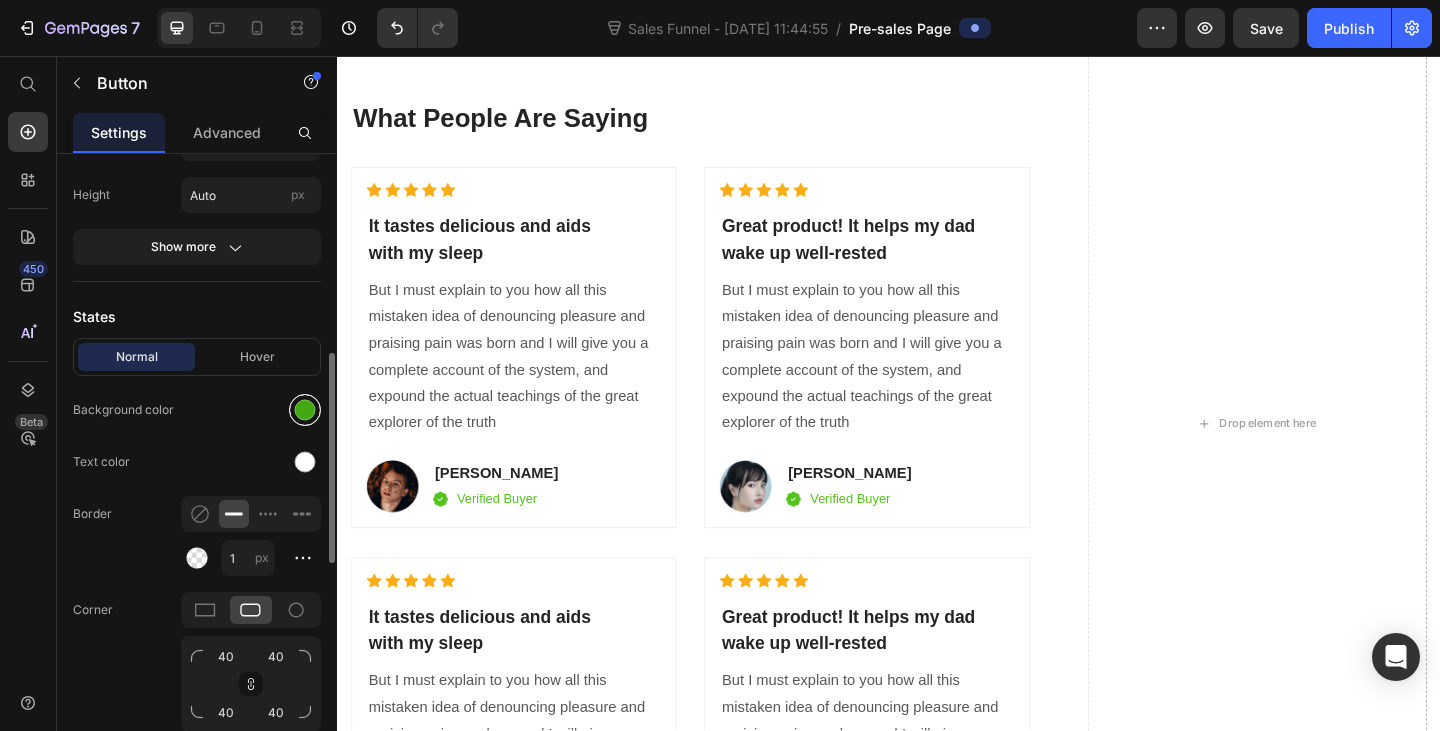 click at bounding box center (305, 410) 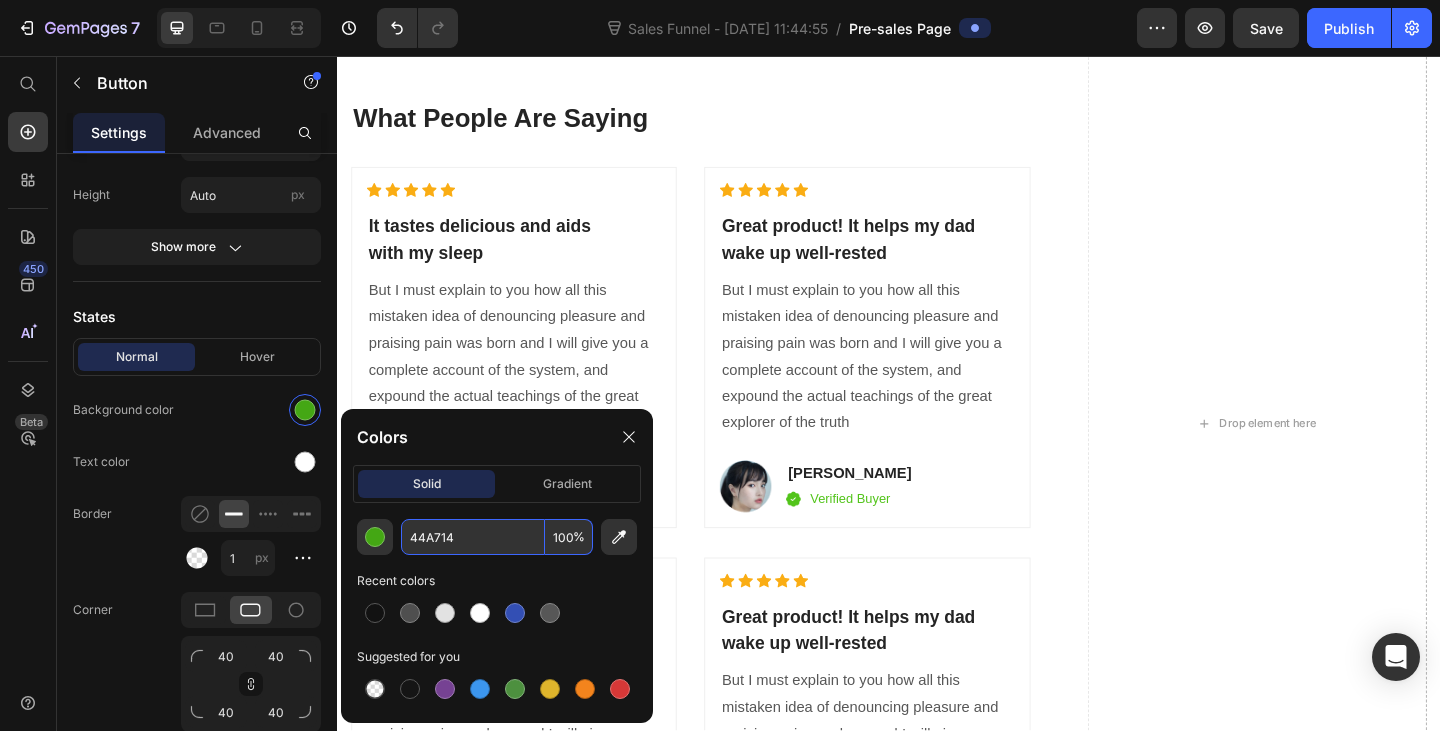 click on "44A714" at bounding box center (473, 537) 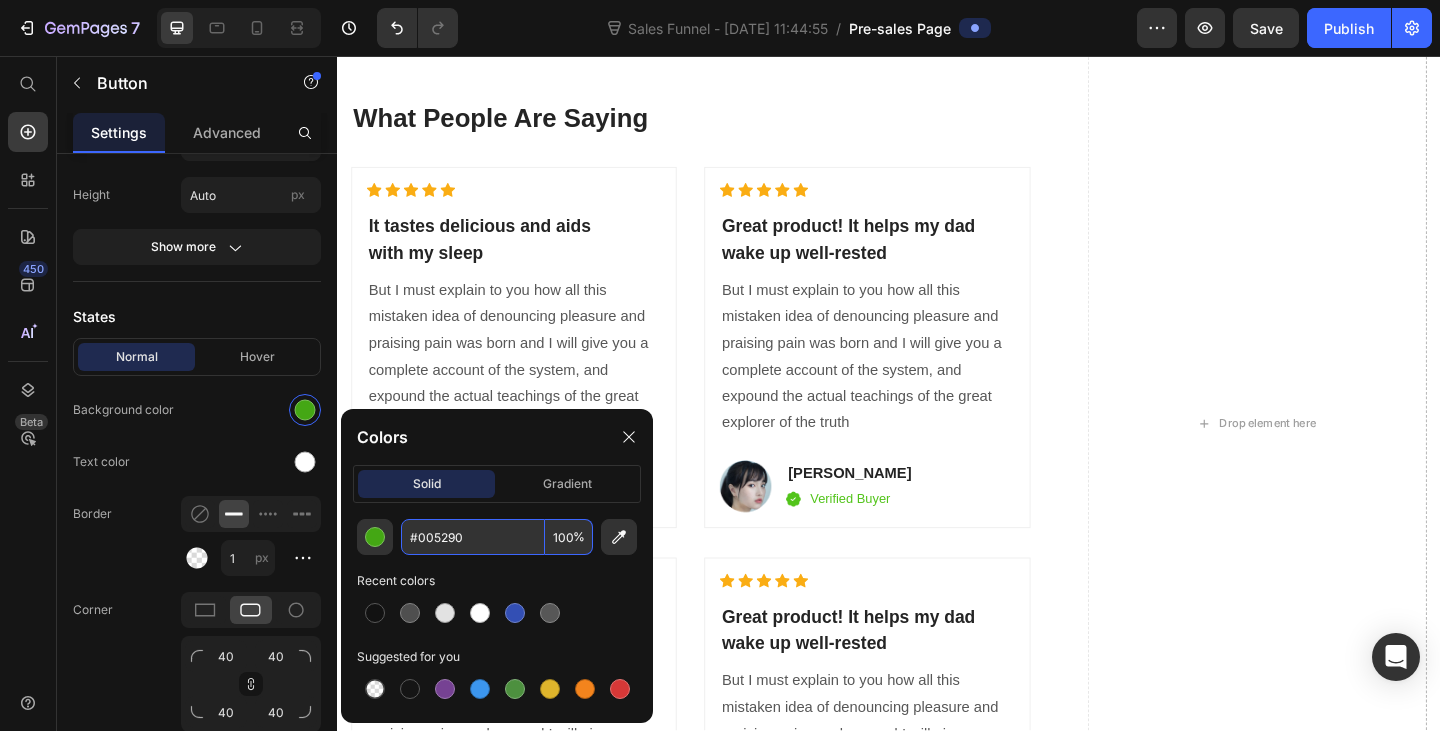type on "005290" 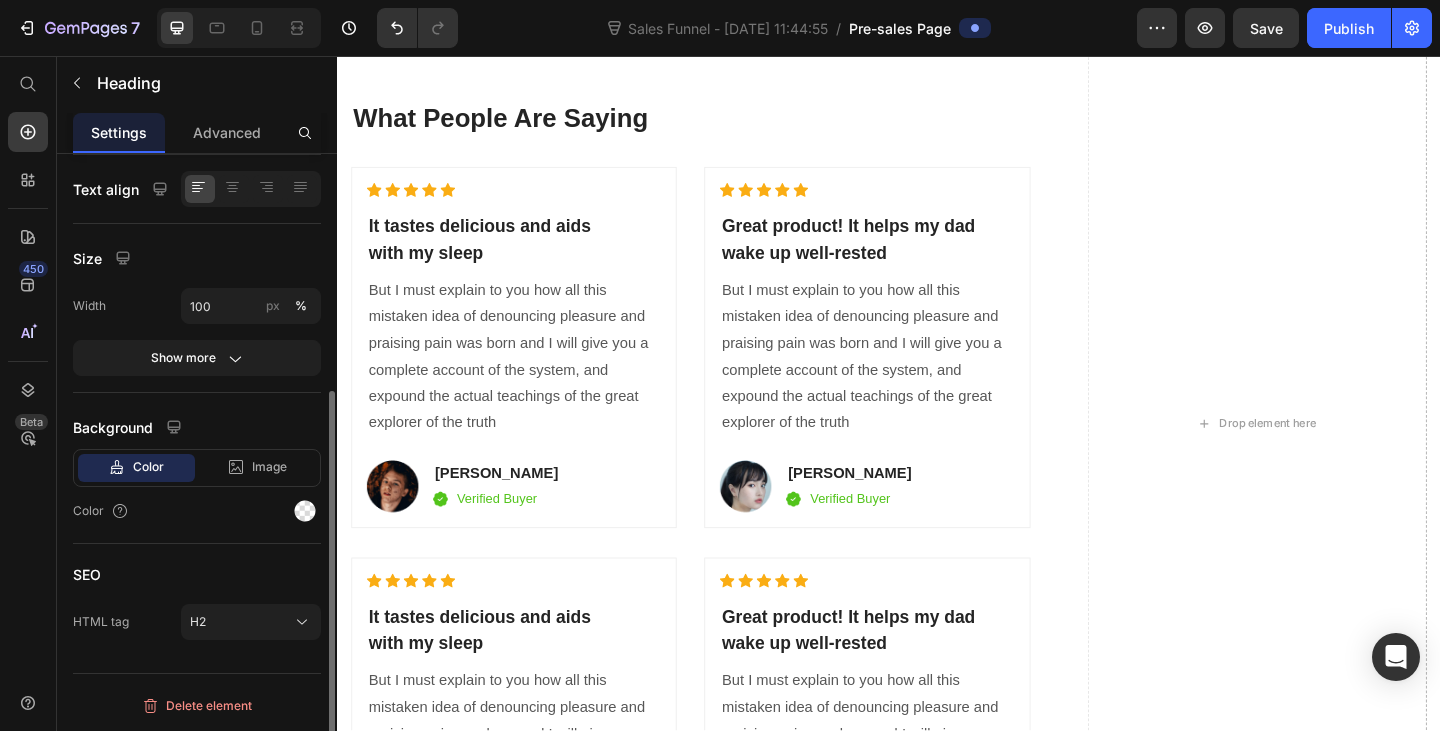 click on "What You’ll Get When You Start [DATE]" at bounding box center [721, -266] 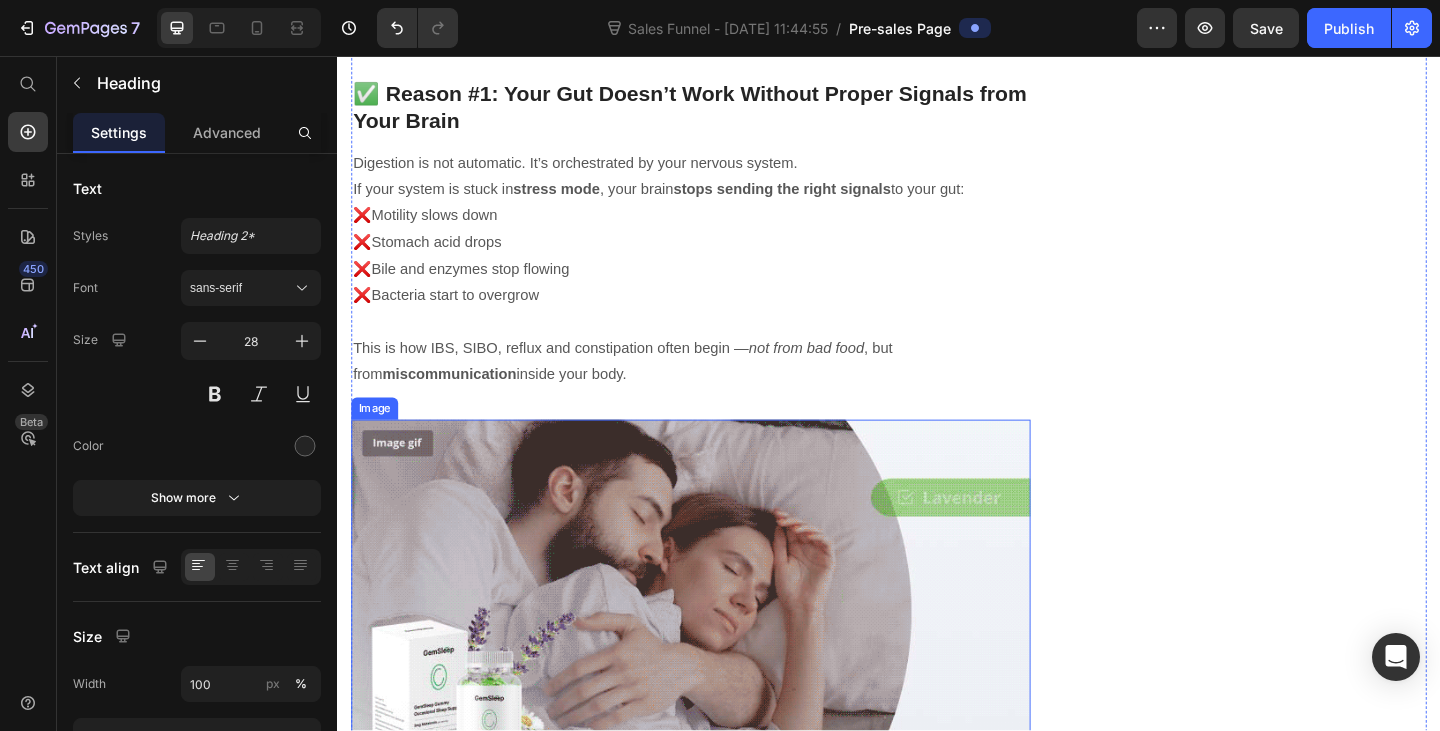 scroll, scrollTop: 1400, scrollLeft: 0, axis: vertical 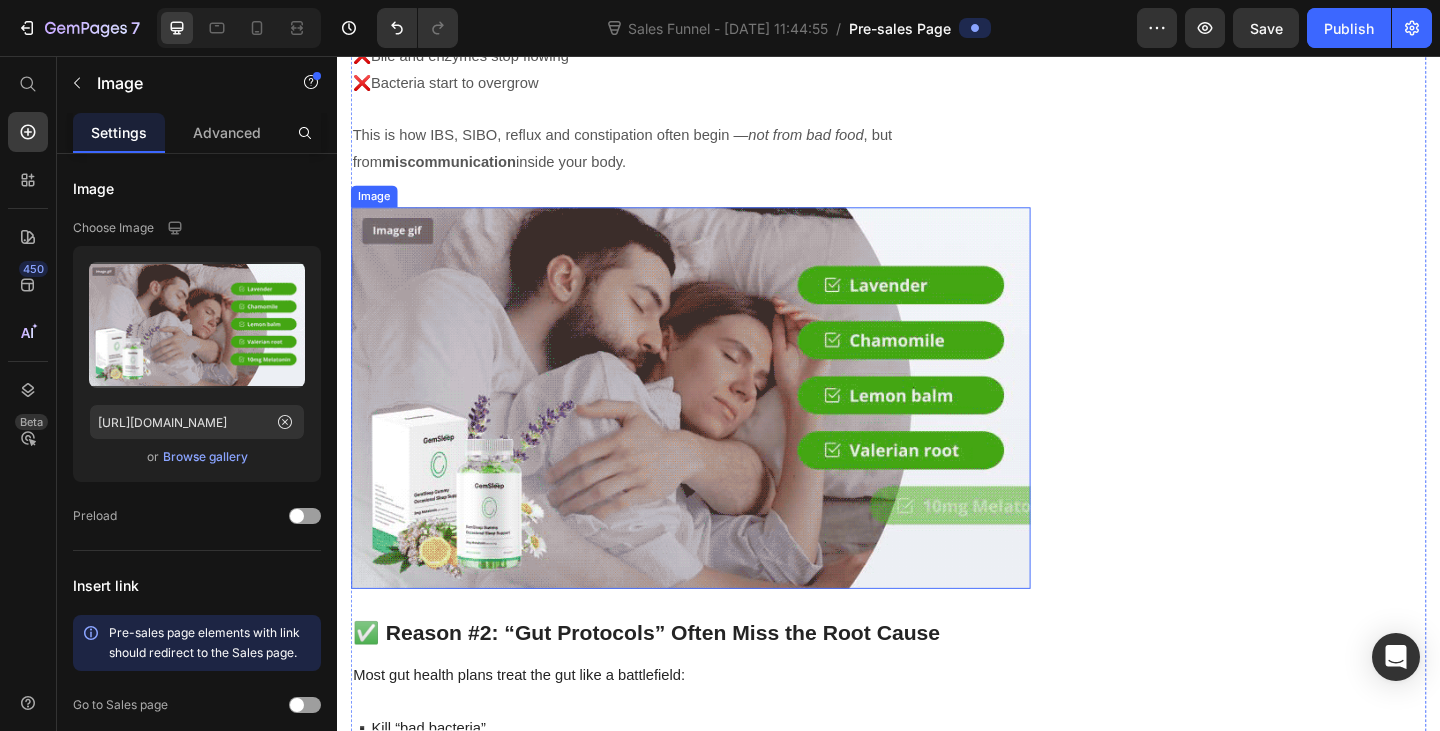 click at bounding box center [721, 428] 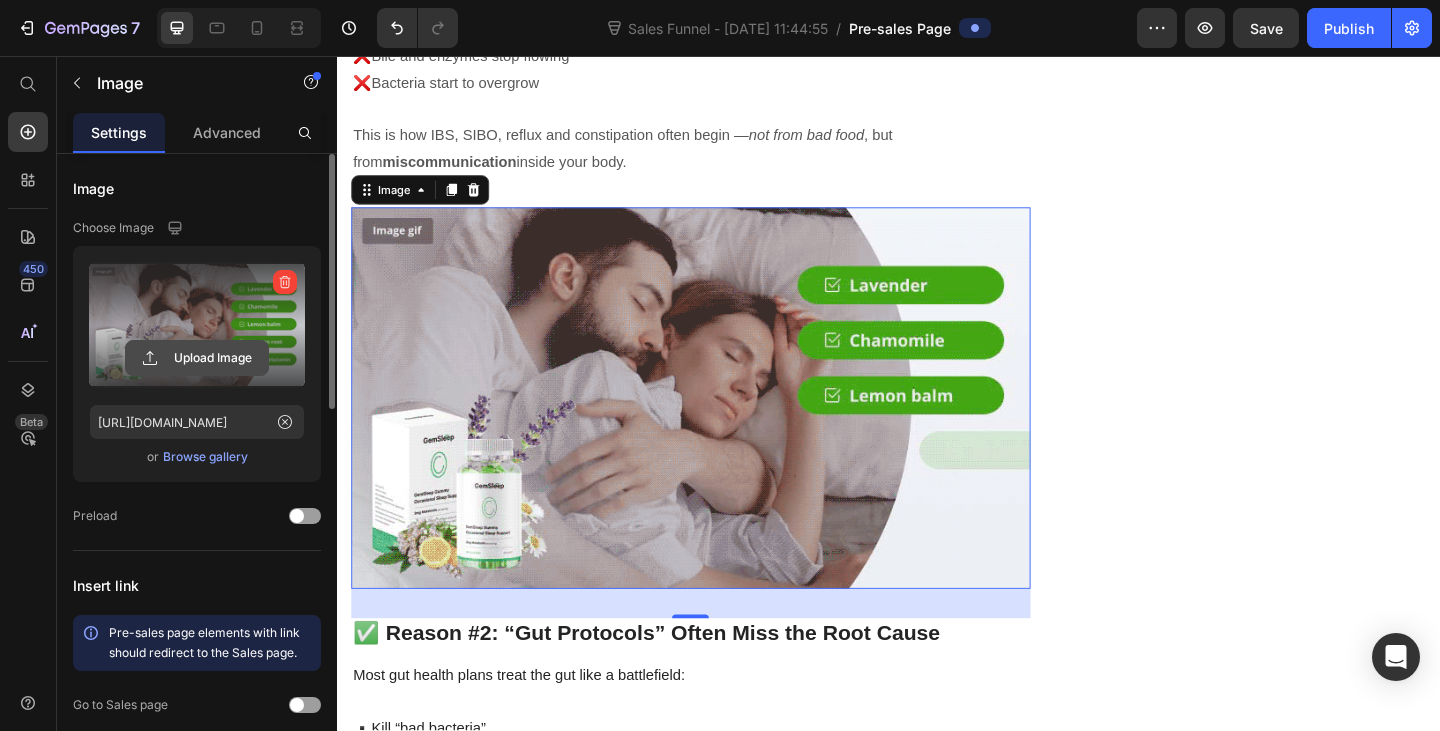 click 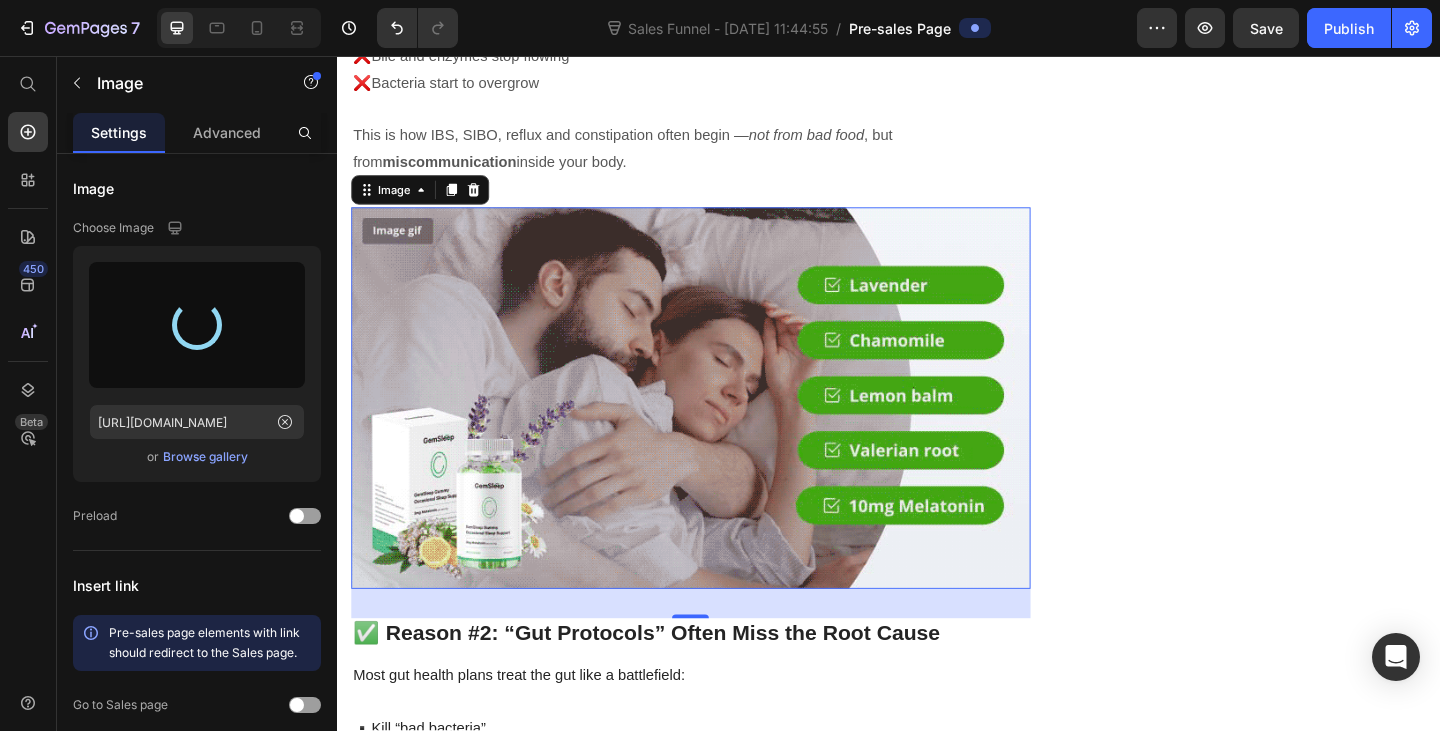type on "[URL][DOMAIN_NAME]" 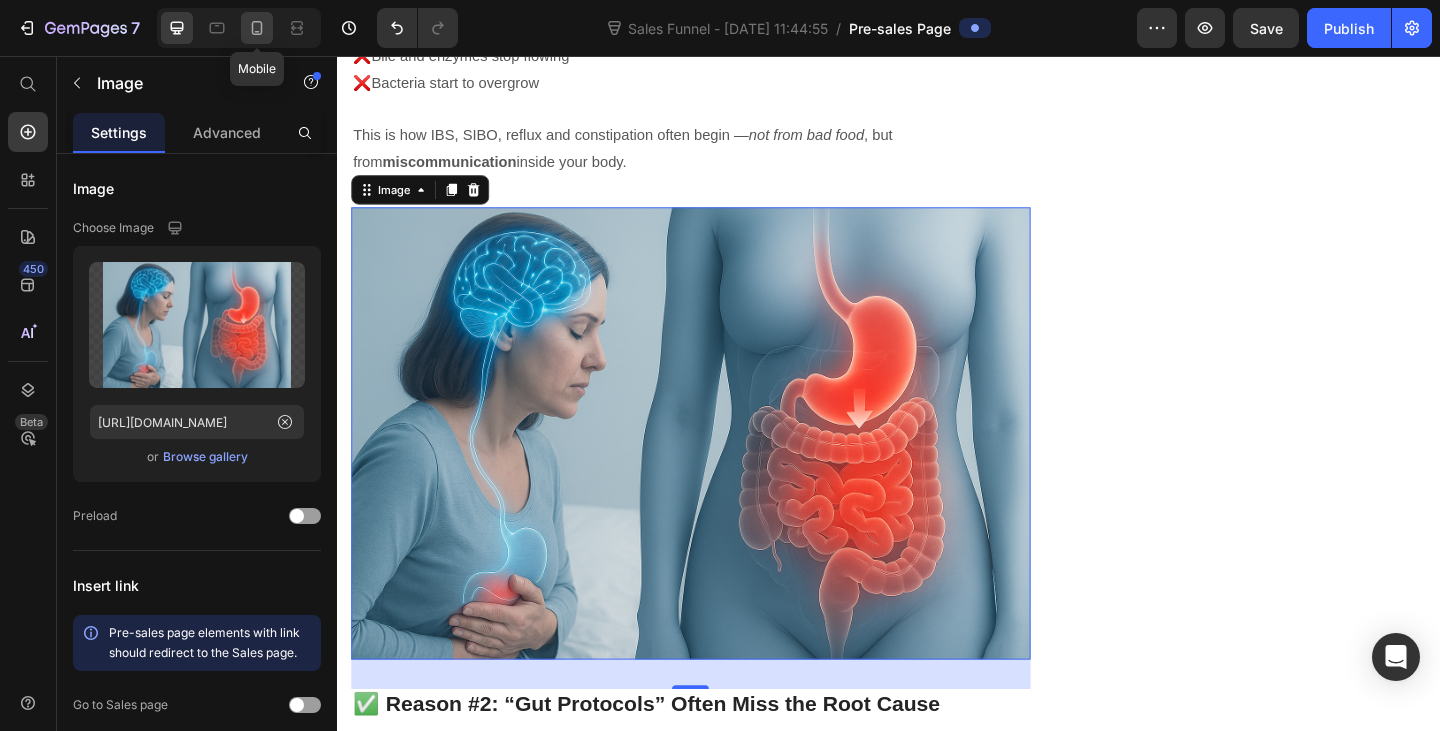 click 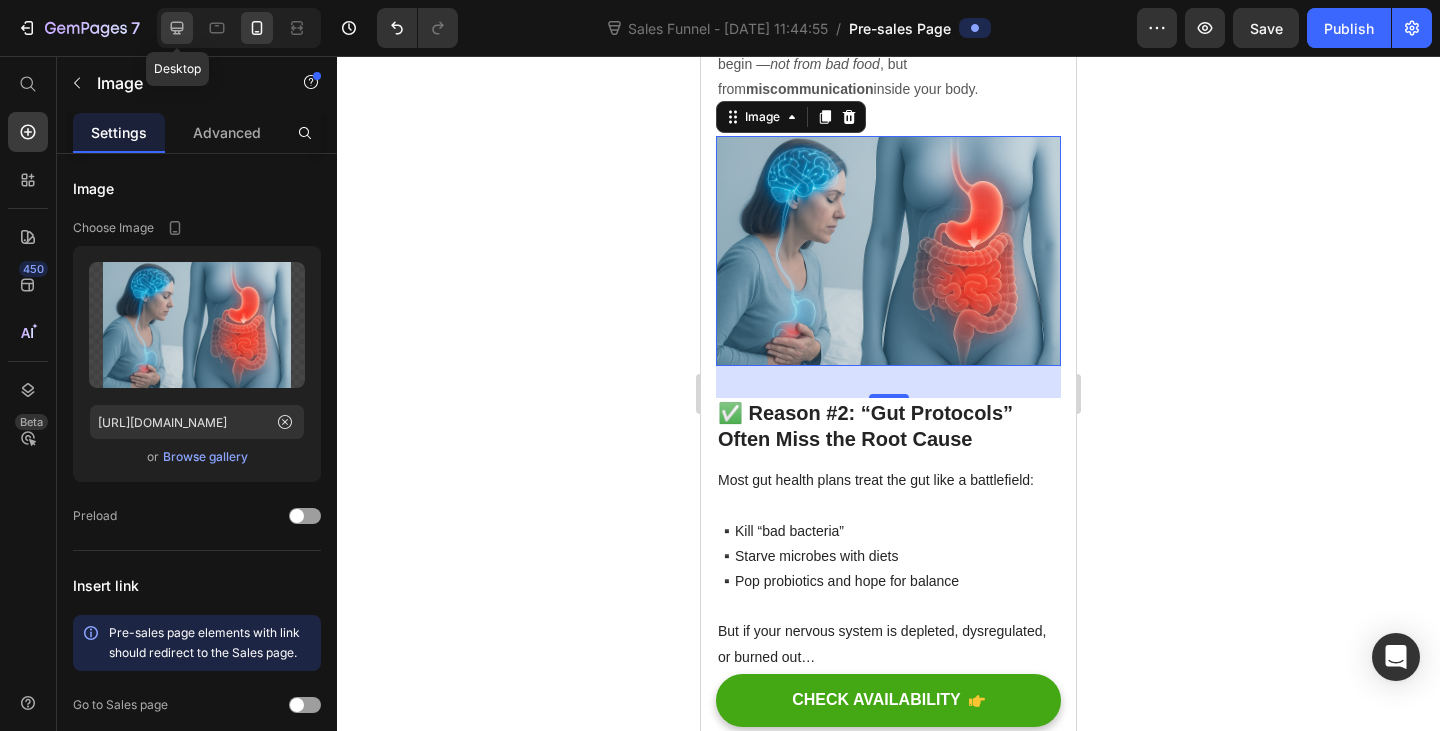 click 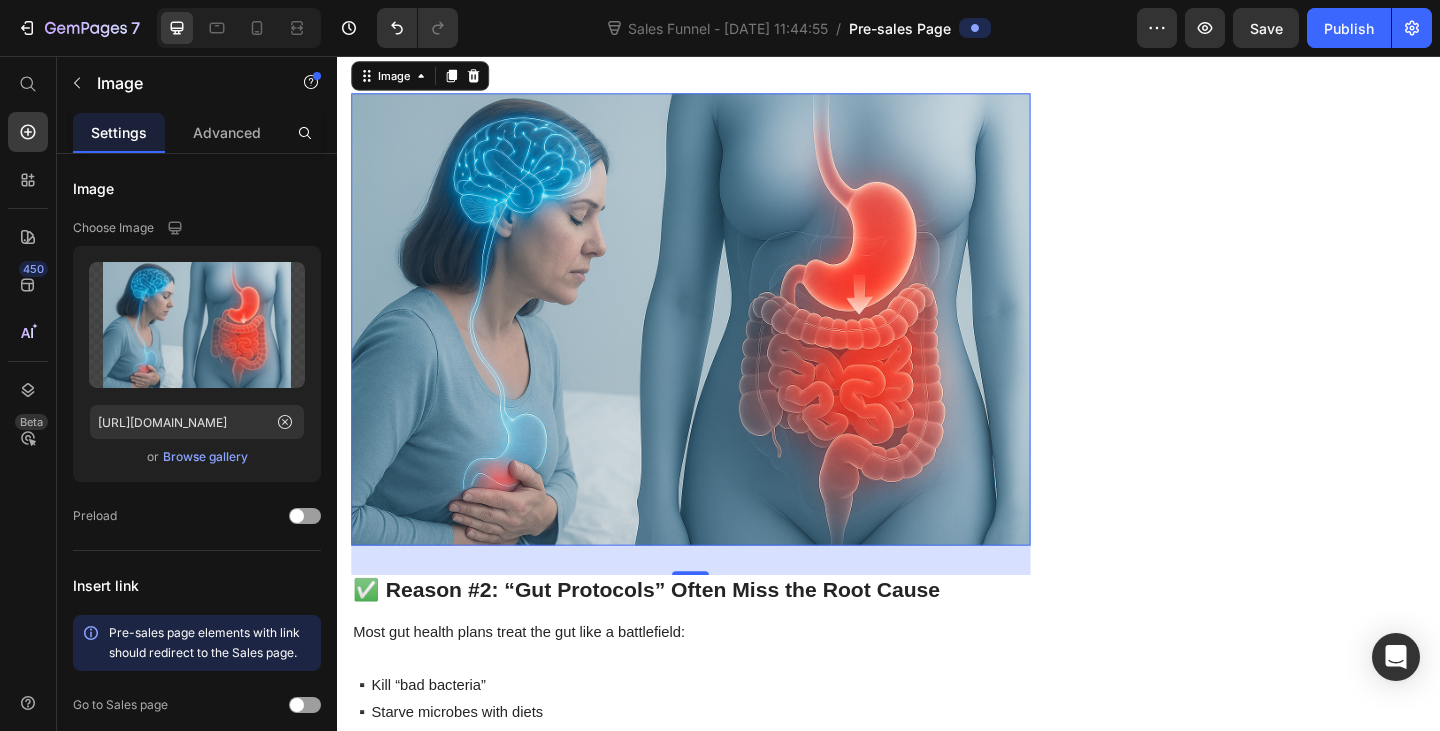 scroll, scrollTop: 1488, scrollLeft: 0, axis: vertical 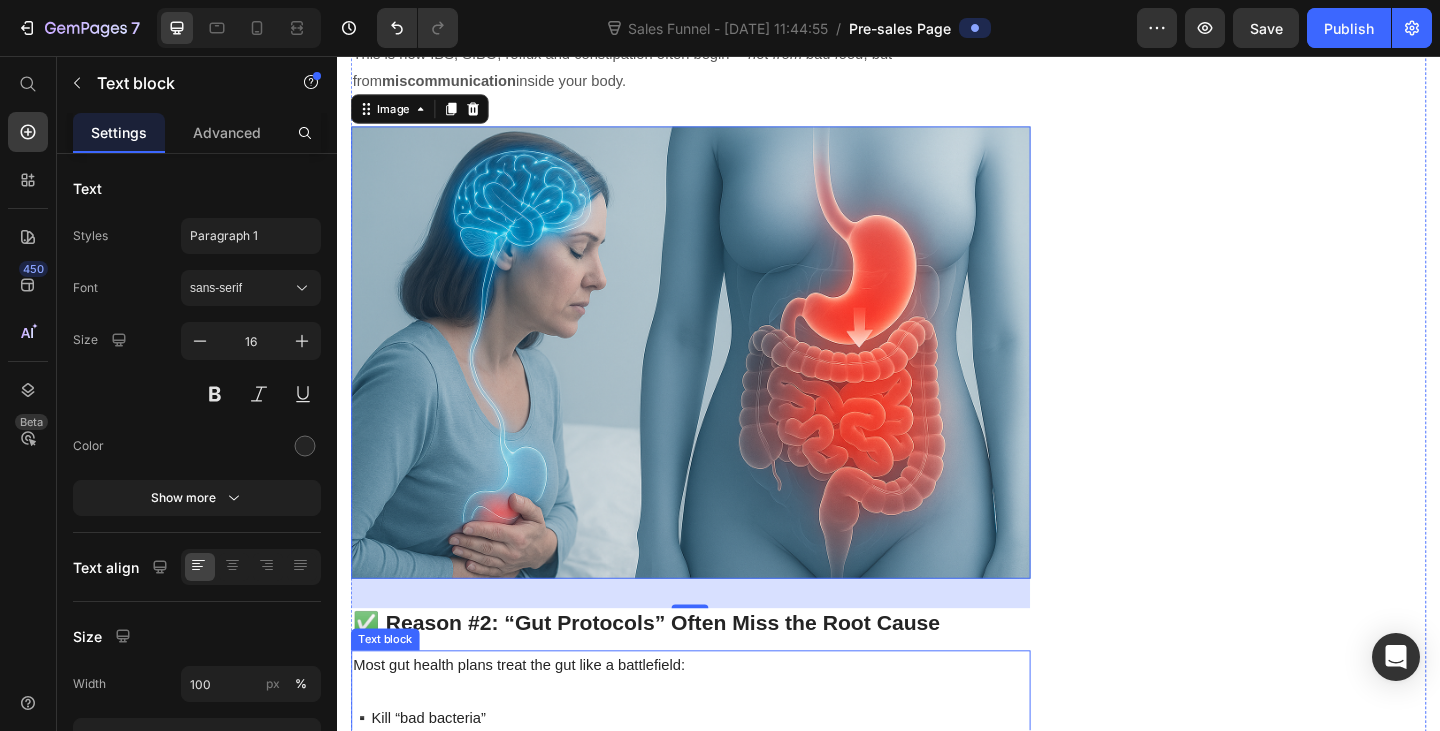 click on "Most gut health plans treat the gut like a battlefield:" at bounding box center (721, 719) 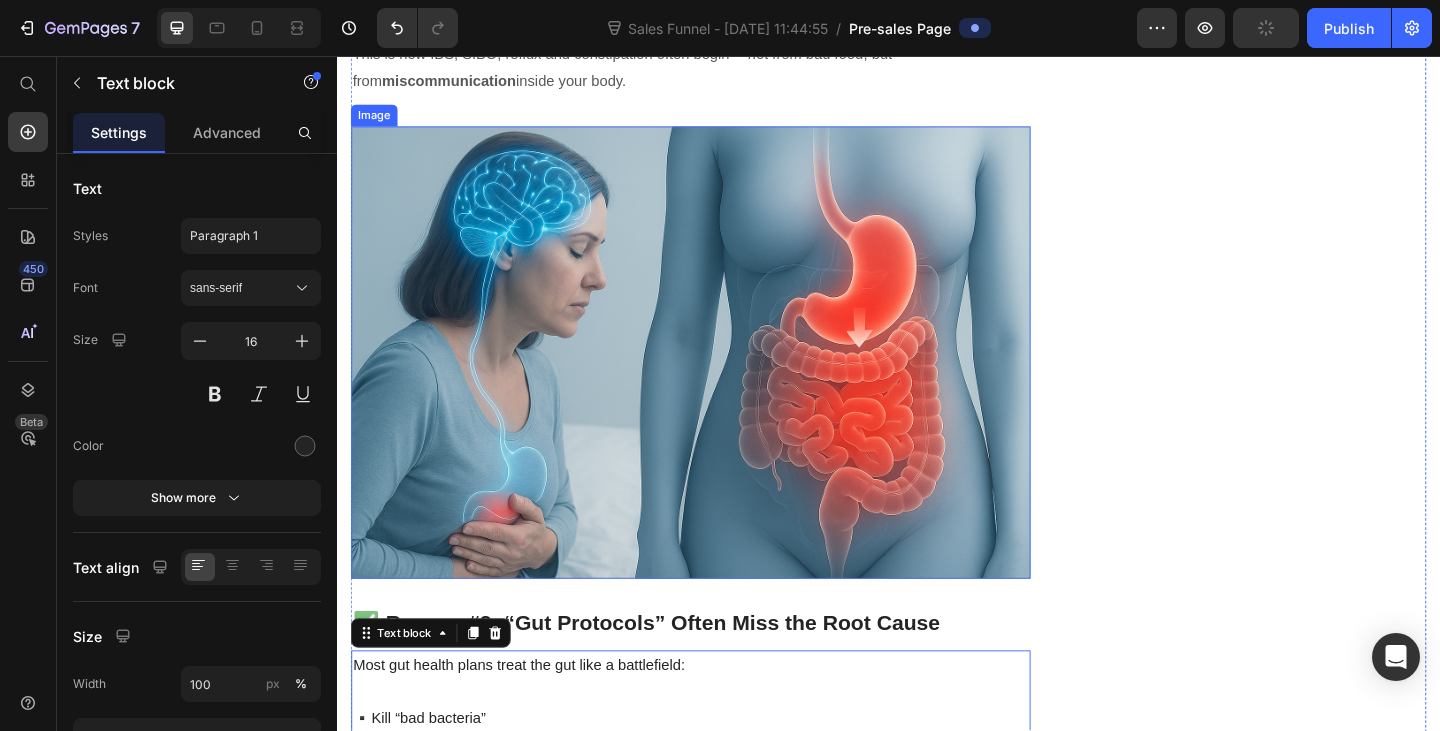 scroll, scrollTop: 1988, scrollLeft: 0, axis: vertical 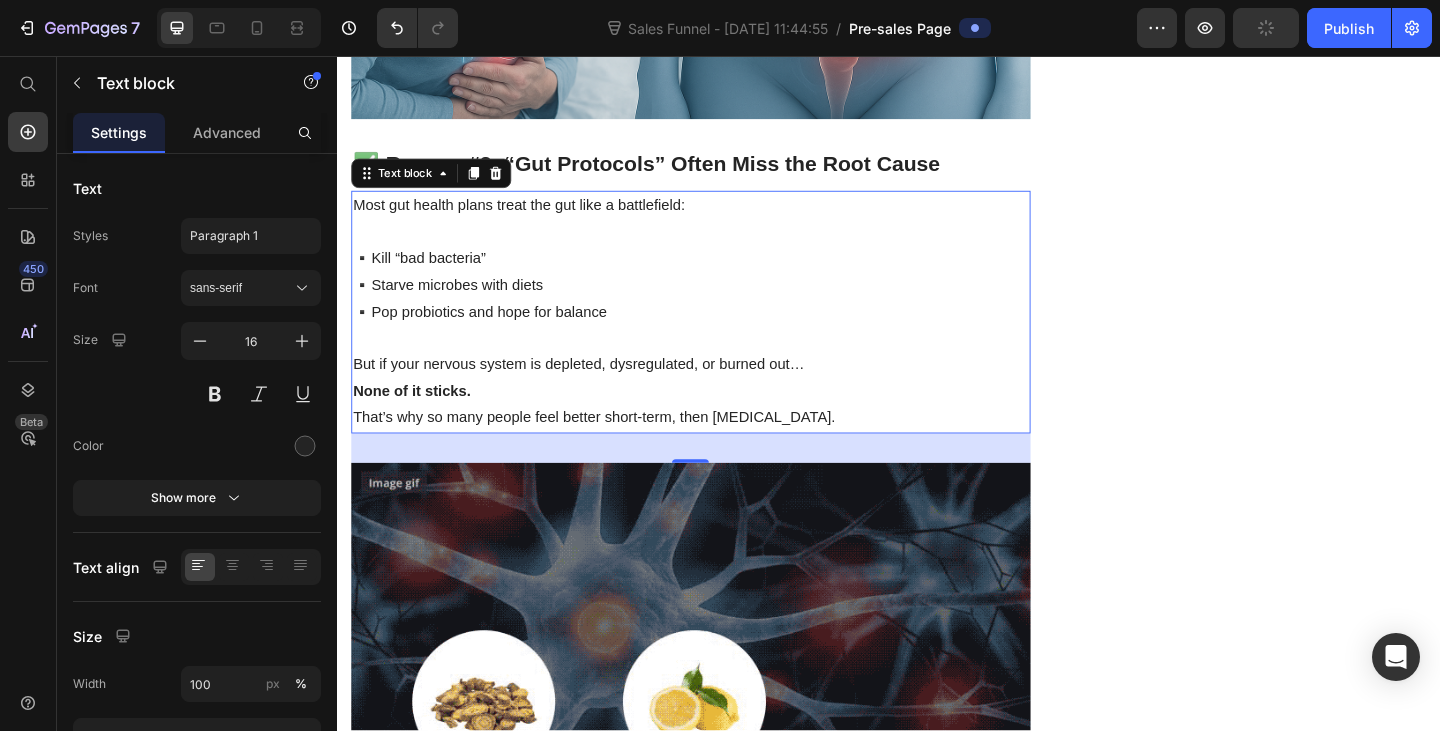 click on "▪️Kill “bad bacteria”" at bounding box center [721, 277] 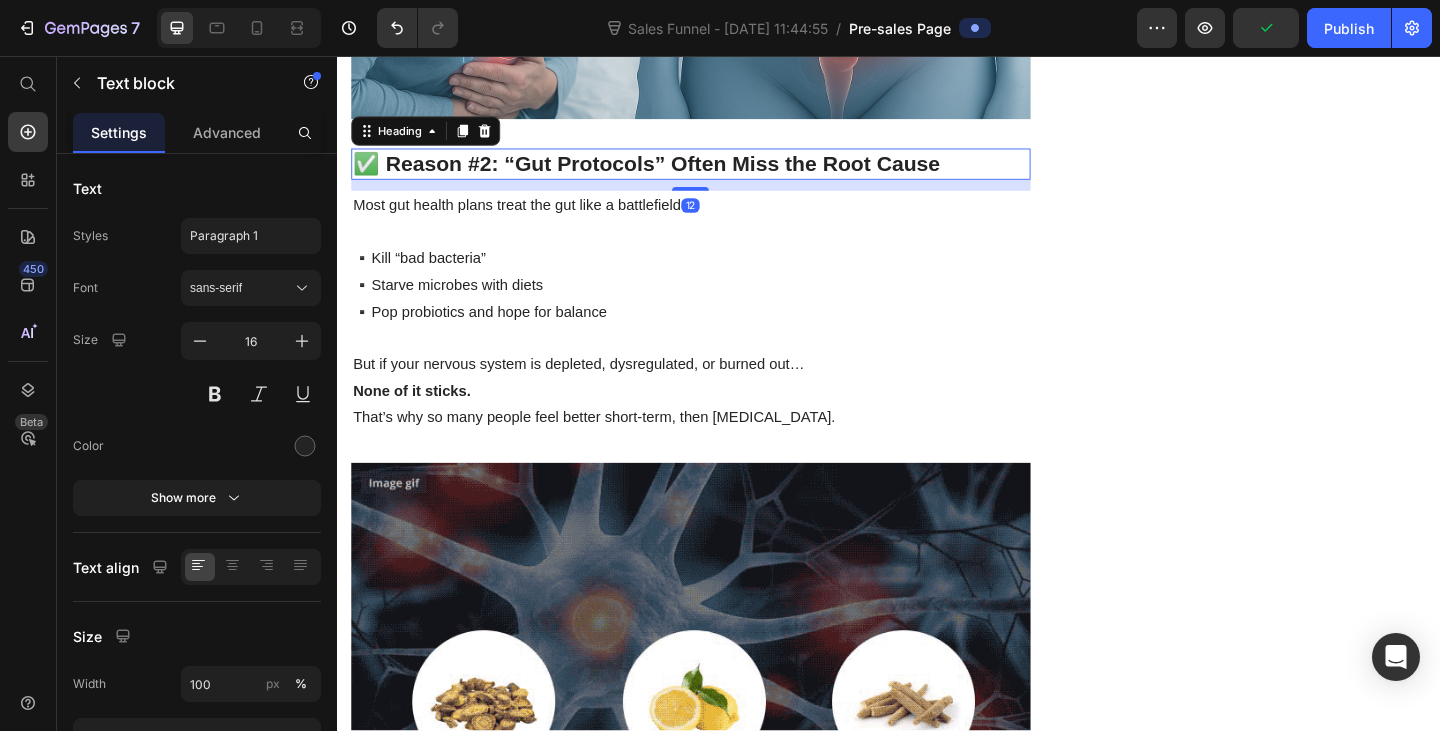 click on "✅ Reason #2: “Gut Protocols” Often Miss the Root Cause" at bounding box center [721, 174] 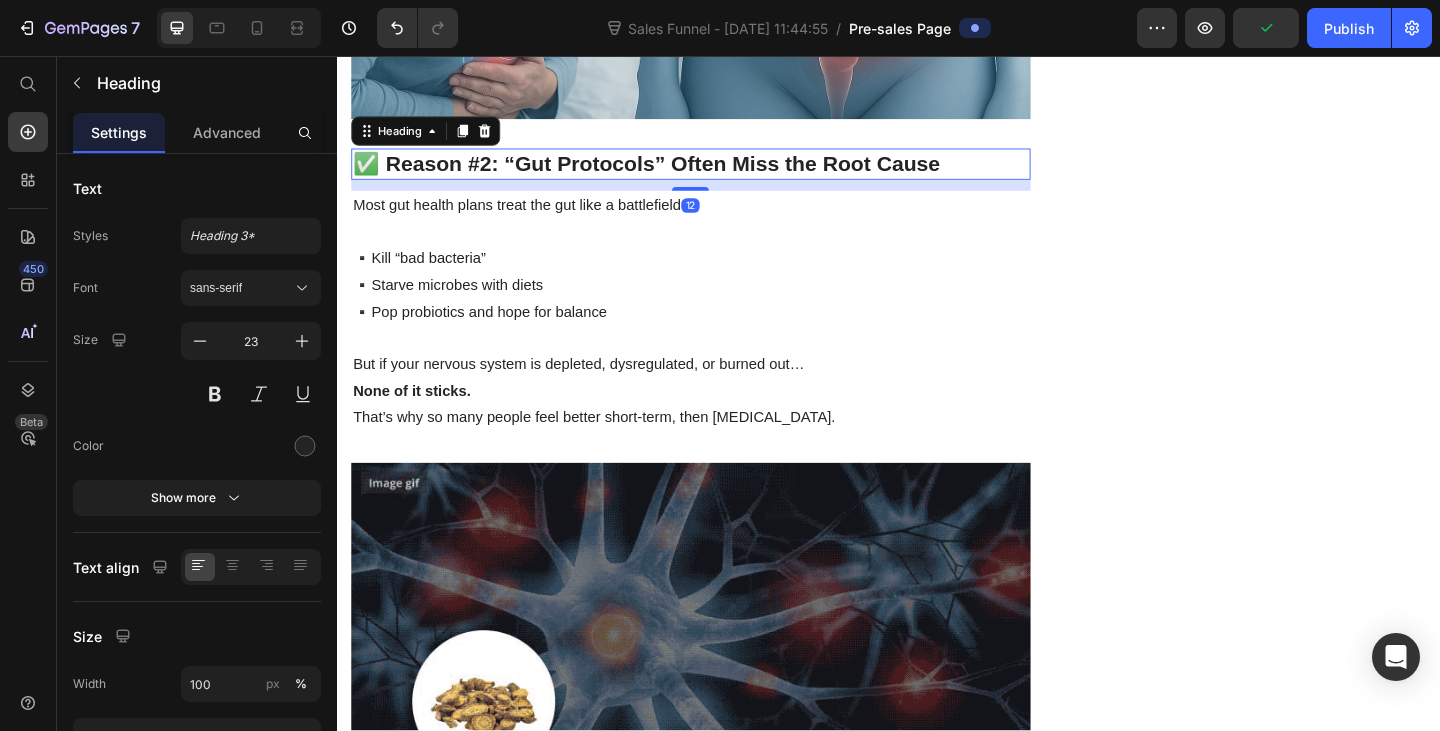 click on "✅ Reason #2: “Gut Protocols” Often Miss the Root Cause" at bounding box center [721, 174] 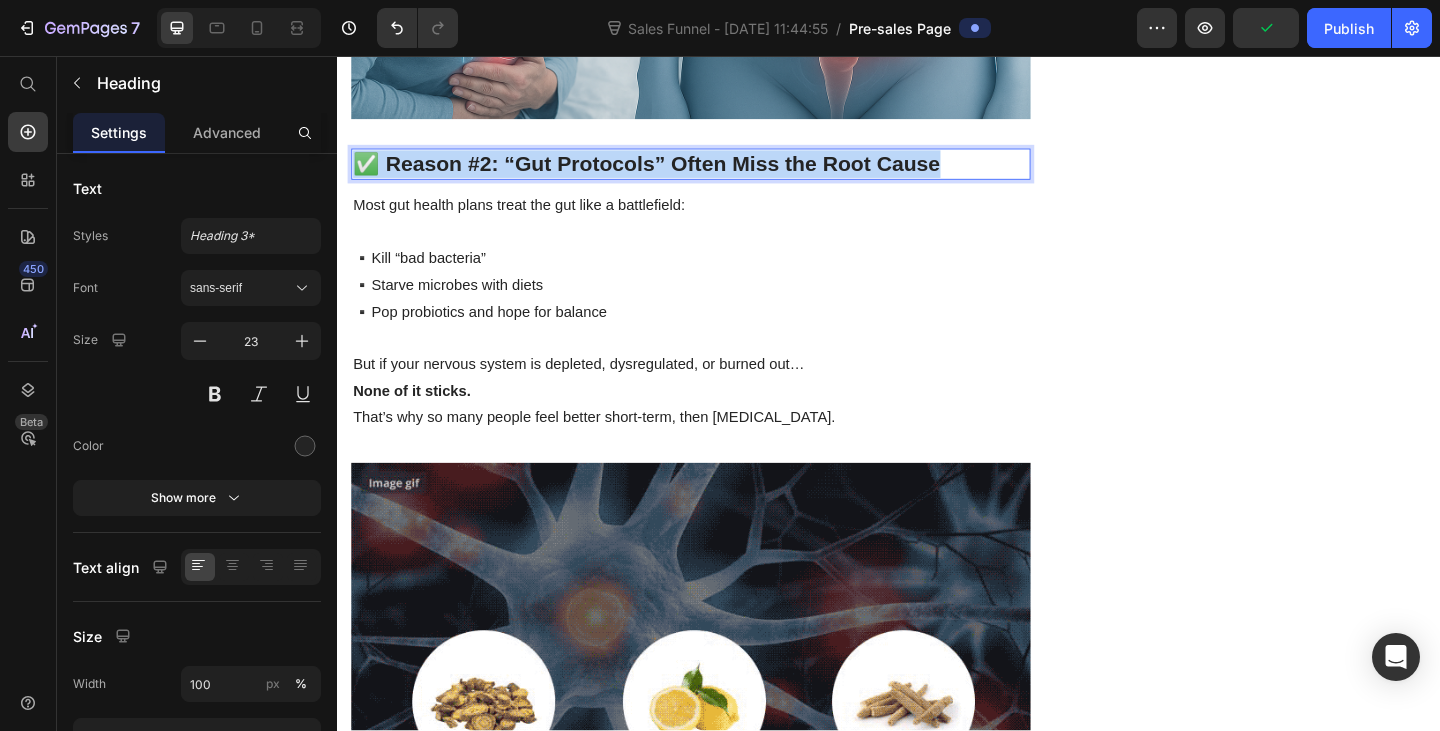 click on "✅ Reason #2: “Gut Protocols” Often Miss the Root Cause" at bounding box center (721, 174) 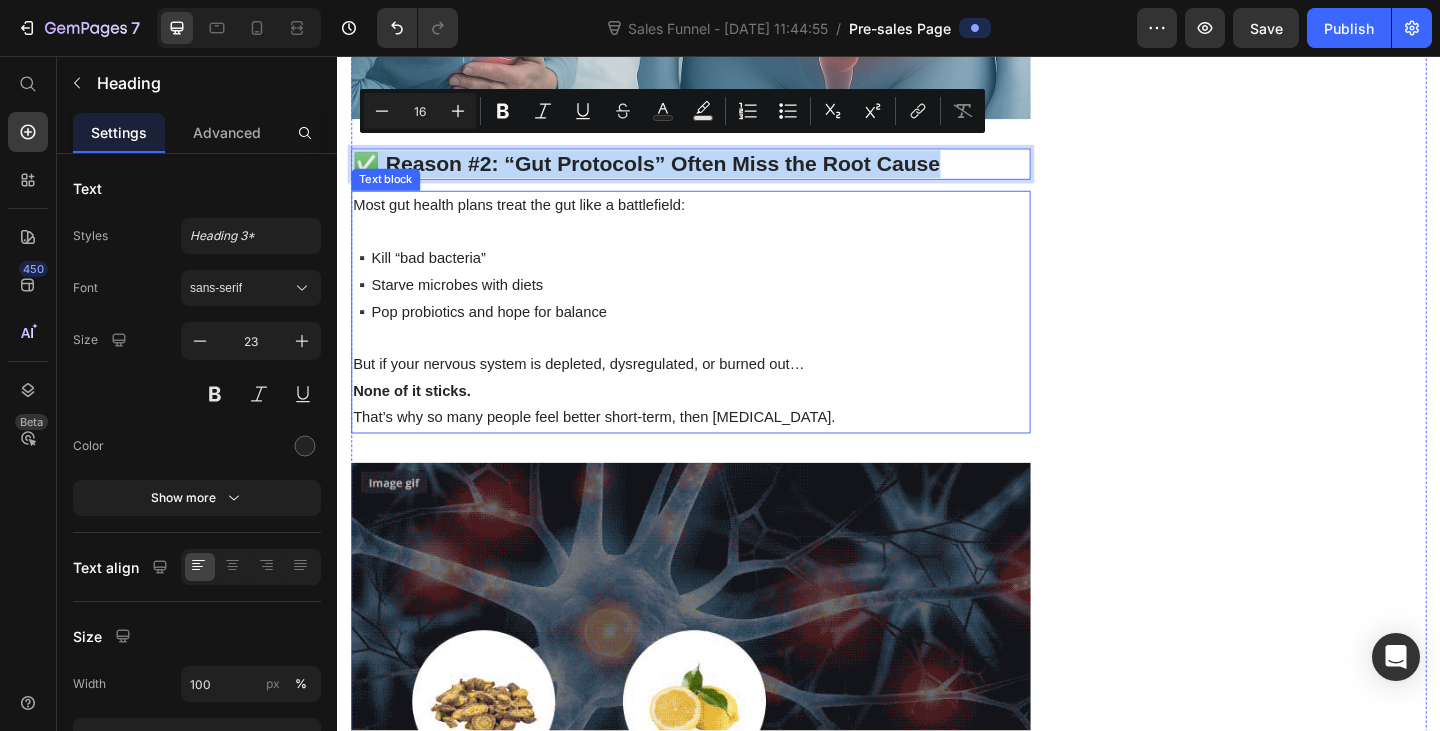 click on "▪️Pop probiotics and hope for balance" at bounding box center (721, 335) 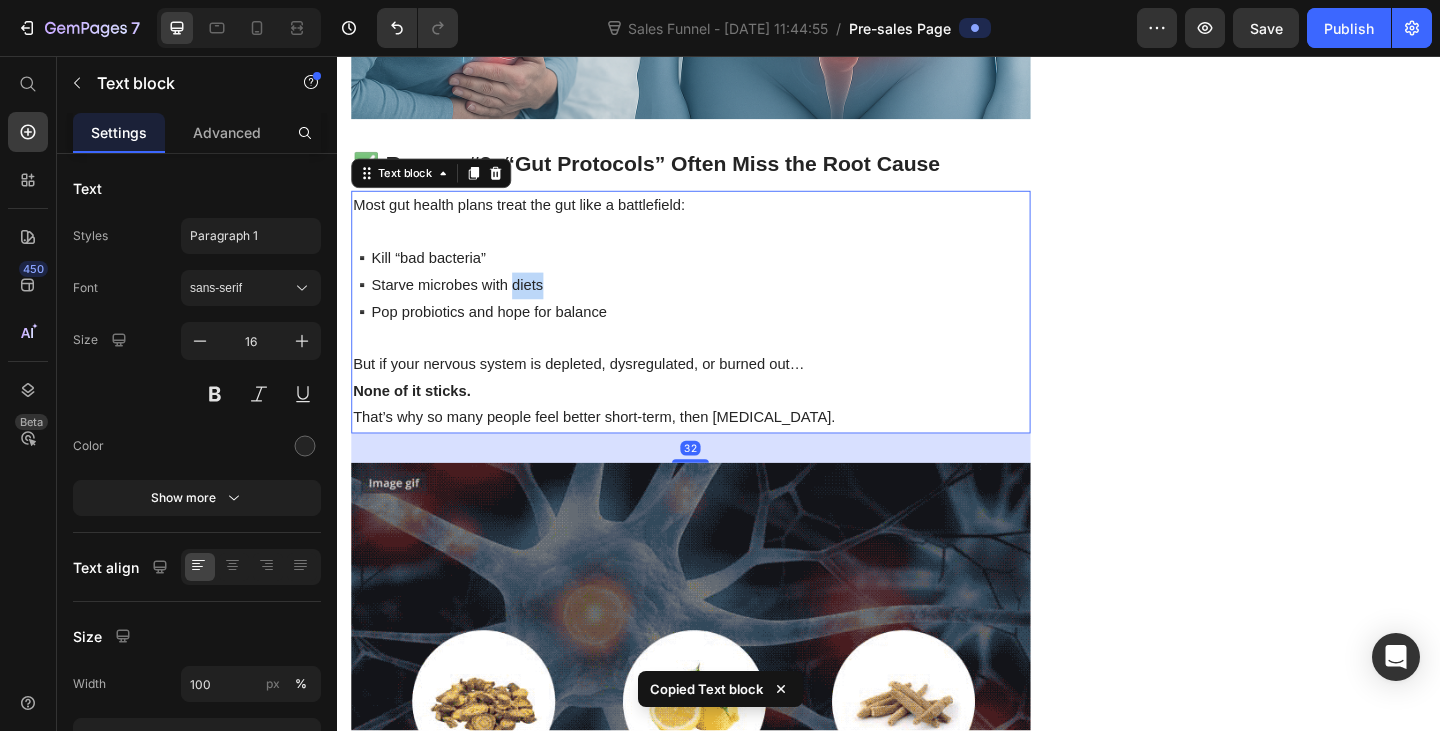 click on "▪️Starve microbes with diets" at bounding box center (721, 306) 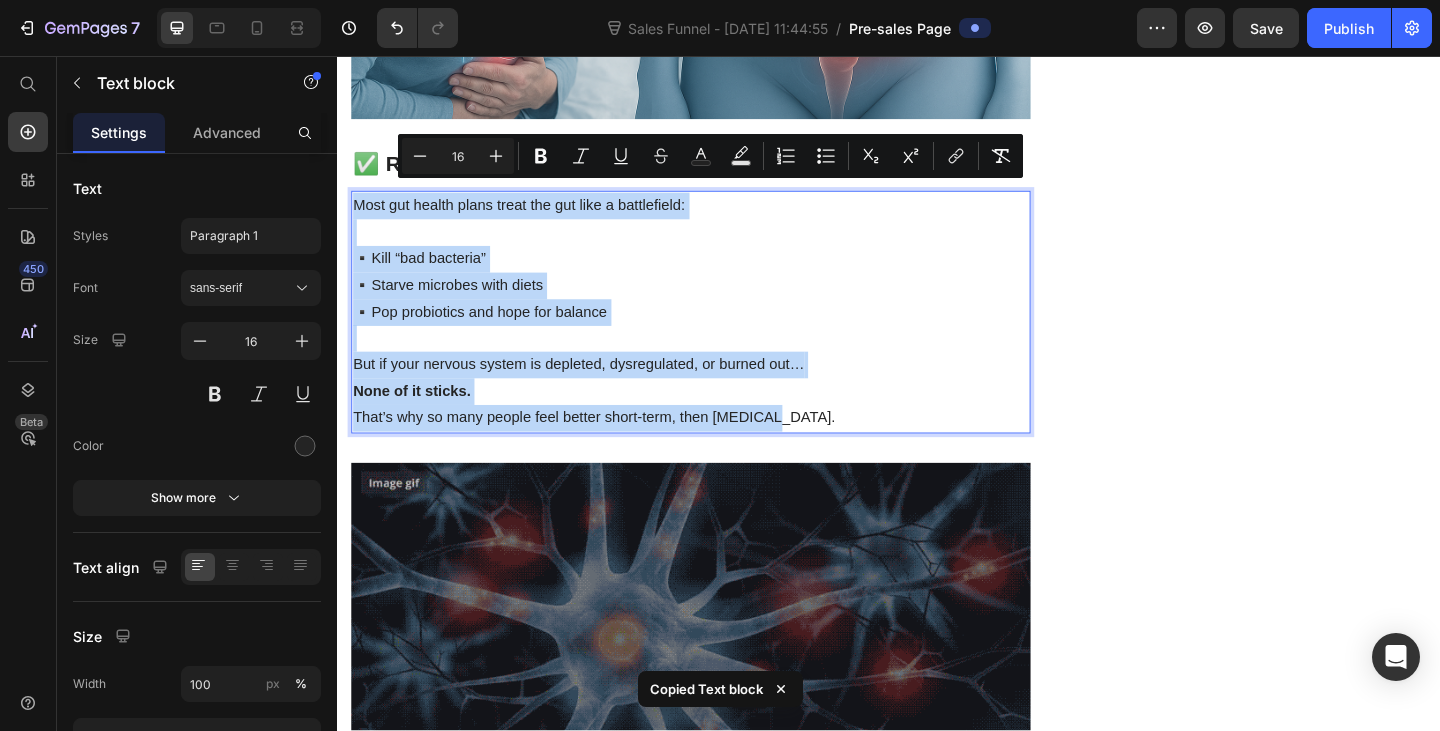 copy on "Most gut health plans treat the gut like a battlefield: ▪️Kill “bad bacteria” ▪️Starve microbes with diets ▪️Pop probiotics and hope for balance But if your nervous system is depleted, dysregulated, or burned out… None of it sticks. That’s why so many people feel better short-term, then [MEDICAL_DATA]." 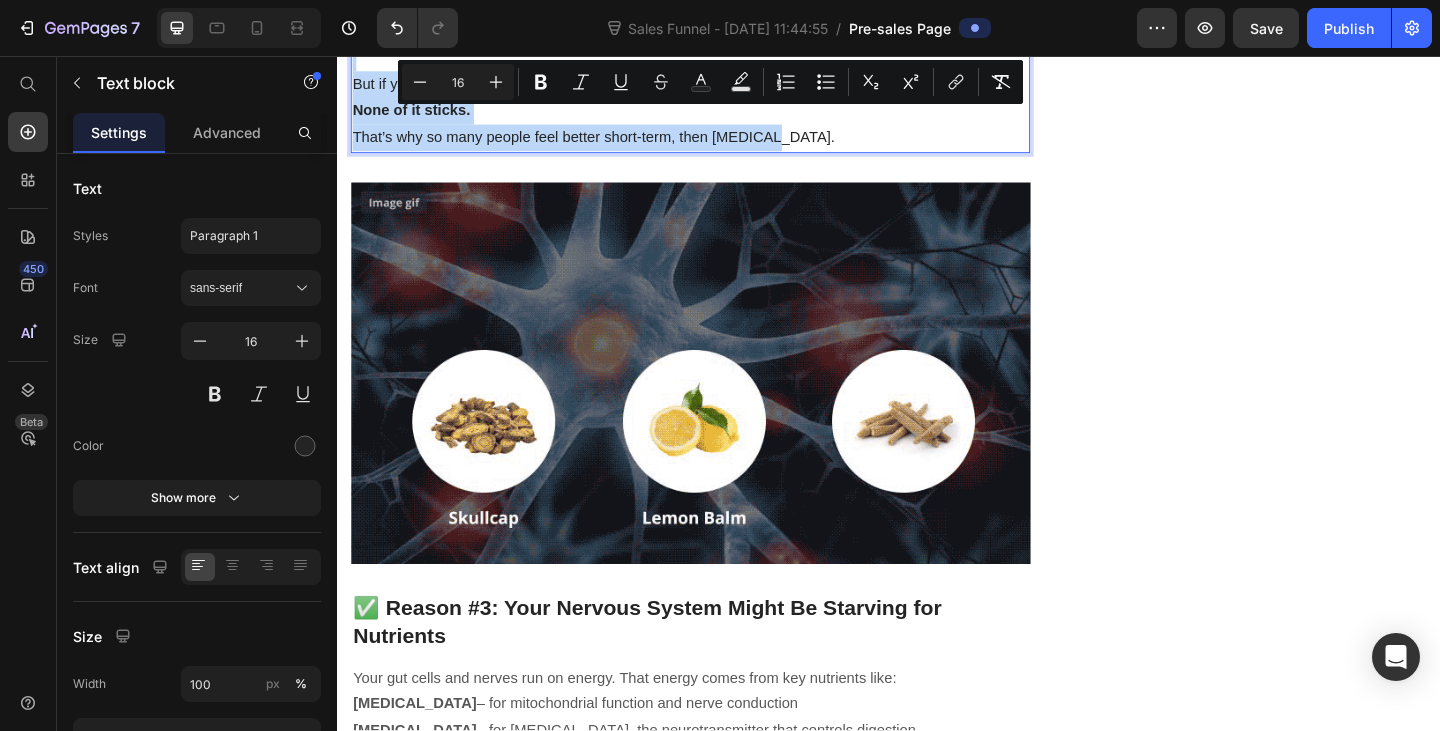 scroll, scrollTop: 2588, scrollLeft: 0, axis: vertical 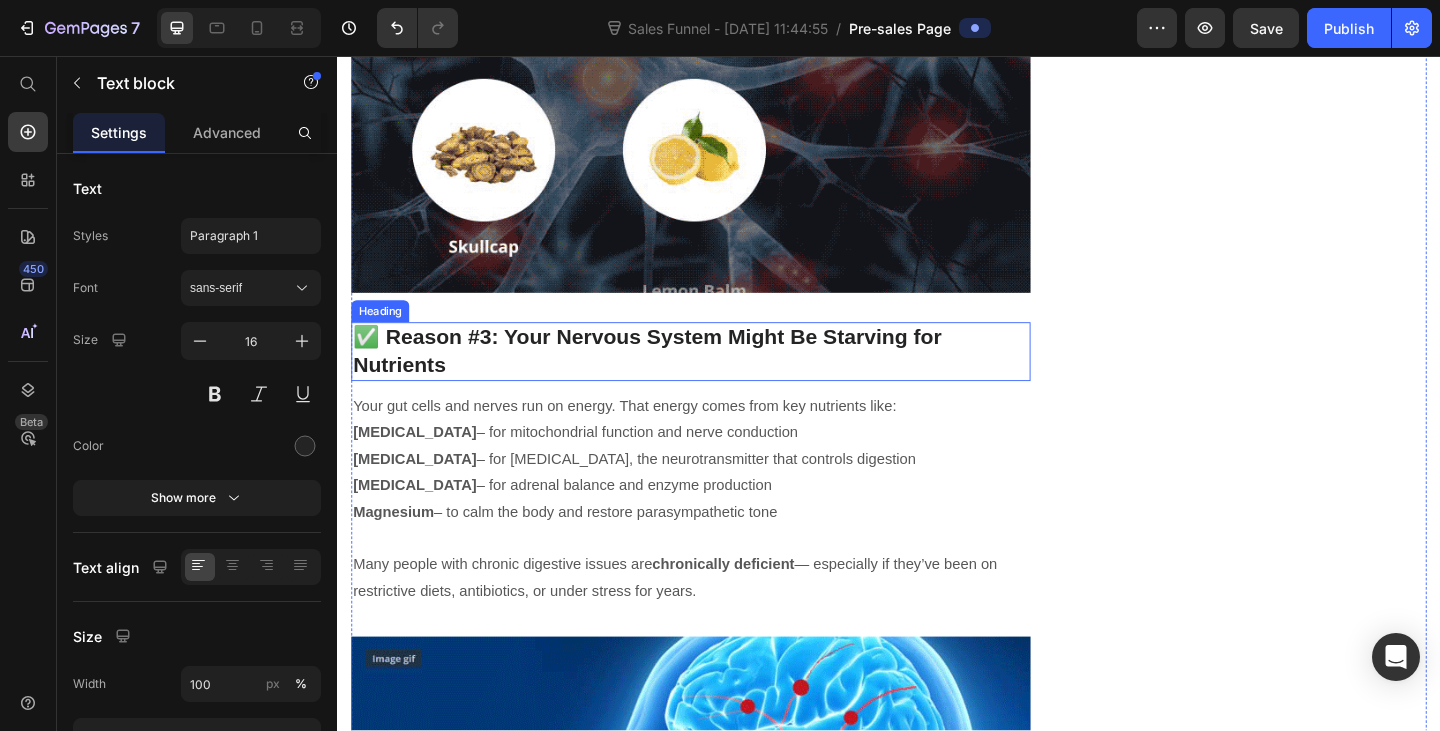 click on "✅ Reason #3: Your Nervous System Might Be Starving for Nutrients" at bounding box center [721, 378] 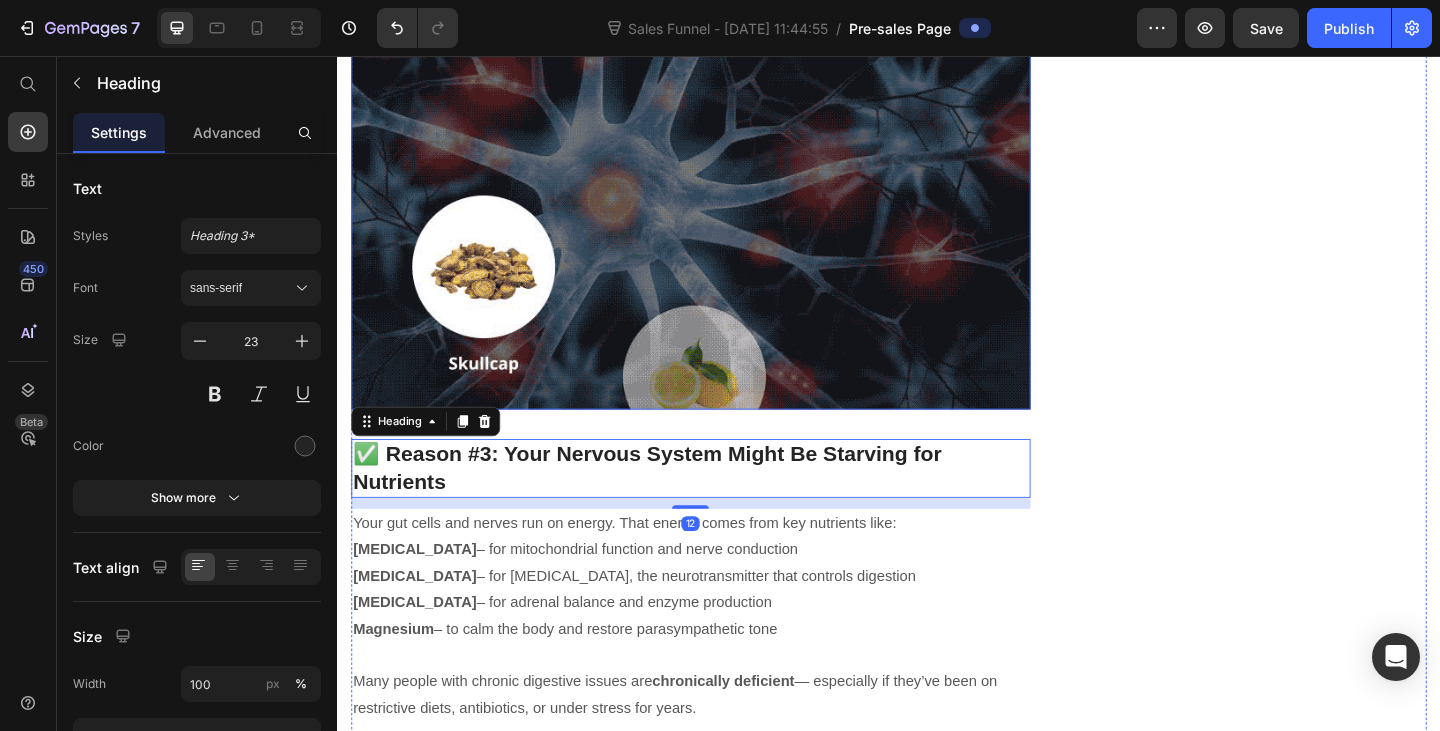 scroll, scrollTop: 2488, scrollLeft: 0, axis: vertical 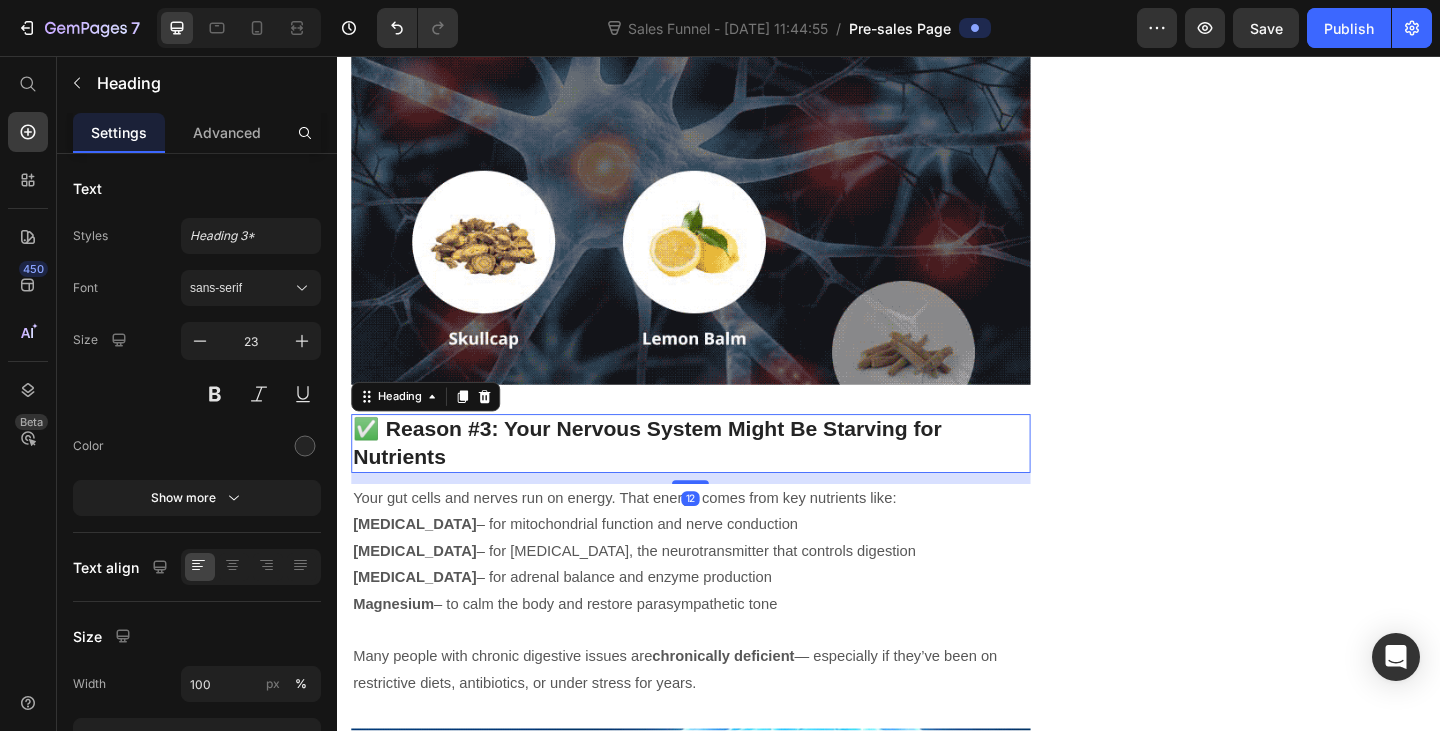 click on "✅ Reason #3: Your Nervous System Might Be Starving for Nutrients" at bounding box center [721, 478] 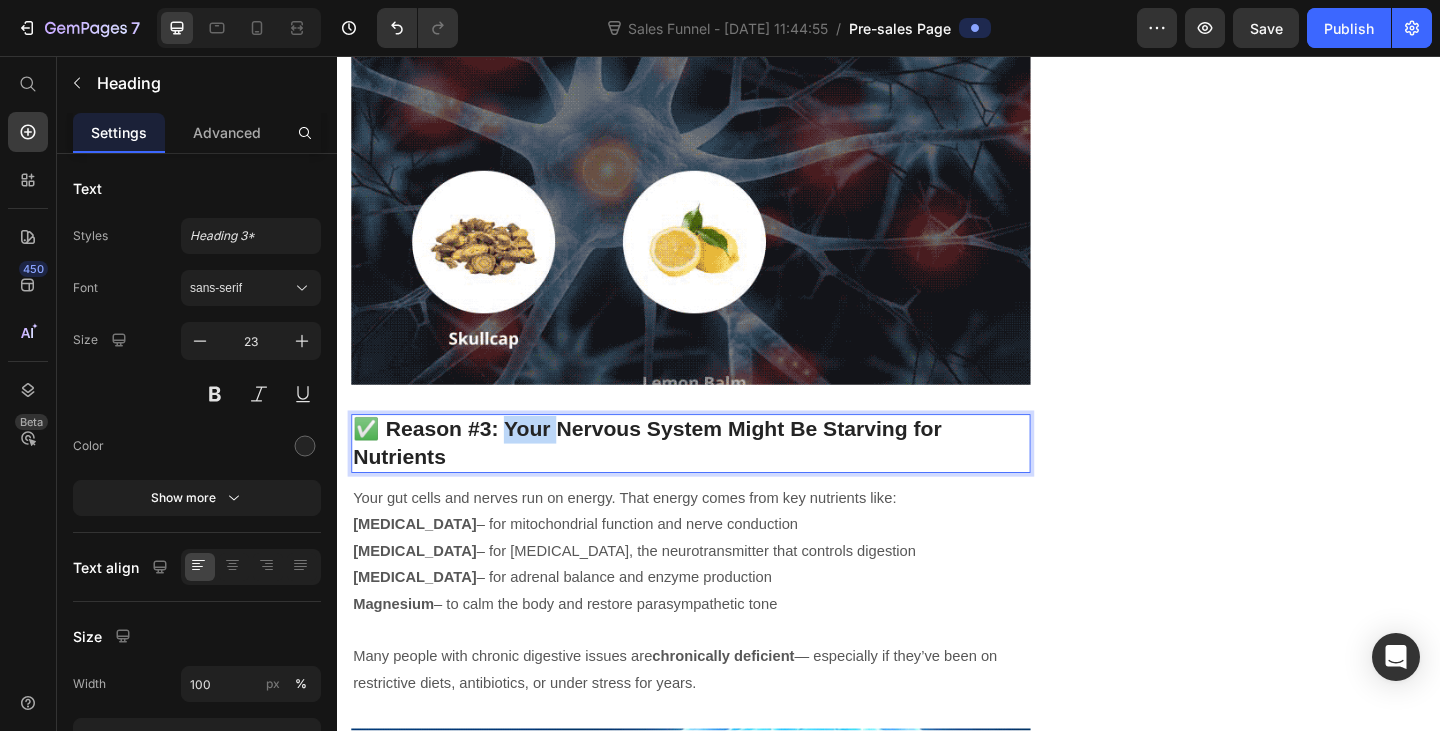 click on "✅ Reason #3: Your Nervous System Might Be Starving for Nutrients" at bounding box center [721, 478] 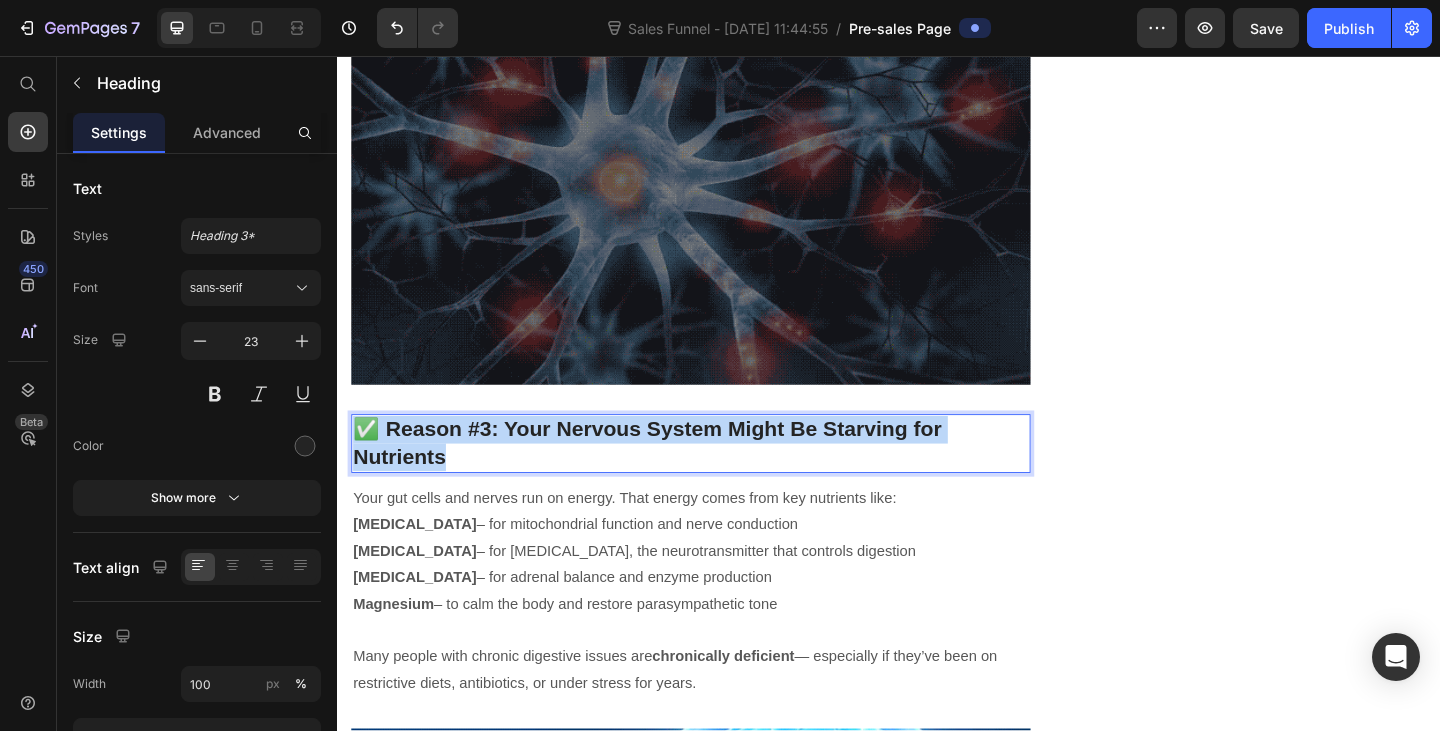 click on "✅ Reason #3: Your Nervous System Might Be Starving for Nutrients" at bounding box center [721, 478] 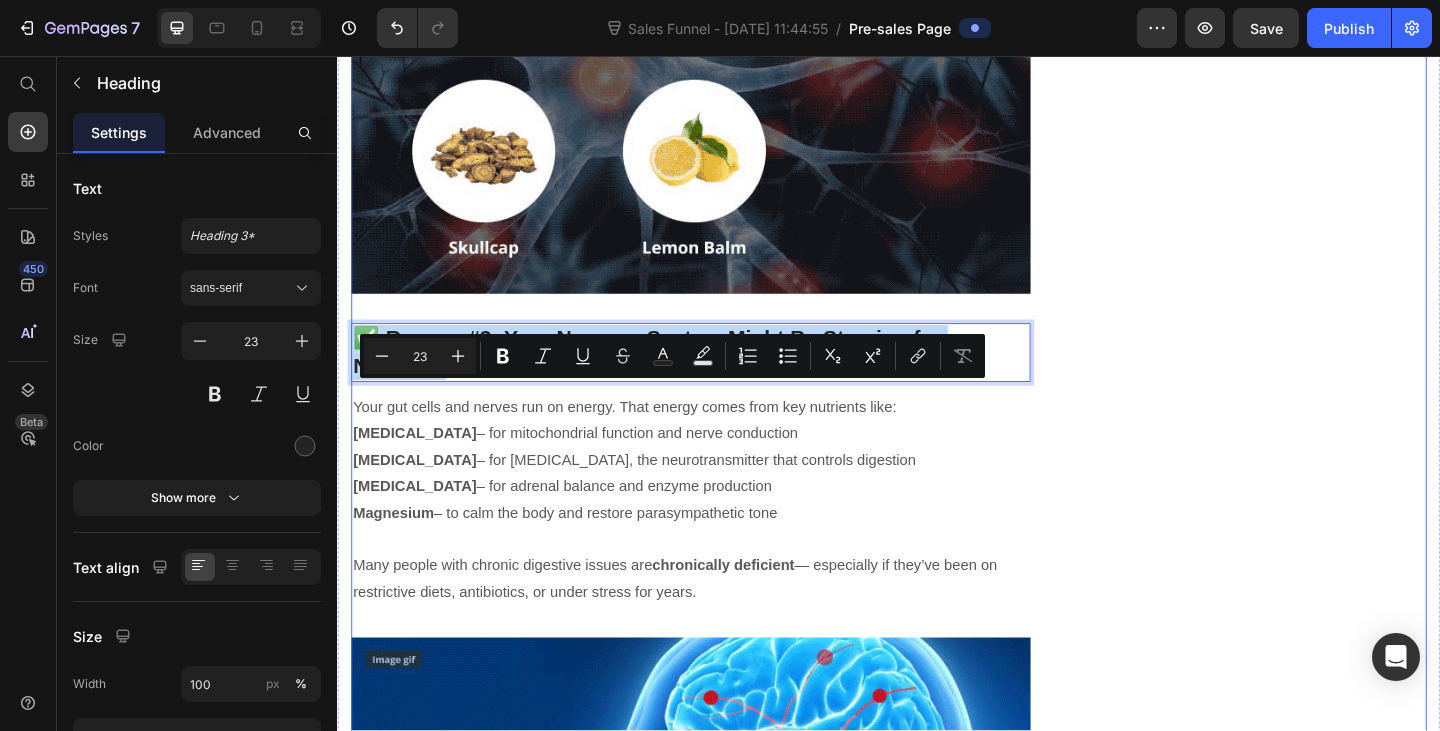 scroll, scrollTop: 2688, scrollLeft: 0, axis: vertical 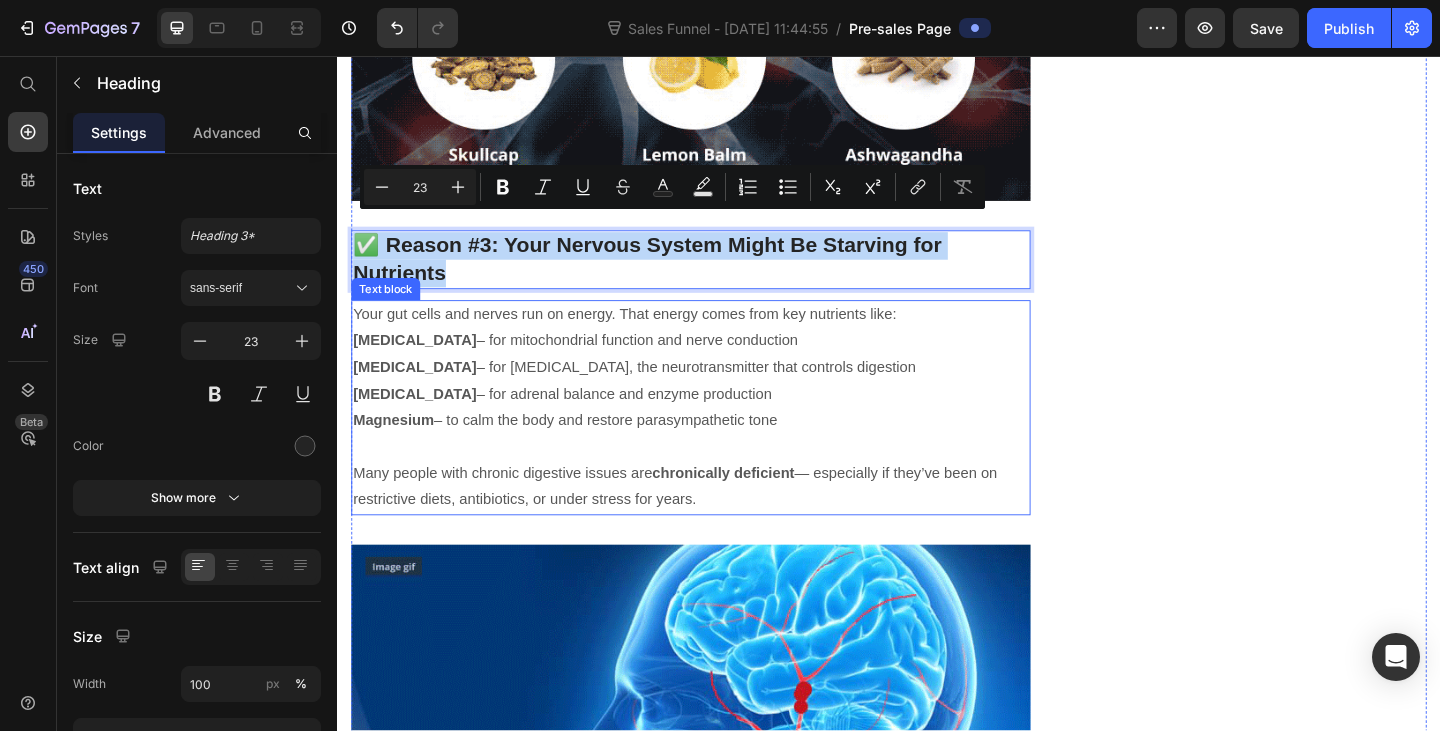 click on "[MEDICAL_DATA]  – for adrenal balance and enzyme production" at bounding box center [721, 424] 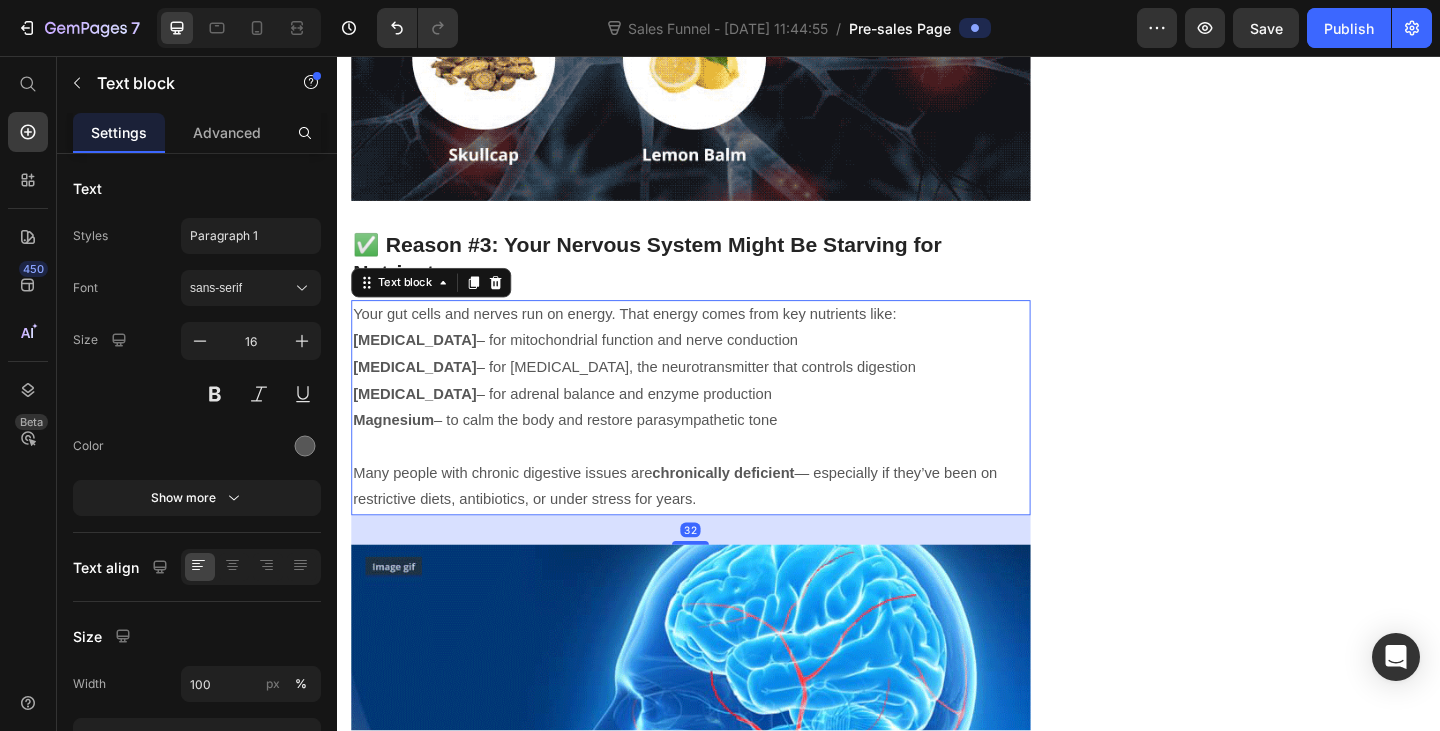 click on "[MEDICAL_DATA]  – for adrenal balance and enzyme production" at bounding box center [721, 424] 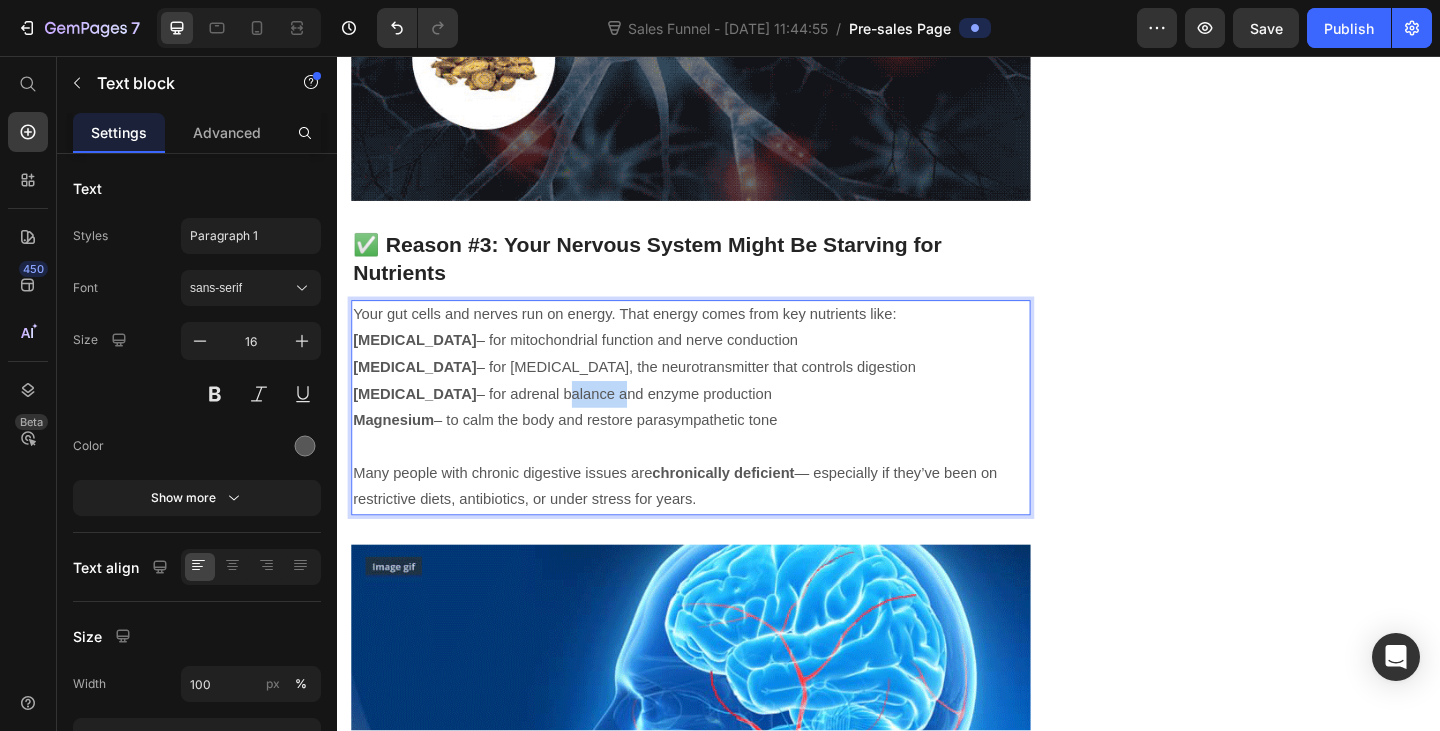 click on "[MEDICAL_DATA]  – for adrenal balance and enzyme production" at bounding box center [721, 424] 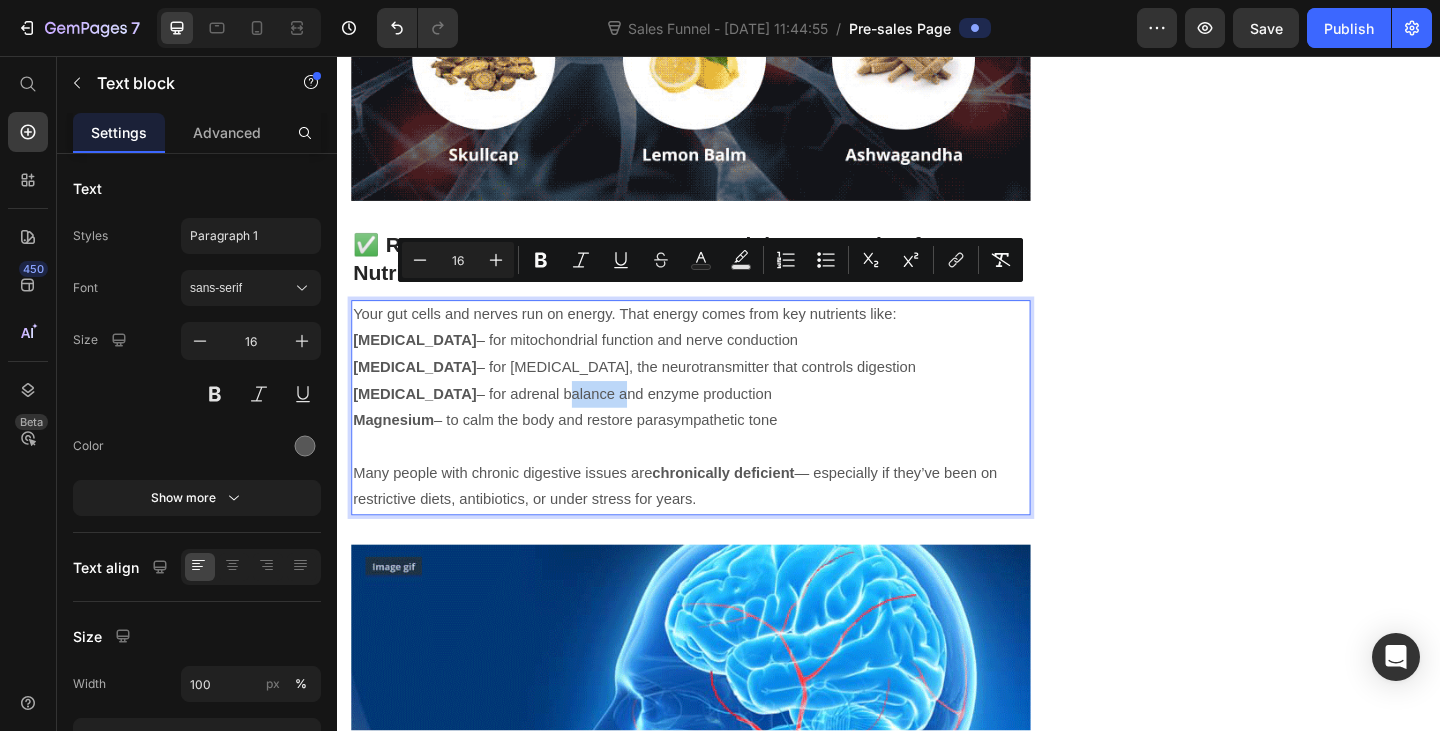 copy on "Your gut cells and nerves run on energy. That energy comes from key nutrients like: [MEDICAL_DATA]  – for mitochondrial function and nerve conduction [MEDICAL_DATA]  – for [MEDICAL_DATA], the neurotransmitter that controls digestion [MEDICAL_DATA]  – for adrenal balance and enzyme production Magnesium  – to calm the body and restore parasympathetic tone Many people with chronic digestive issues are  chronically deficient  — especially if they’ve been on restrictive diets, antibiotics, or under stress for years." 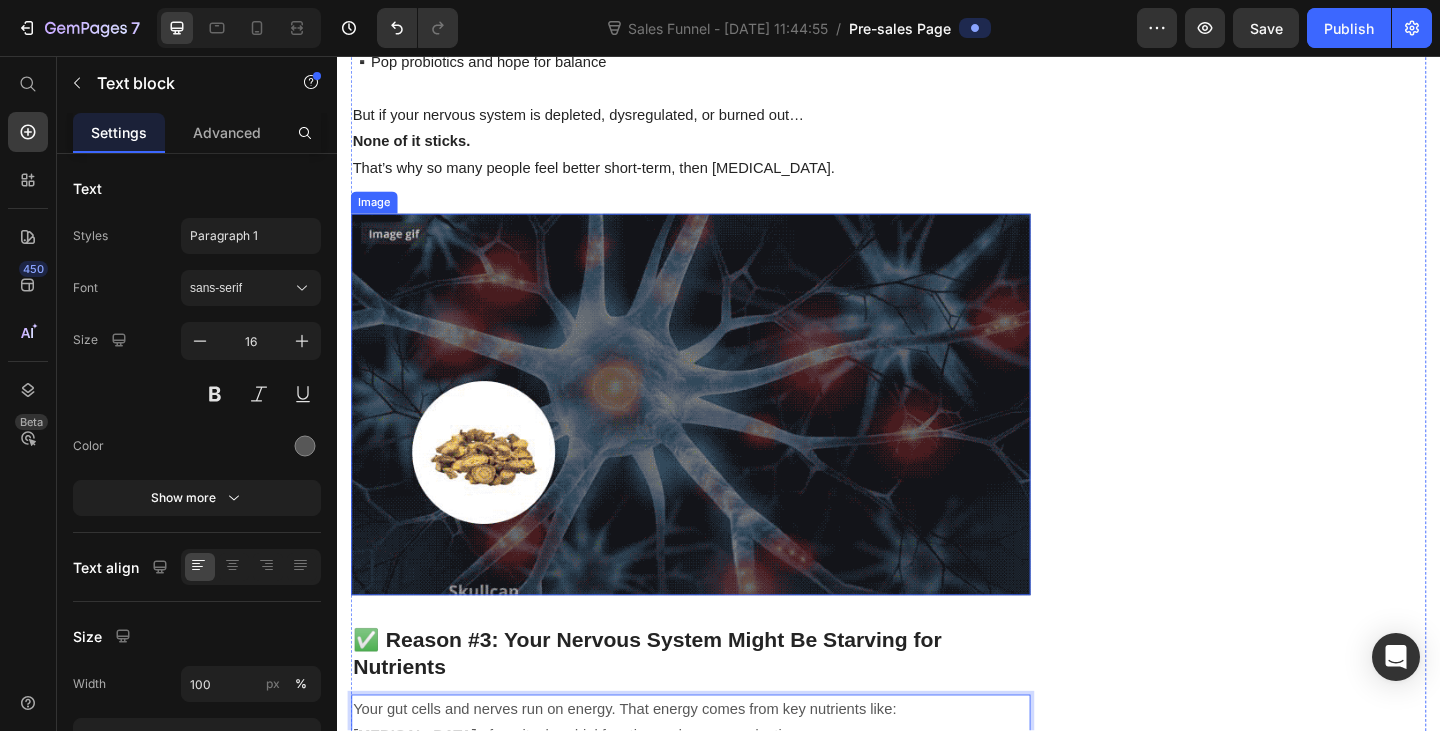 scroll, scrollTop: 2288, scrollLeft: 0, axis: vertical 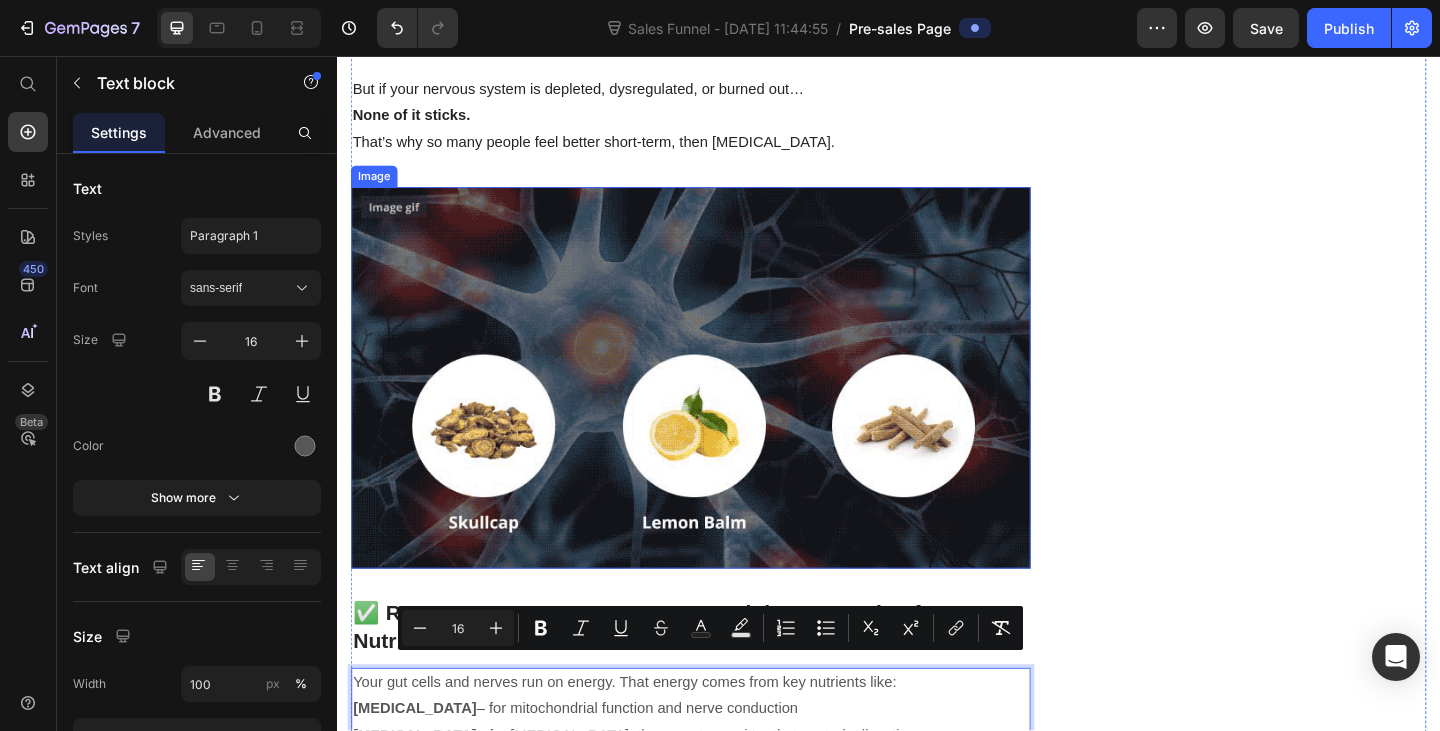 click at bounding box center (721, 406) 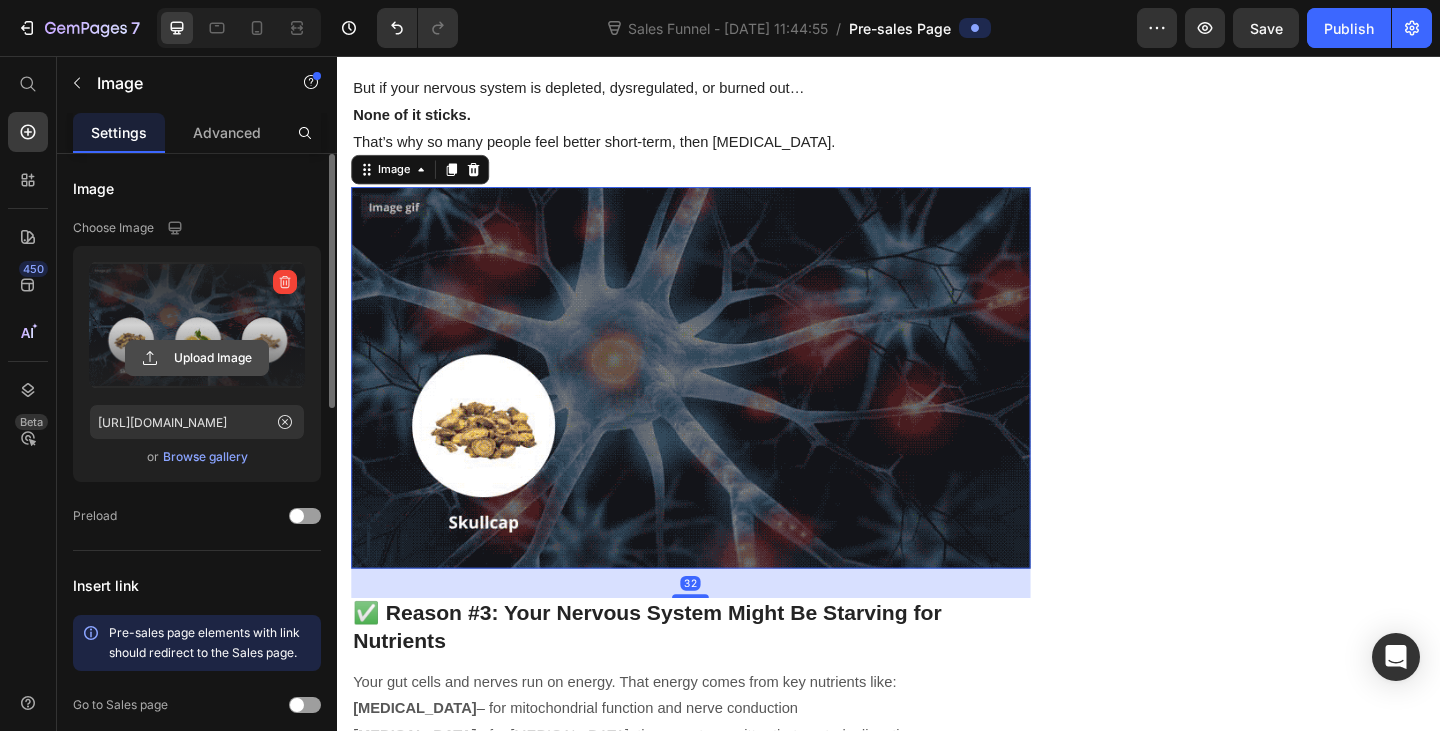 click 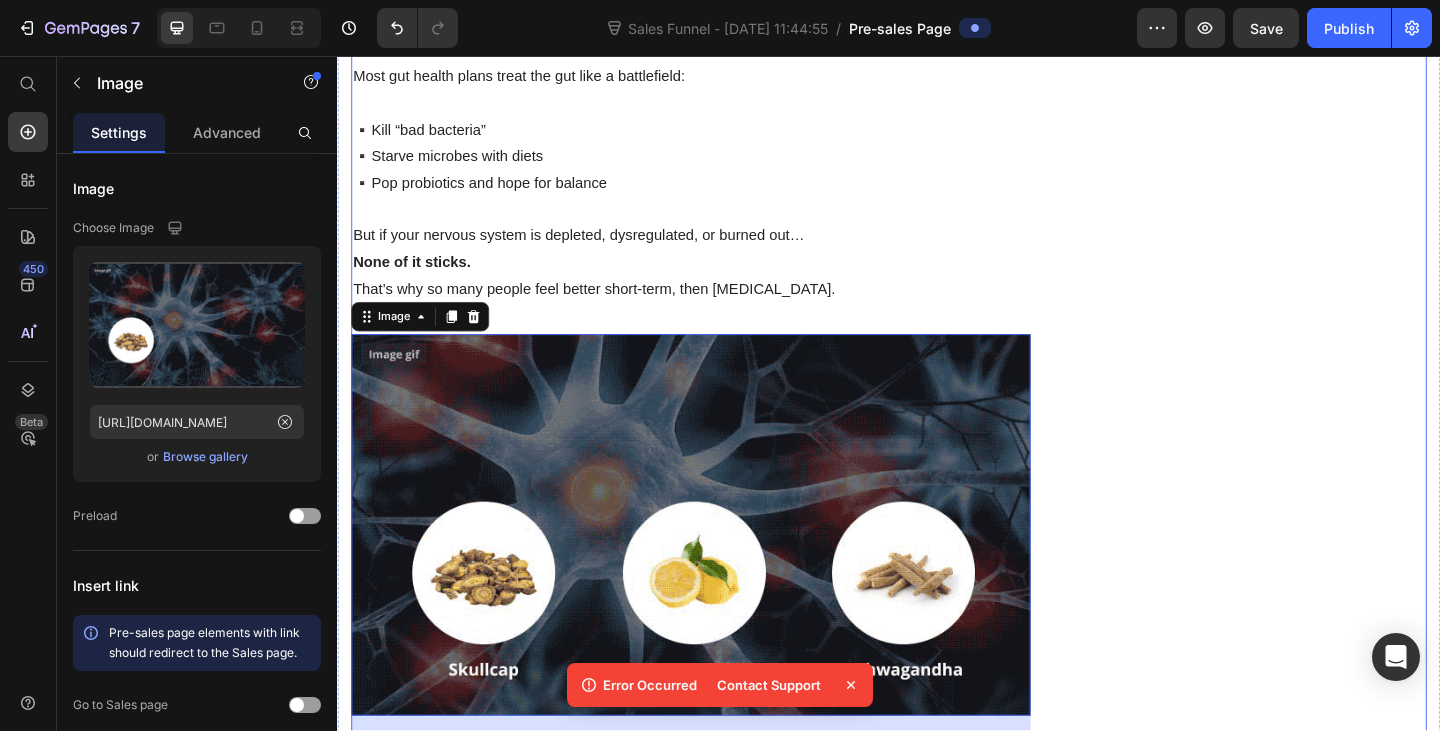 scroll, scrollTop: 2088, scrollLeft: 0, axis: vertical 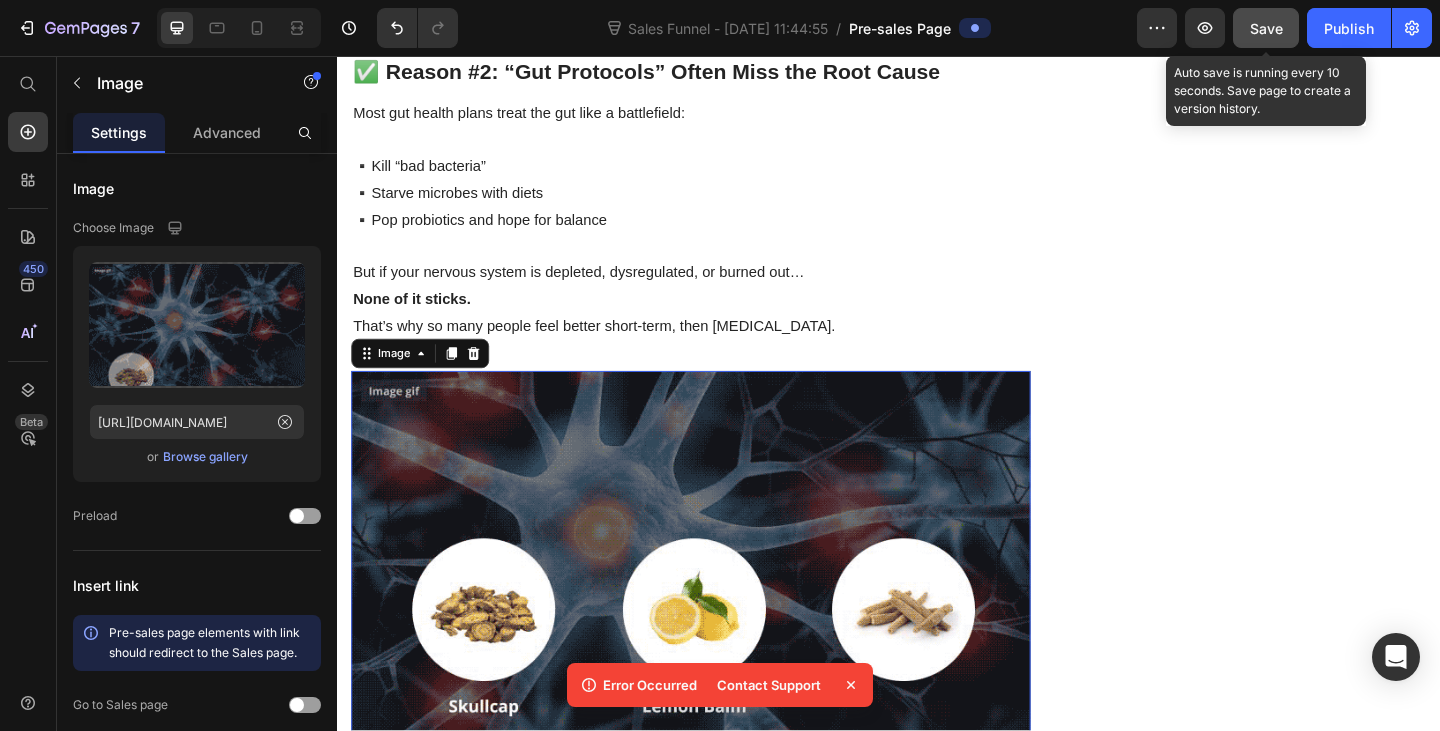 click on "Save" 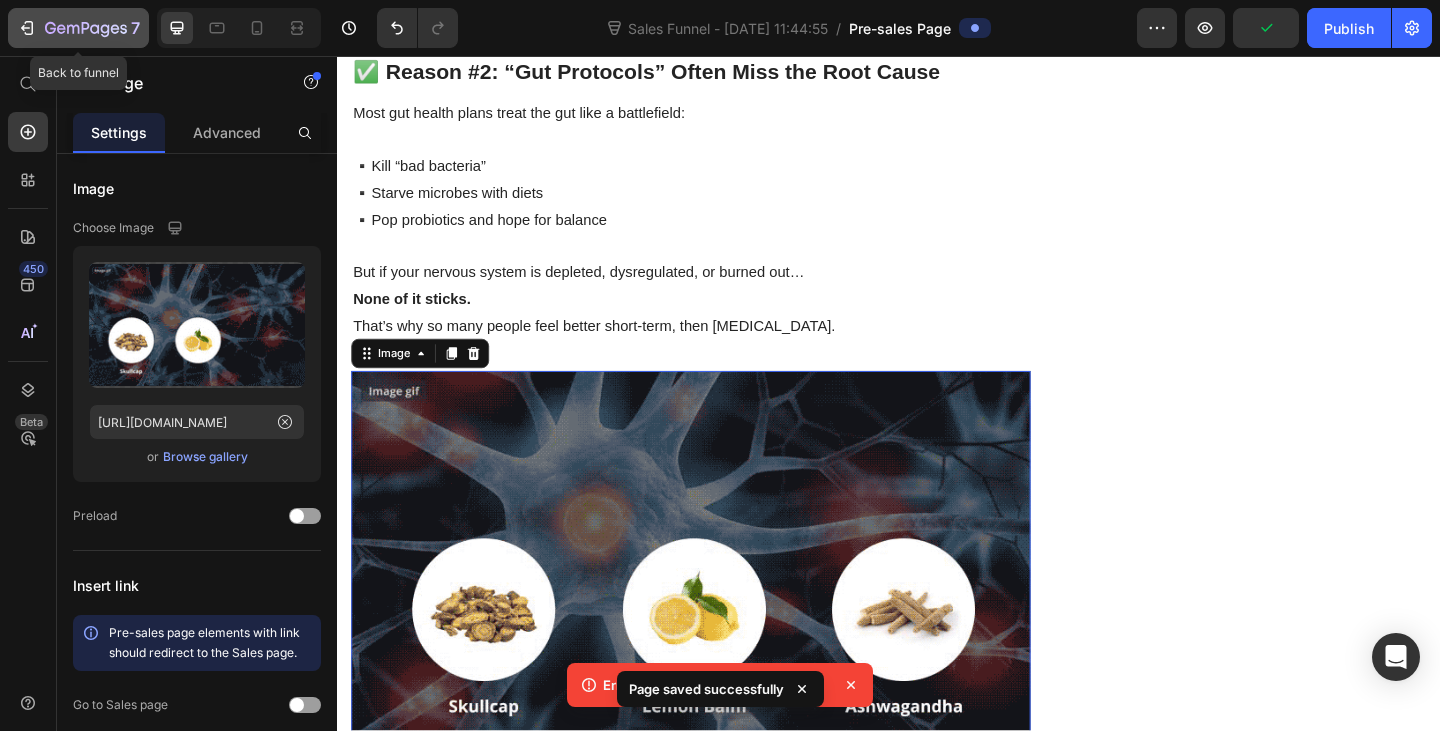 click on "7" 